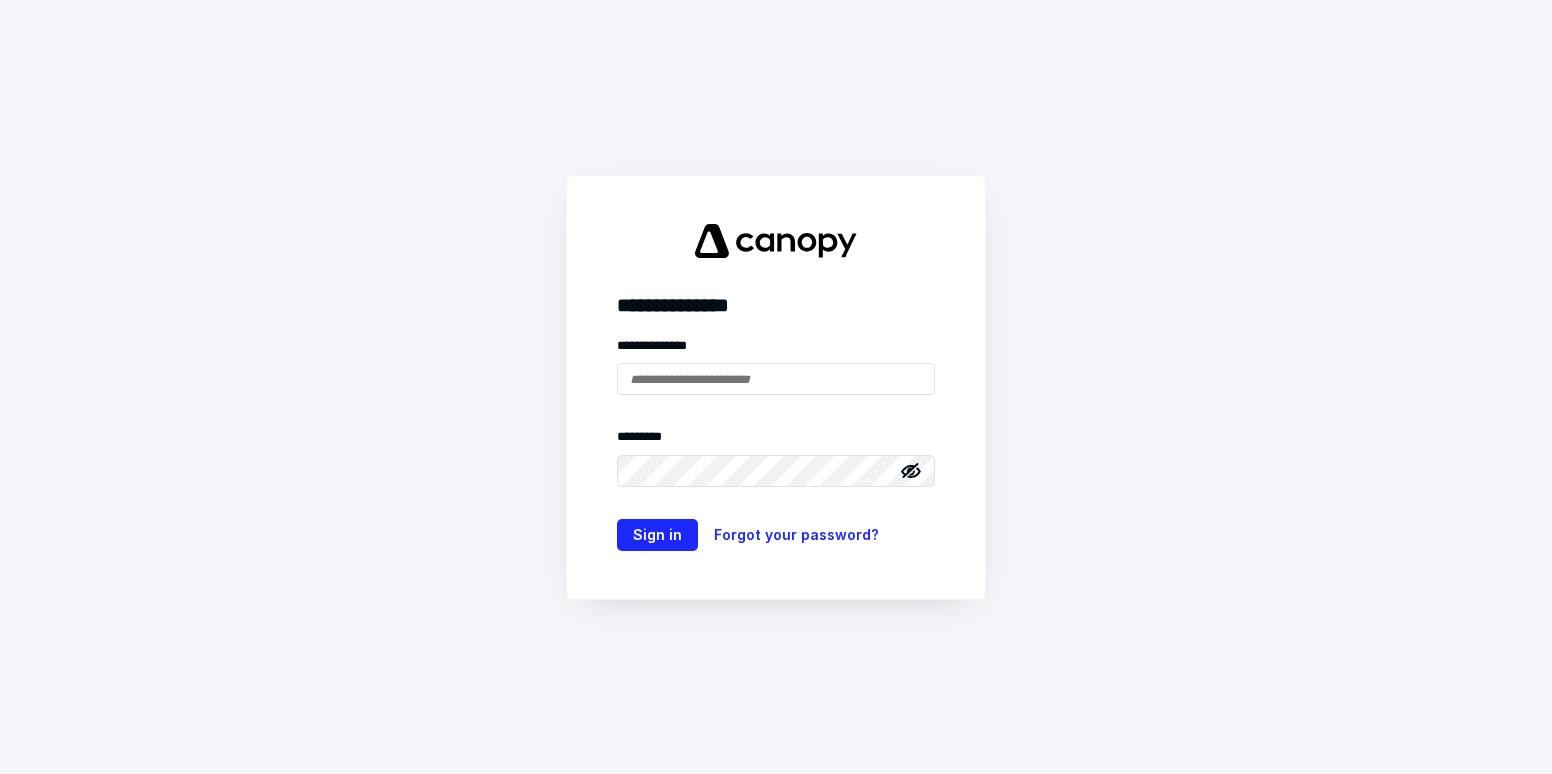 scroll, scrollTop: 0, scrollLeft: 0, axis: both 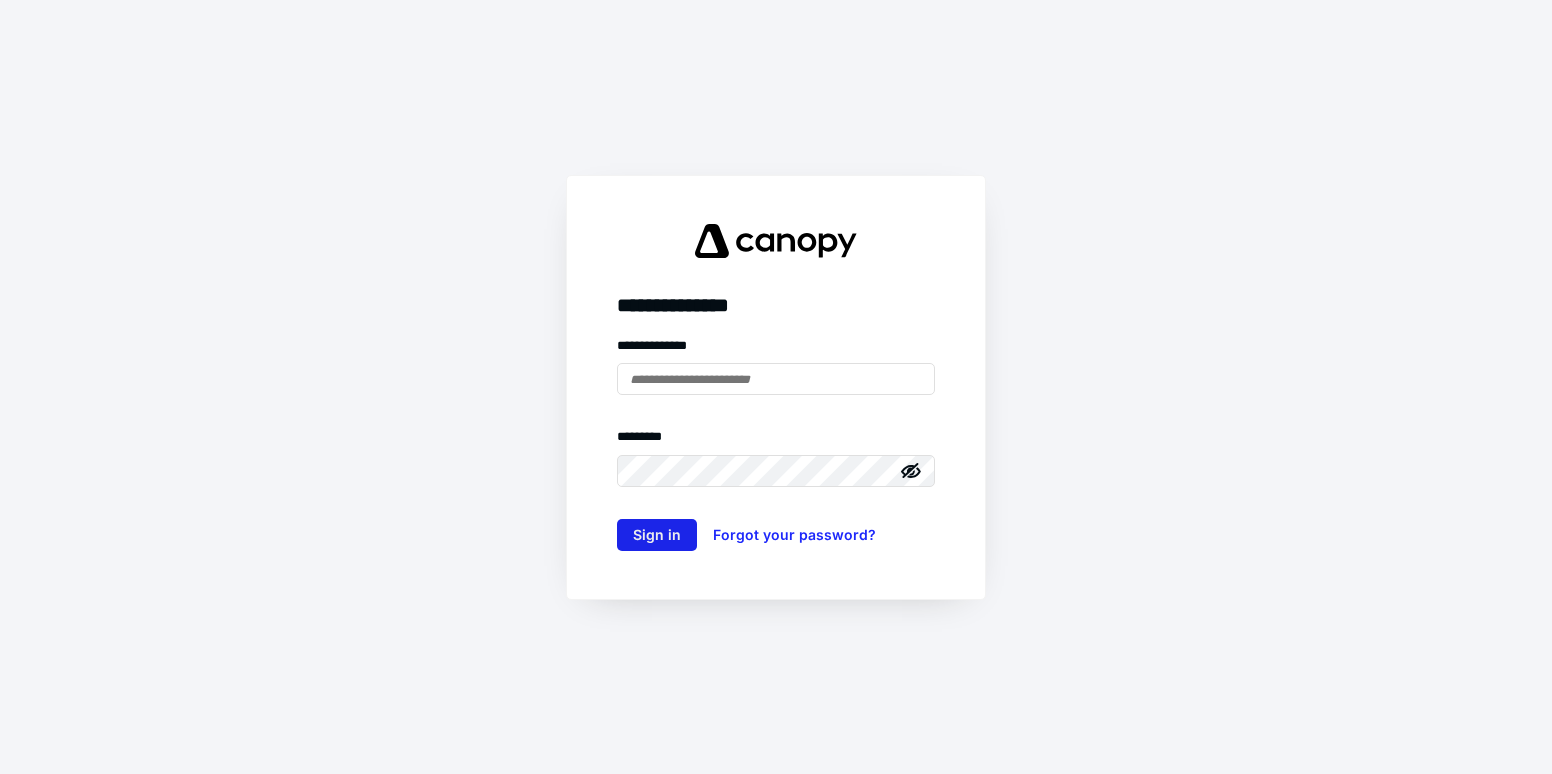 type on "**********" 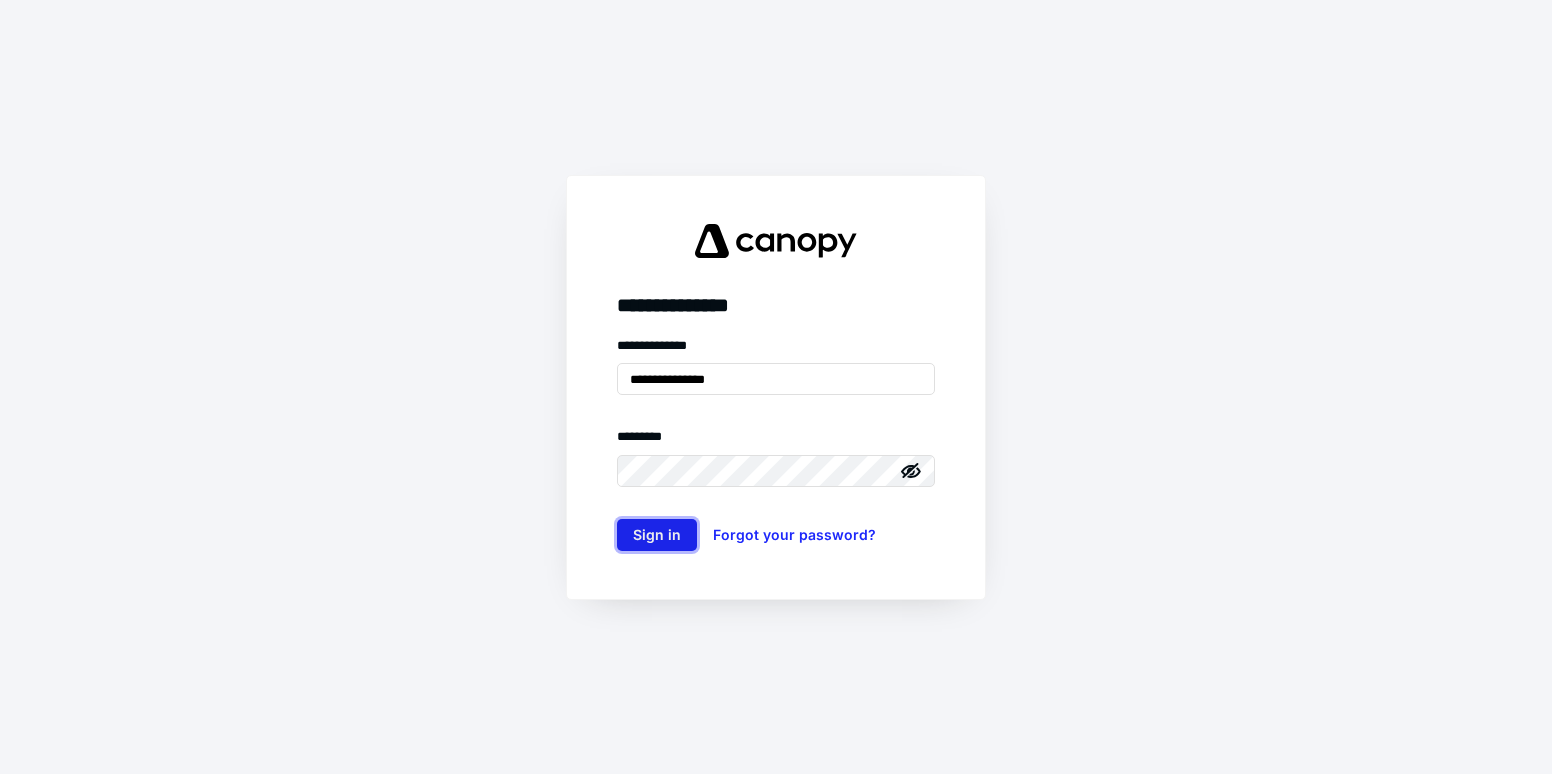 click on "Sign in" at bounding box center (657, 535) 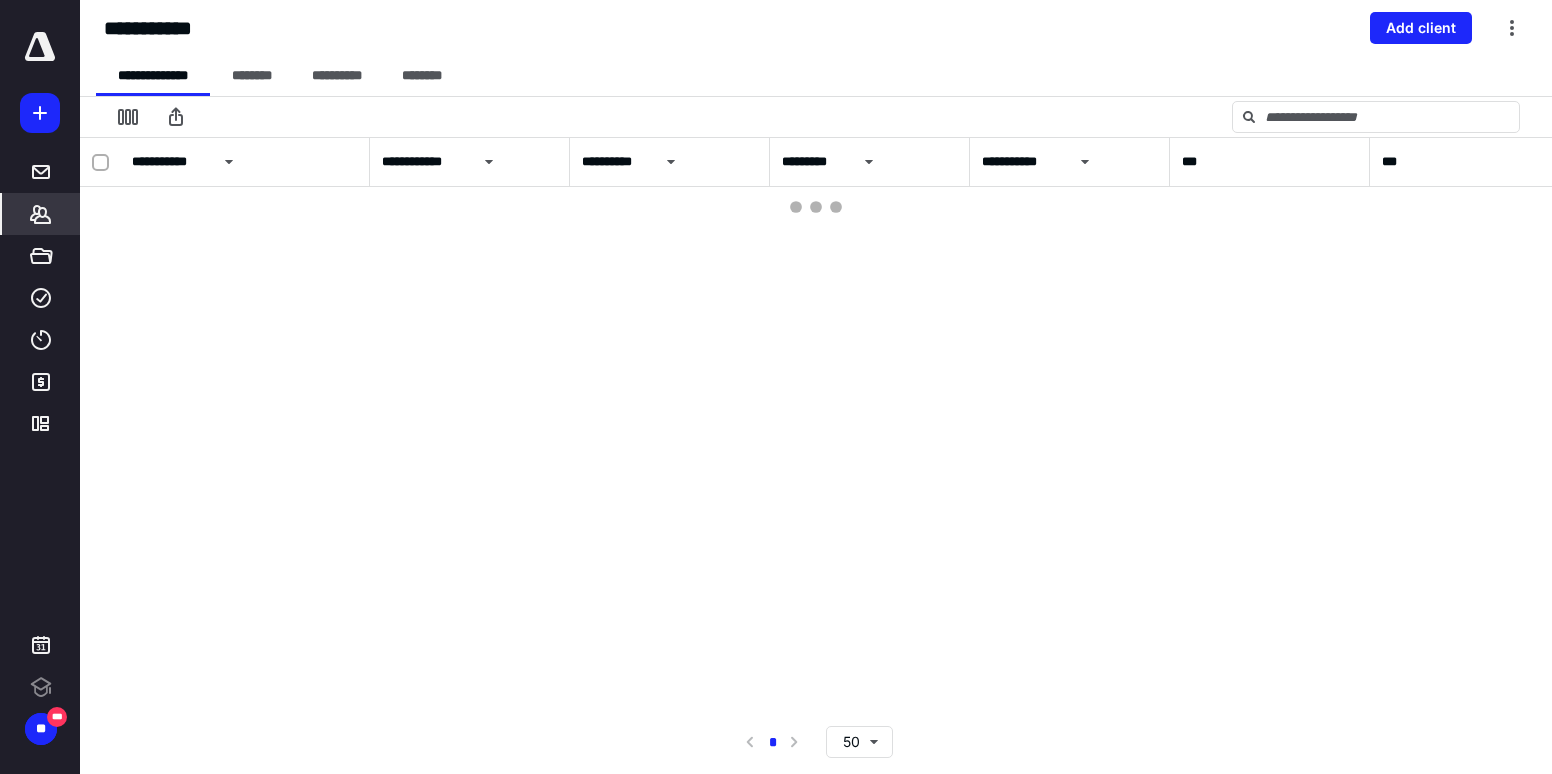 scroll, scrollTop: 0, scrollLeft: 0, axis: both 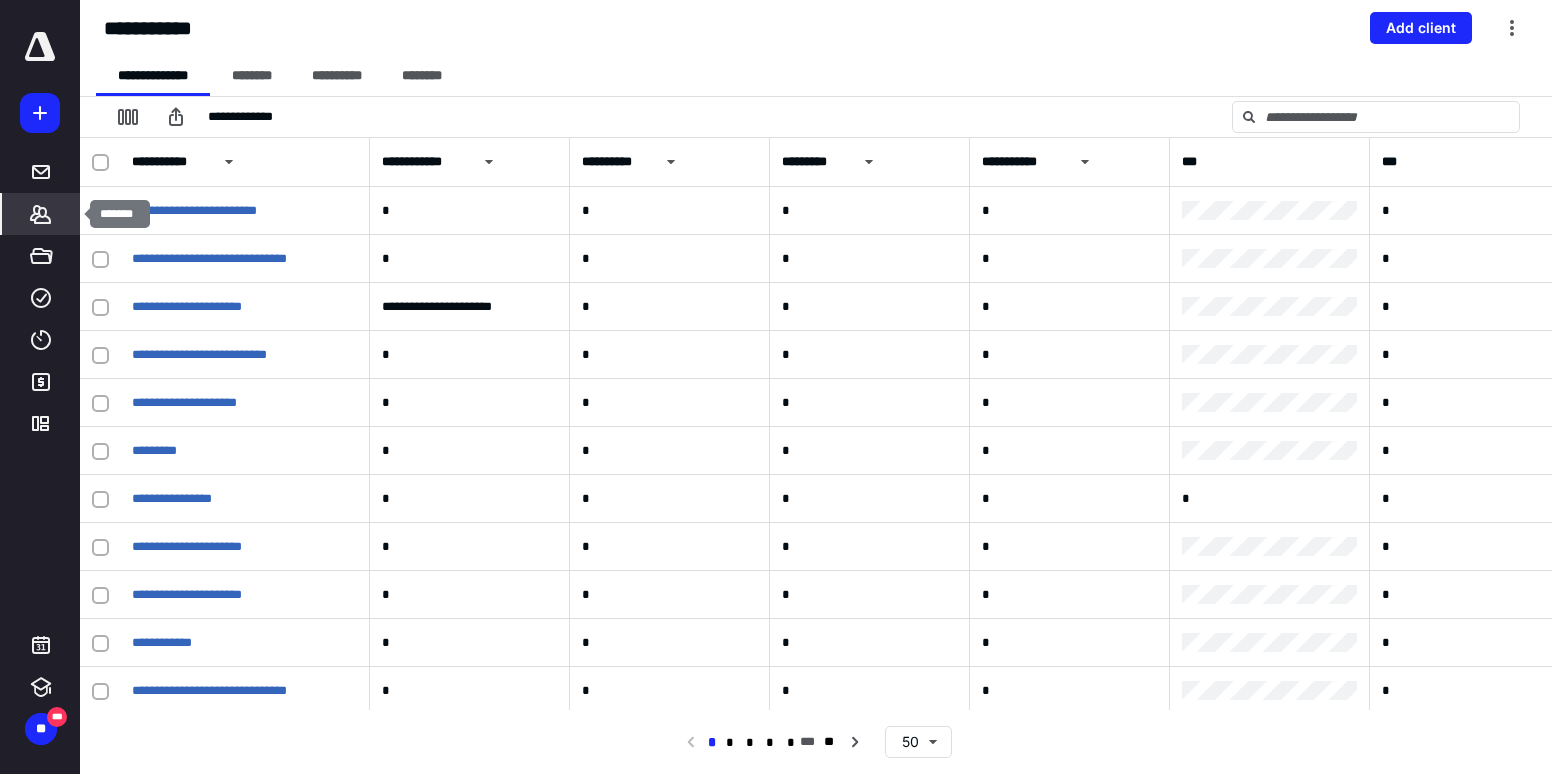 click on "*******" at bounding box center (41, 214) 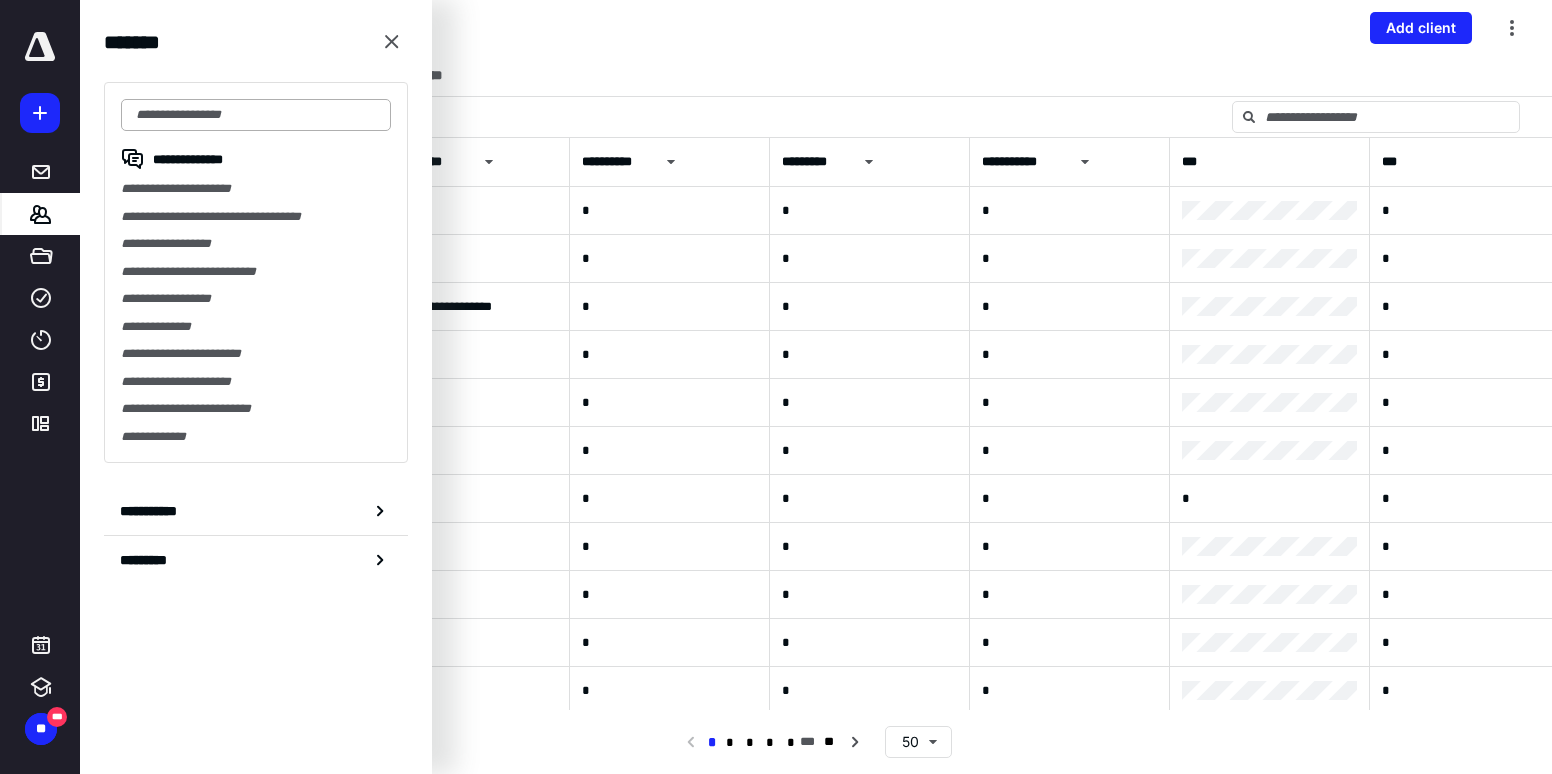 click at bounding box center [256, 115] 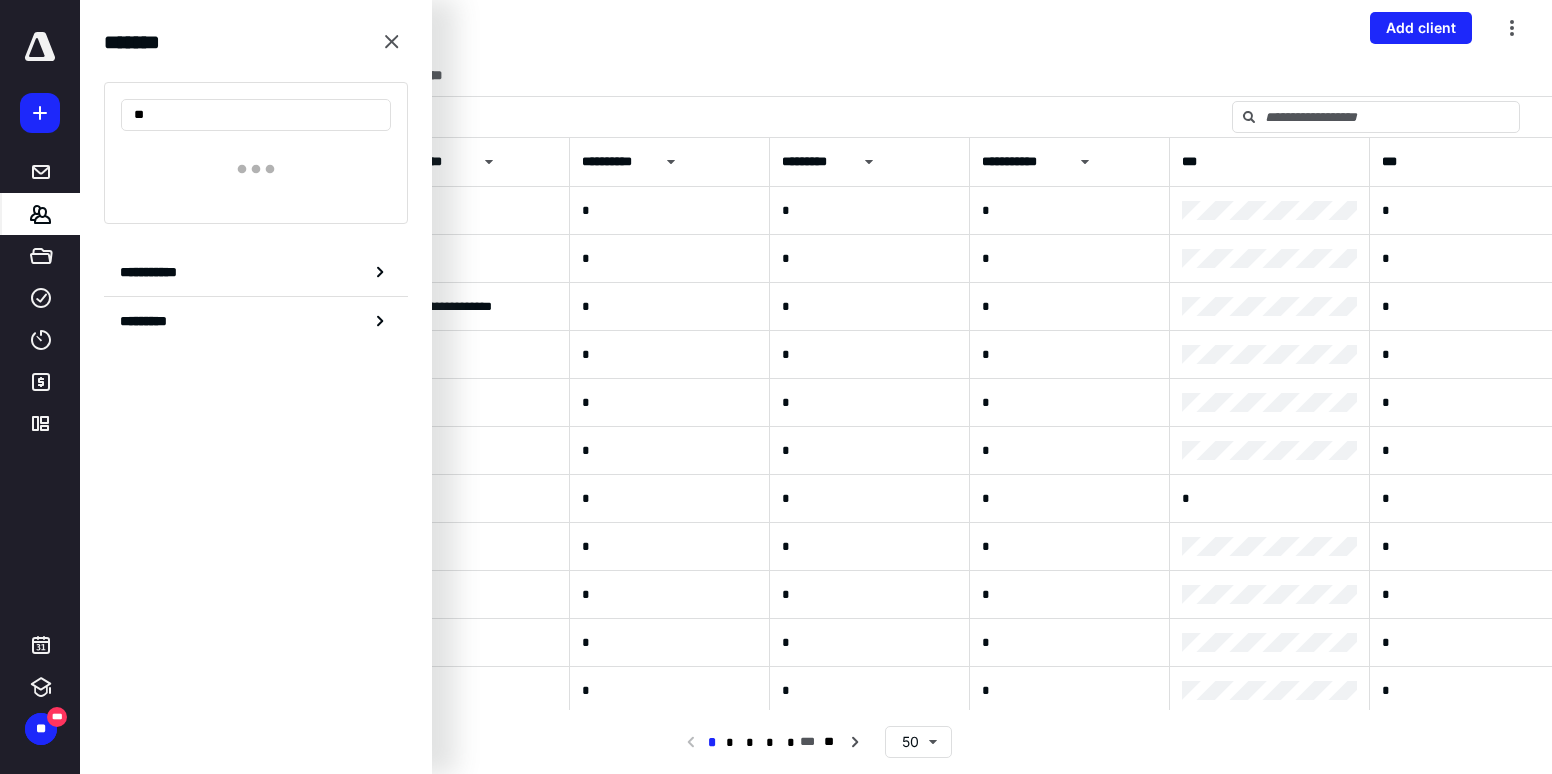 type on "*" 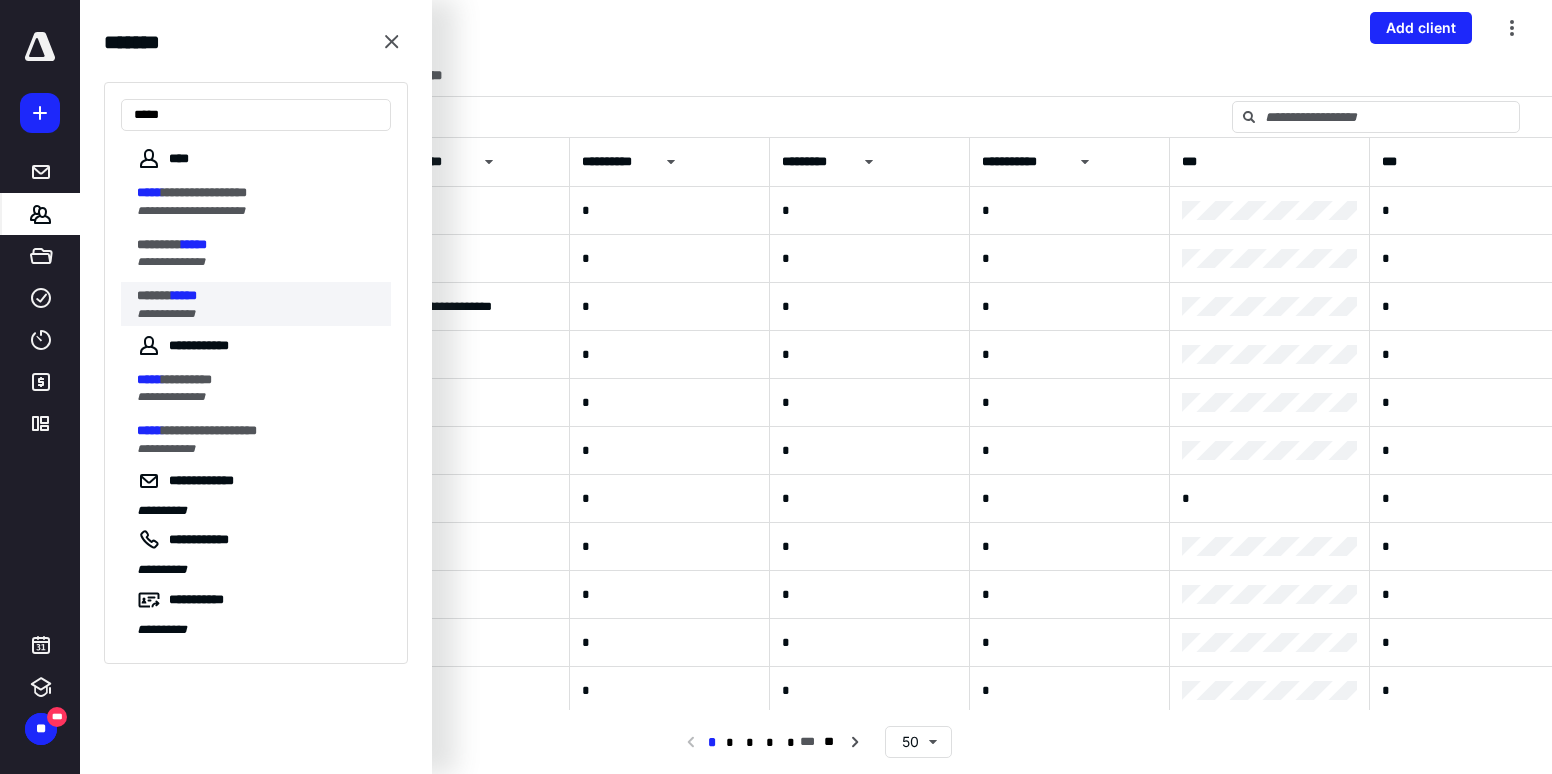 type on "*****" 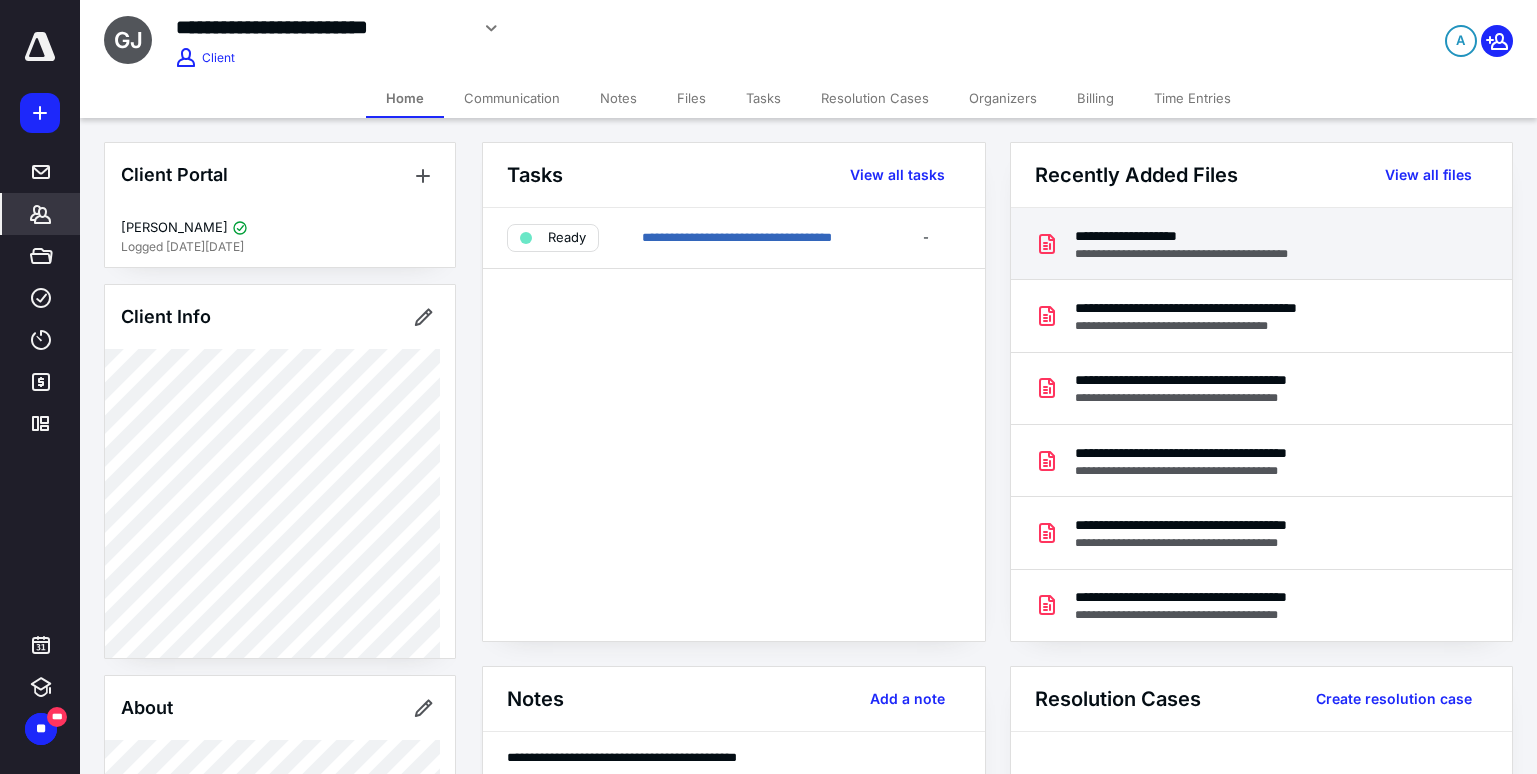 click on "**********" at bounding box center (1217, 236) 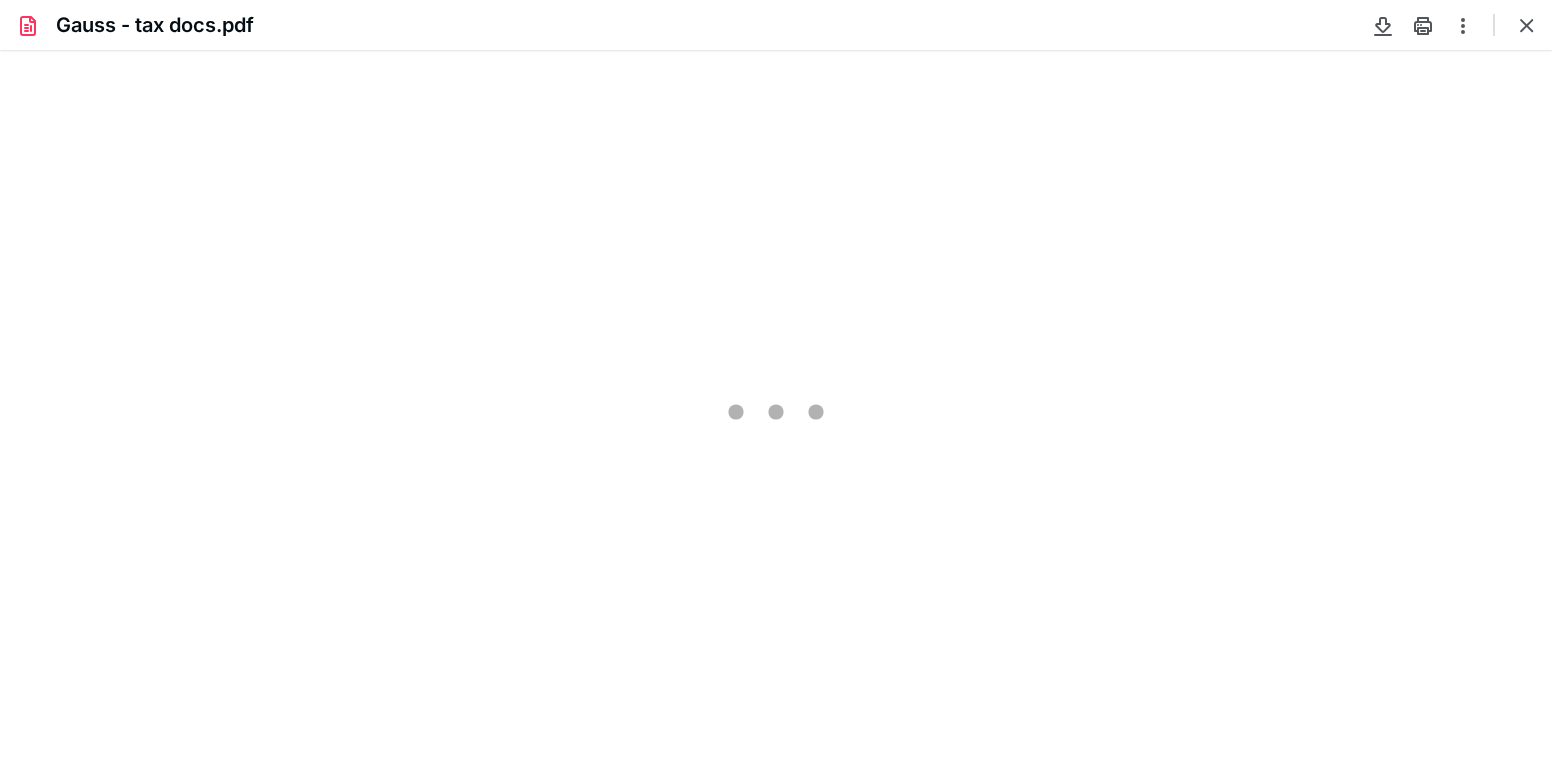 scroll, scrollTop: 0, scrollLeft: 0, axis: both 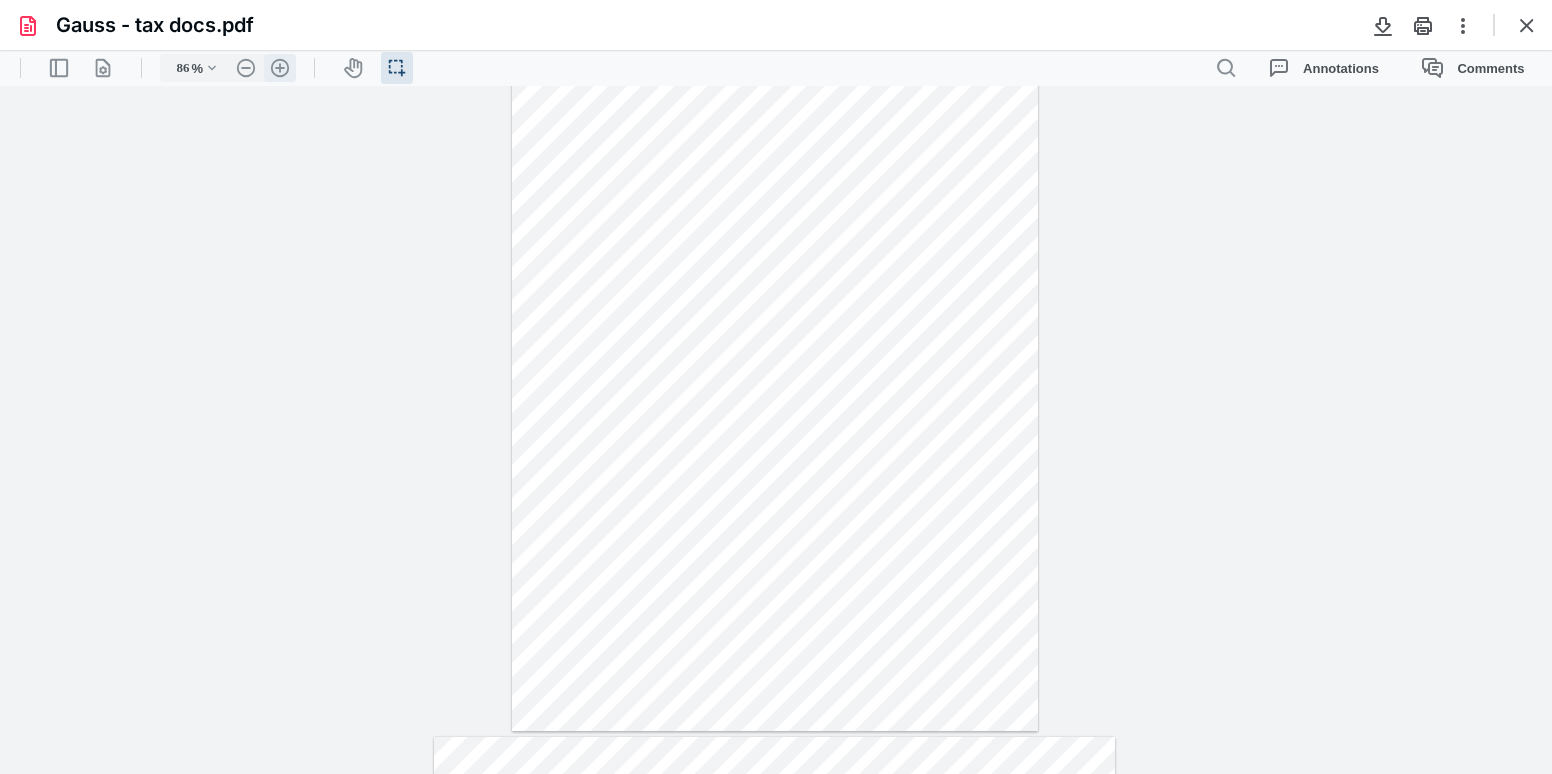 click on ".cls-1{fill:#abb0c4;} icon - header - zoom - in - line" at bounding box center (280, 68) 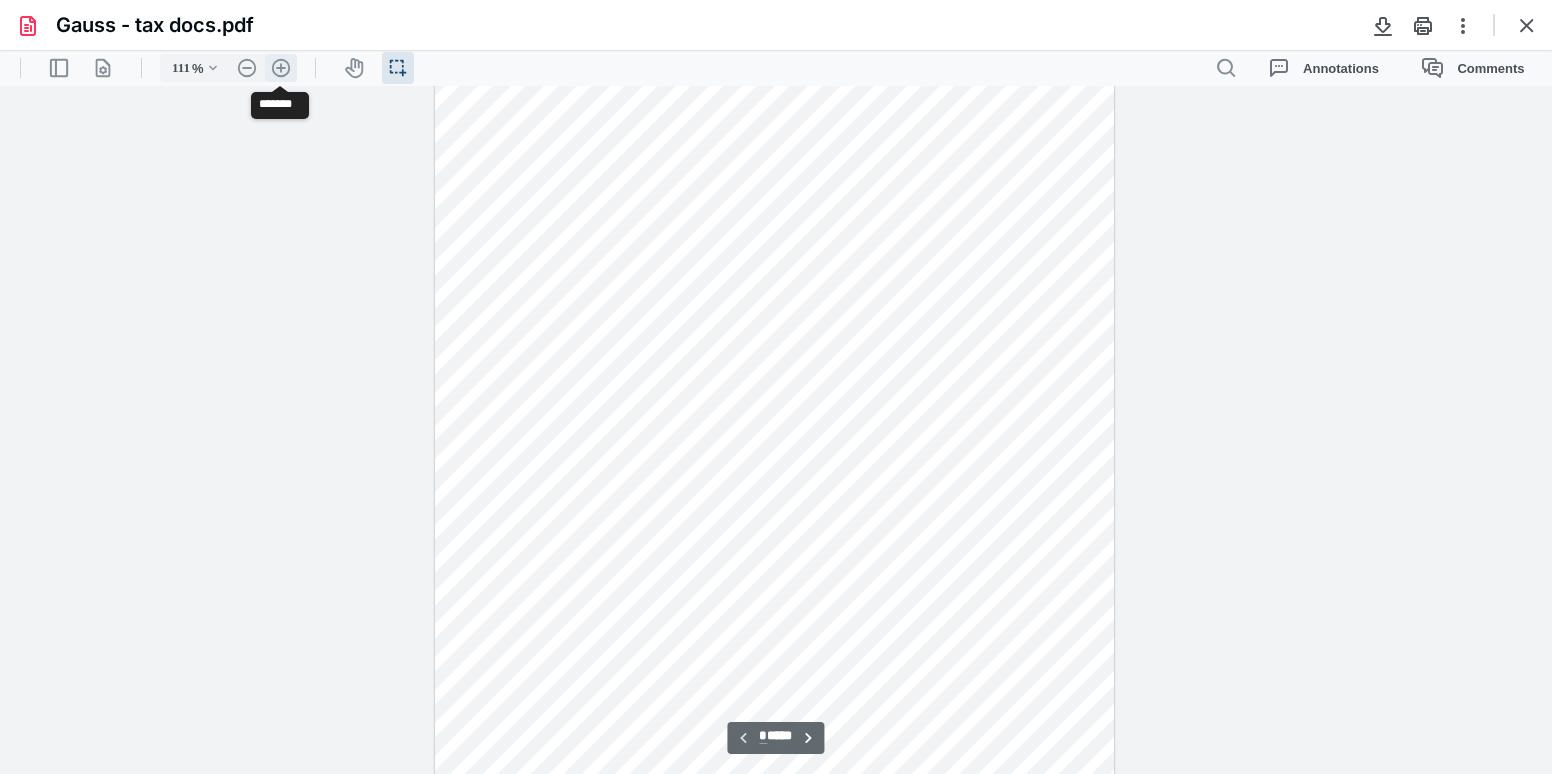 click on ".cls-1{fill:#abb0c4;} icon - header - zoom - in - line" at bounding box center [281, 68] 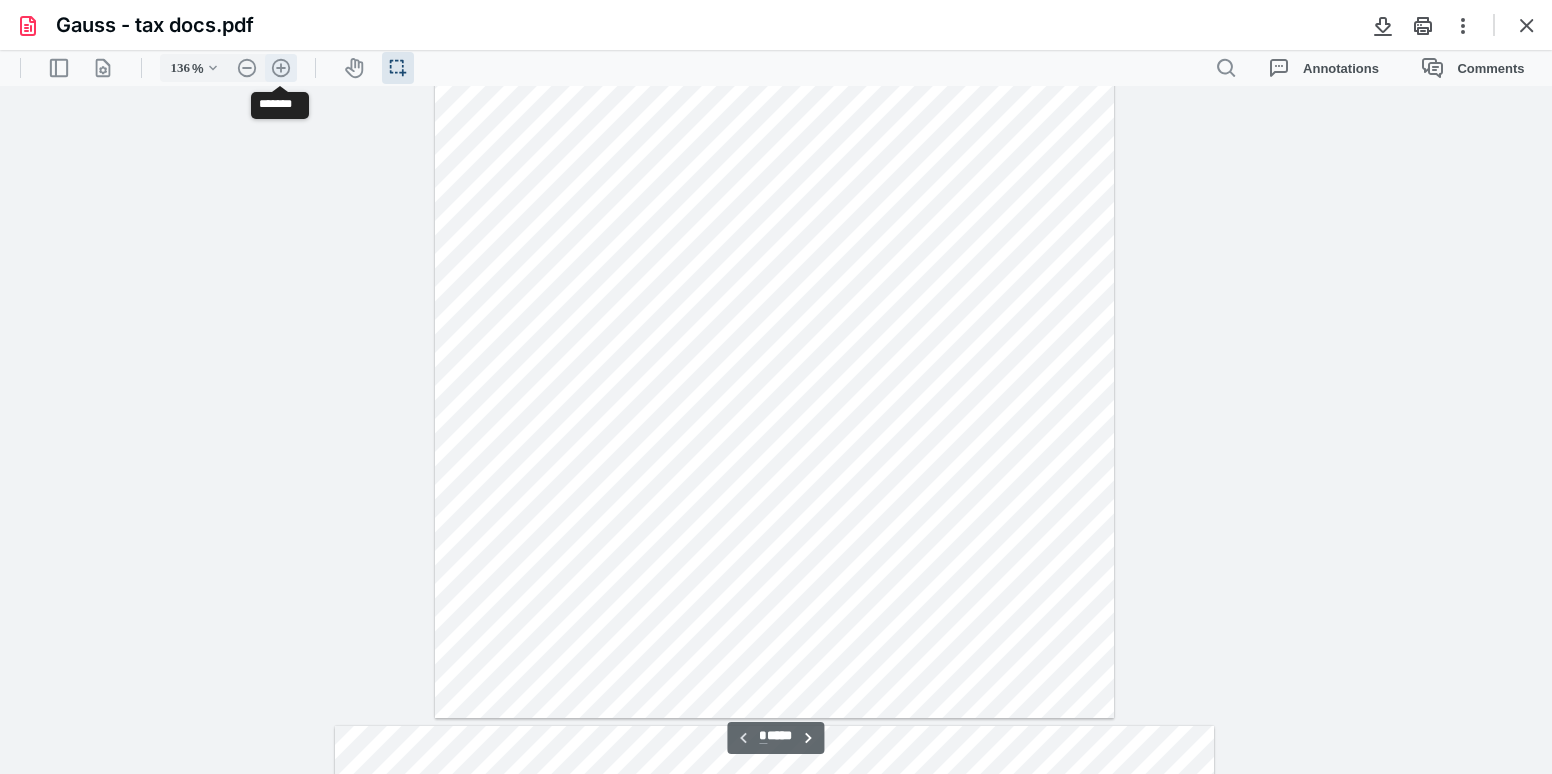 click on ".cls-1{fill:#abb0c4;} icon - header - zoom - in - line" at bounding box center [281, 68] 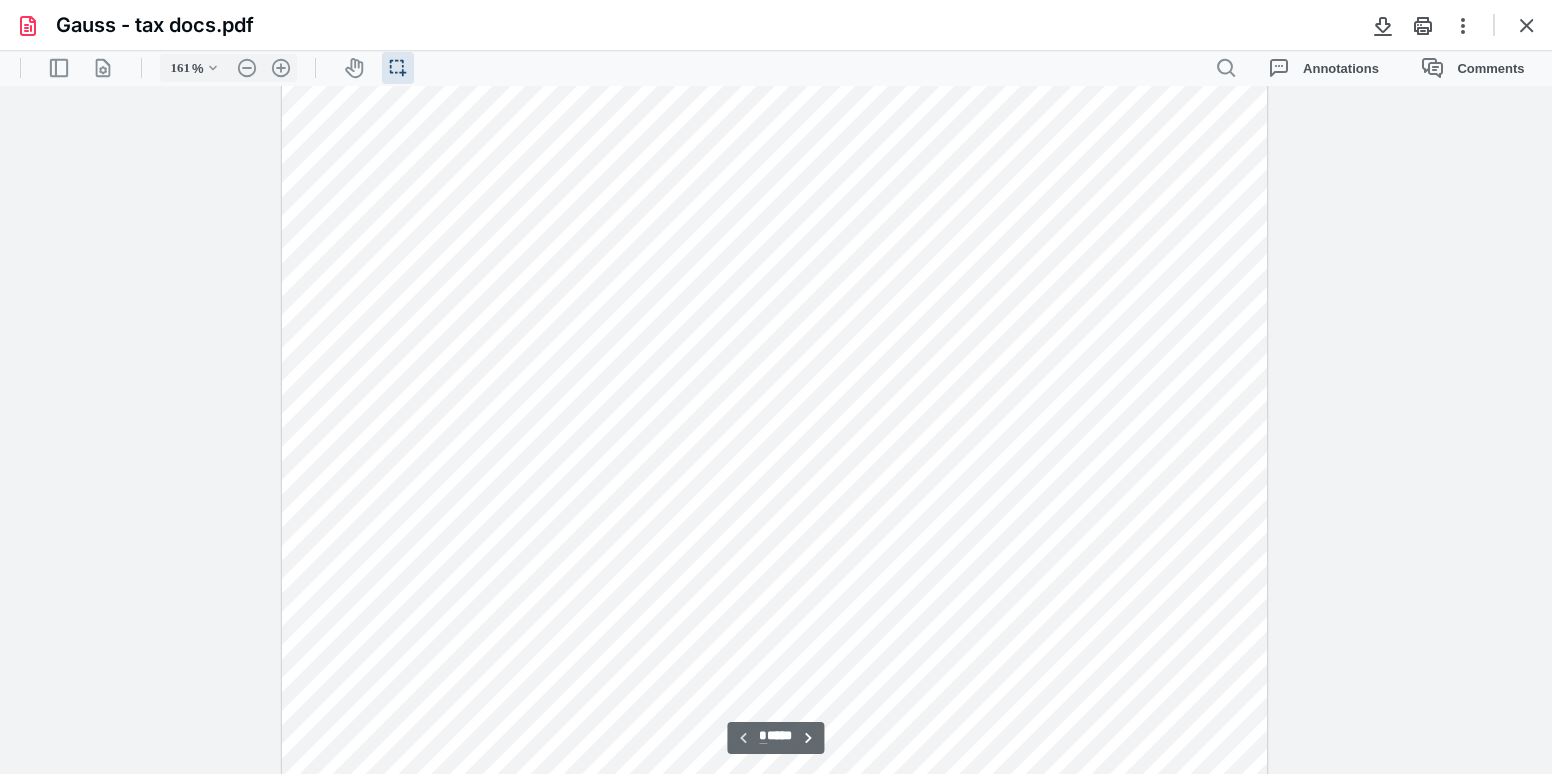 scroll, scrollTop: 0, scrollLeft: 0, axis: both 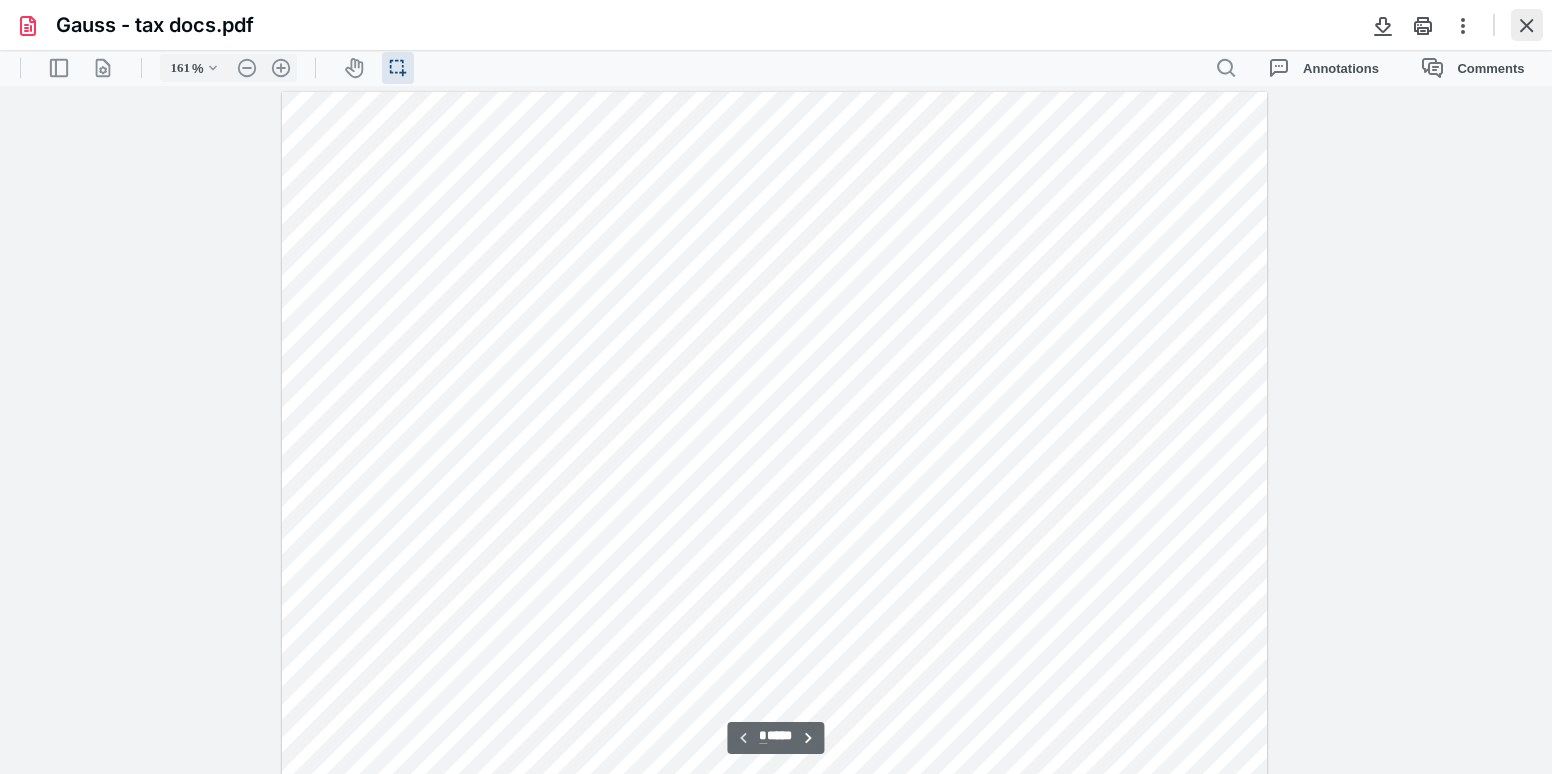 click at bounding box center [1527, 25] 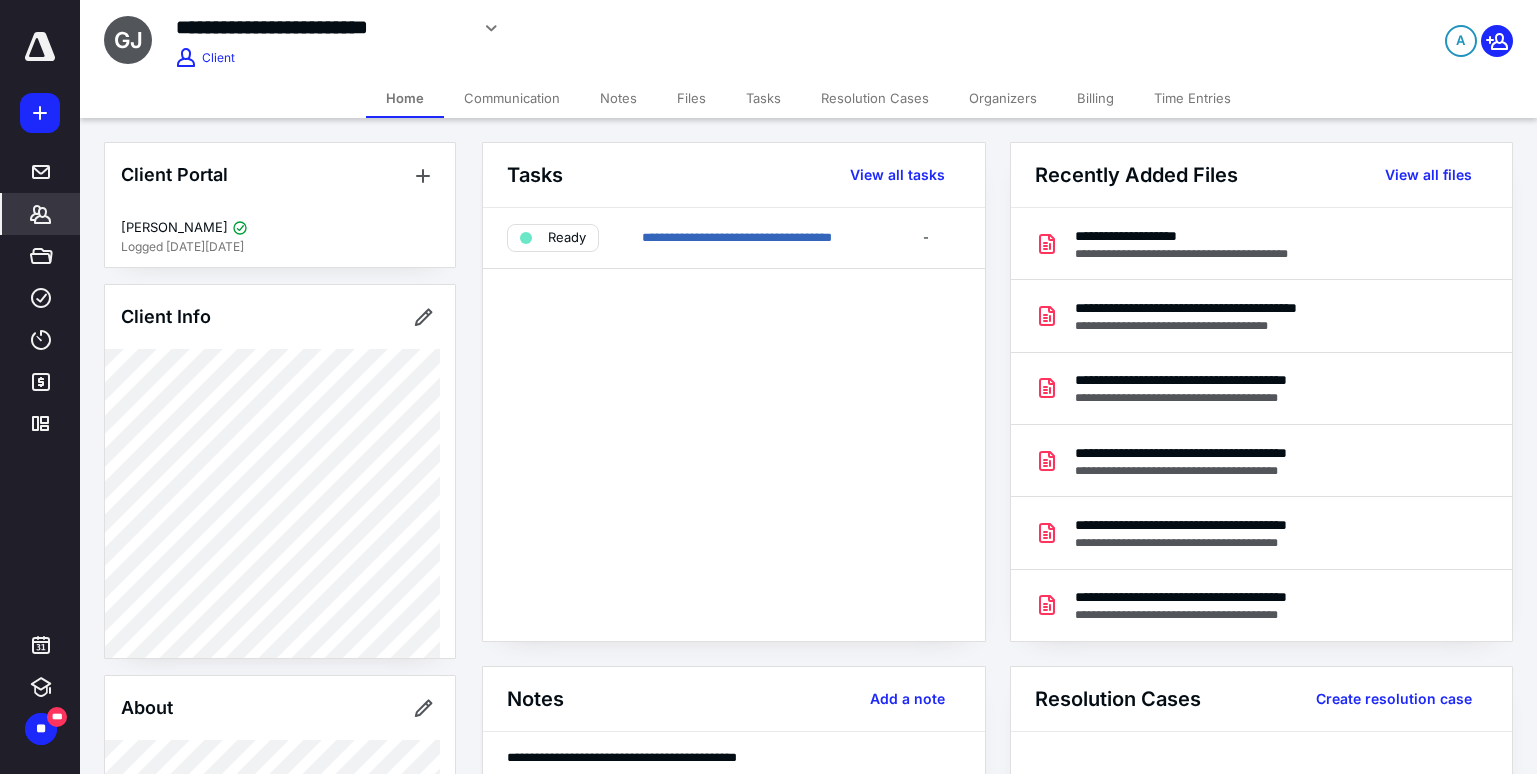 click on "Files" at bounding box center [691, 98] 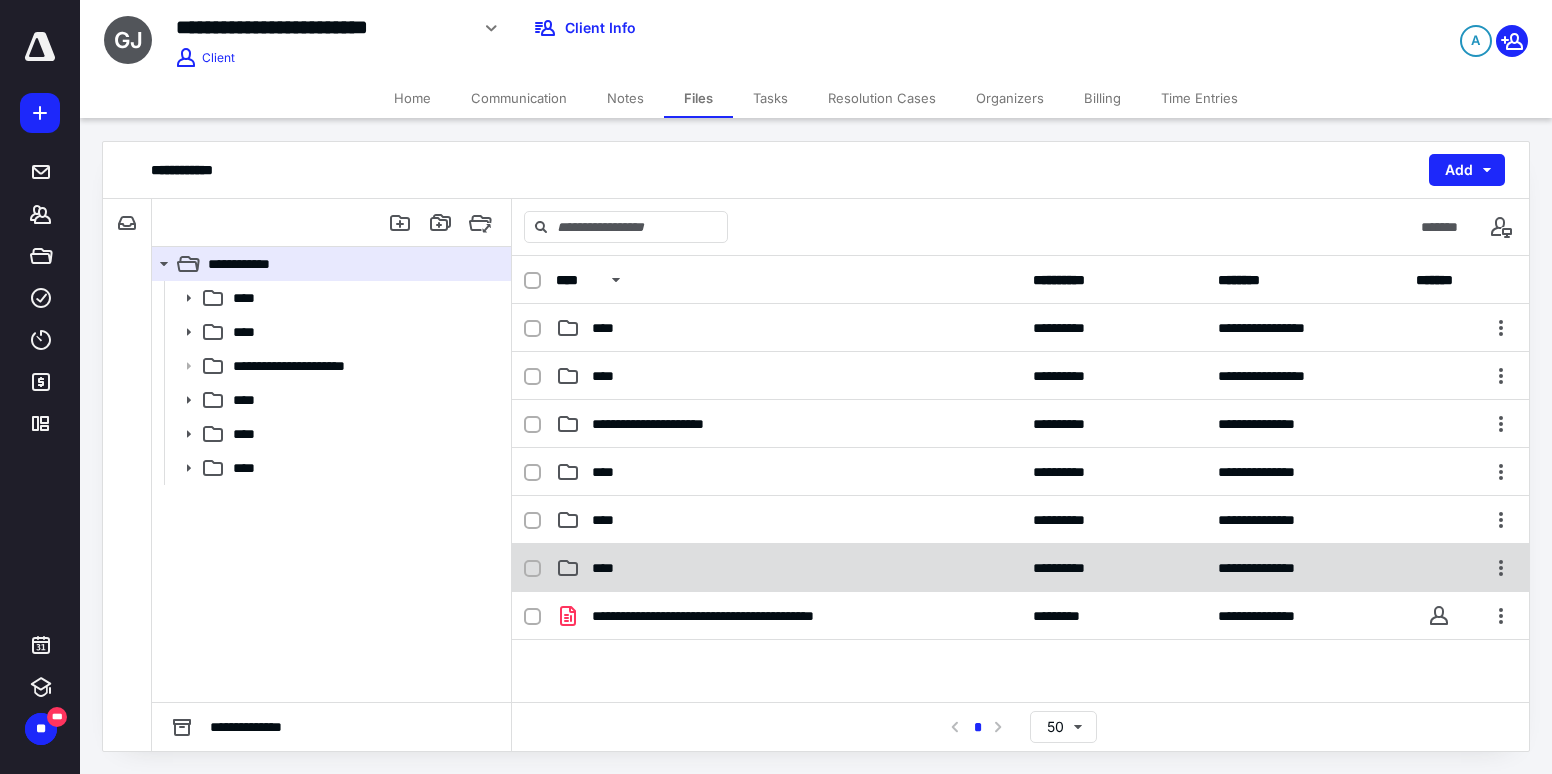 click on "****" at bounding box center [609, 568] 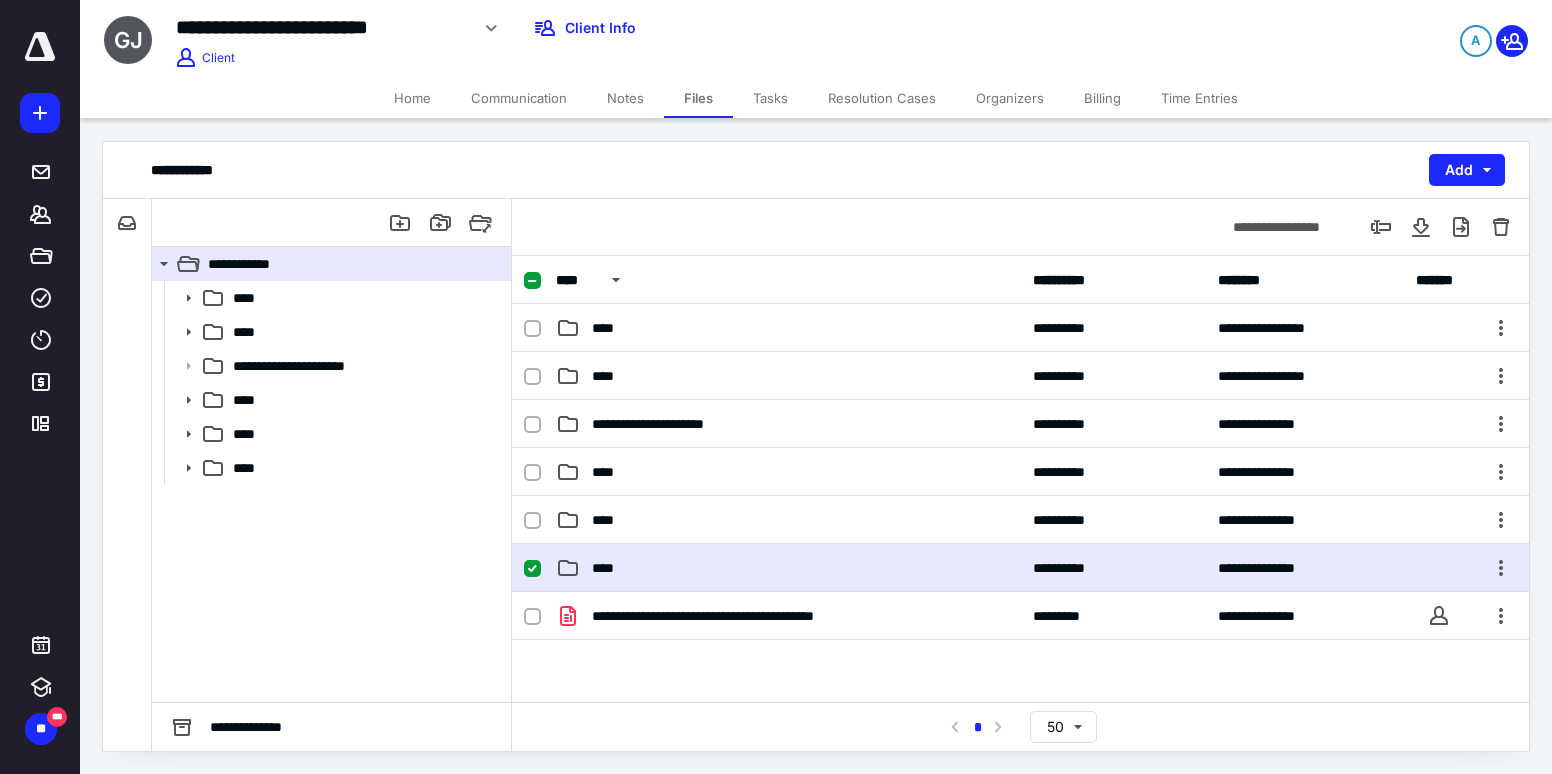 click on "****" at bounding box center (788, 568) 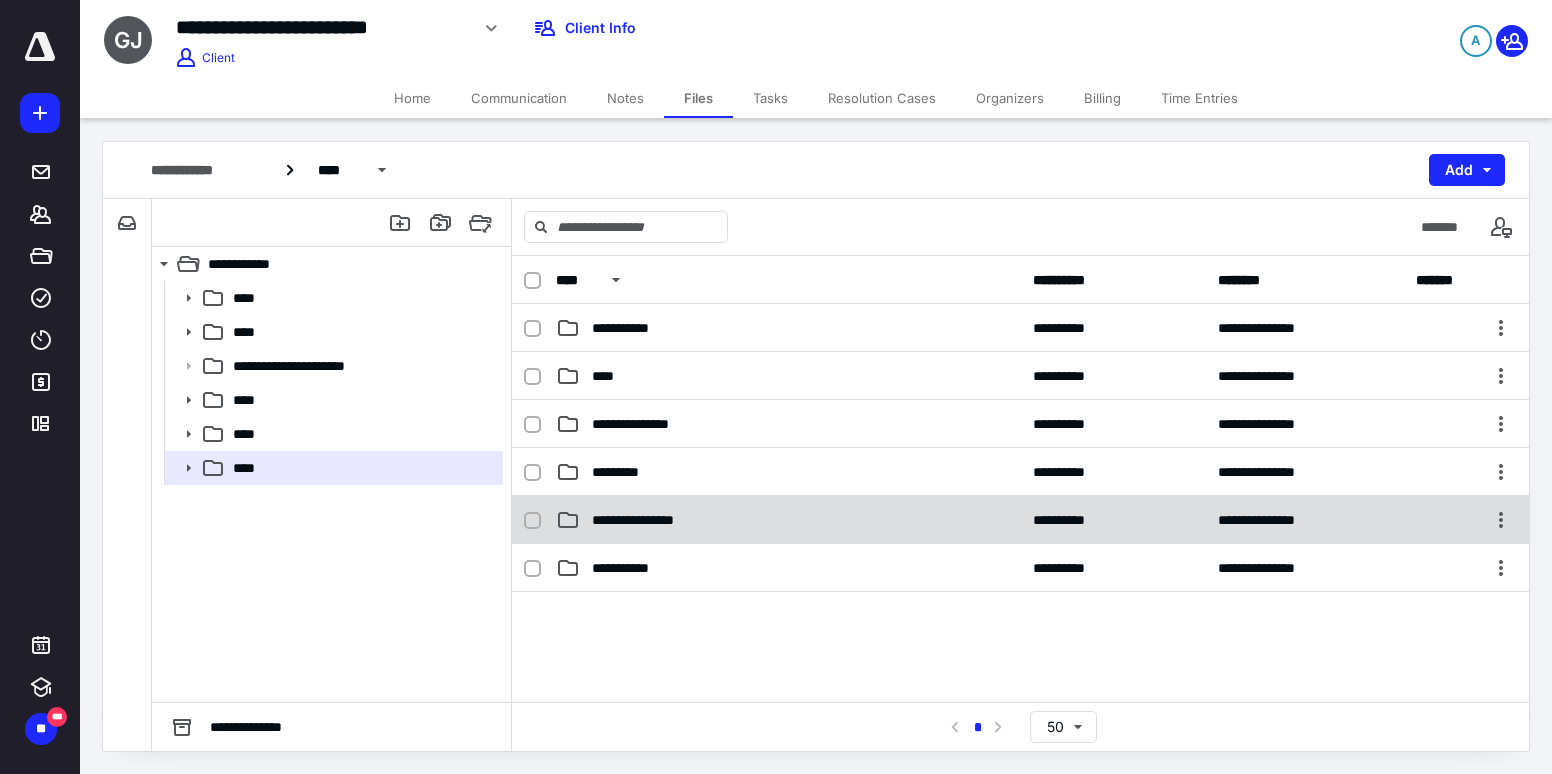 click on "**********" at bounding box center (668, 520) 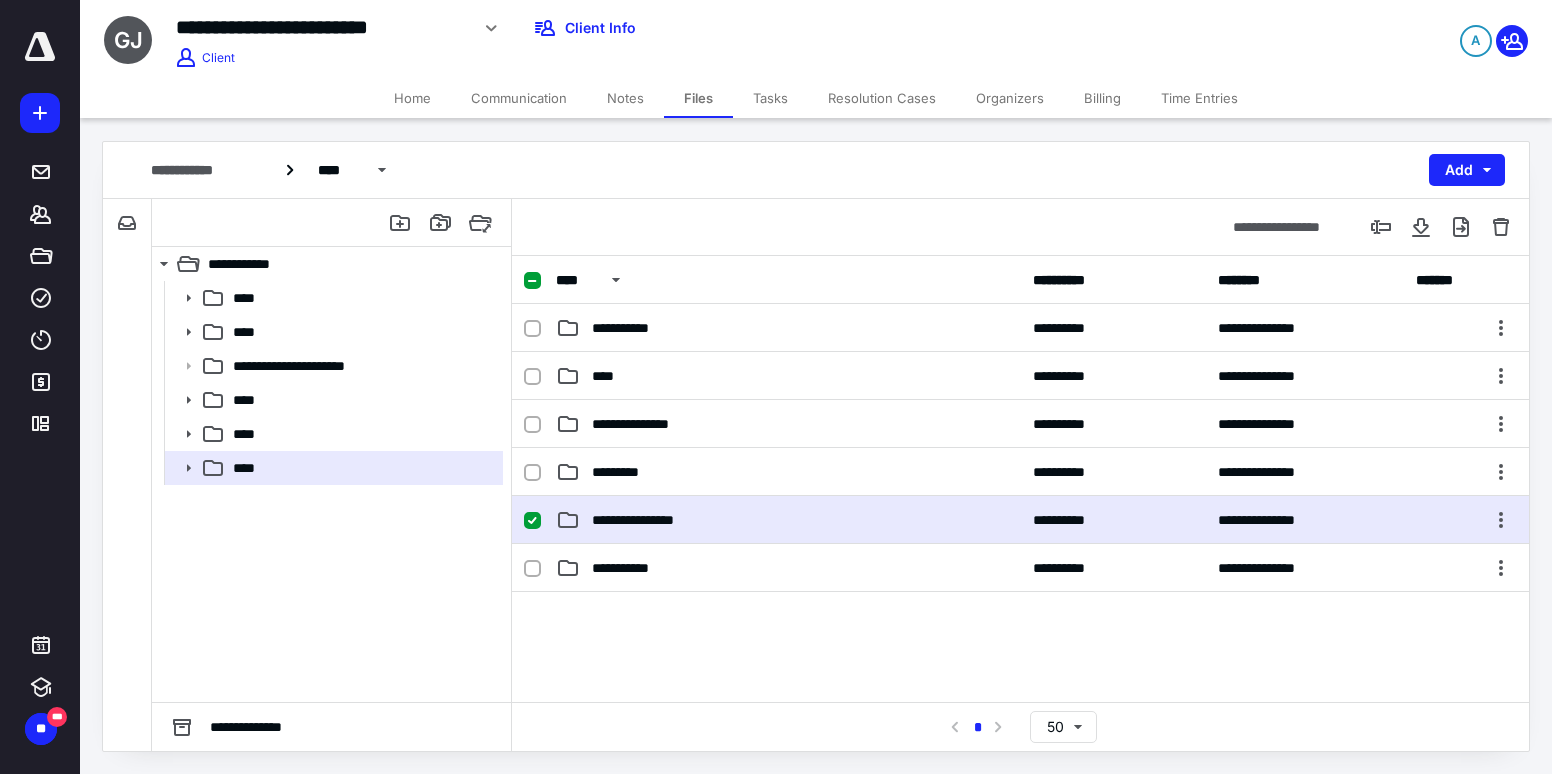 click on "**********" at bounding box center (668, 520) 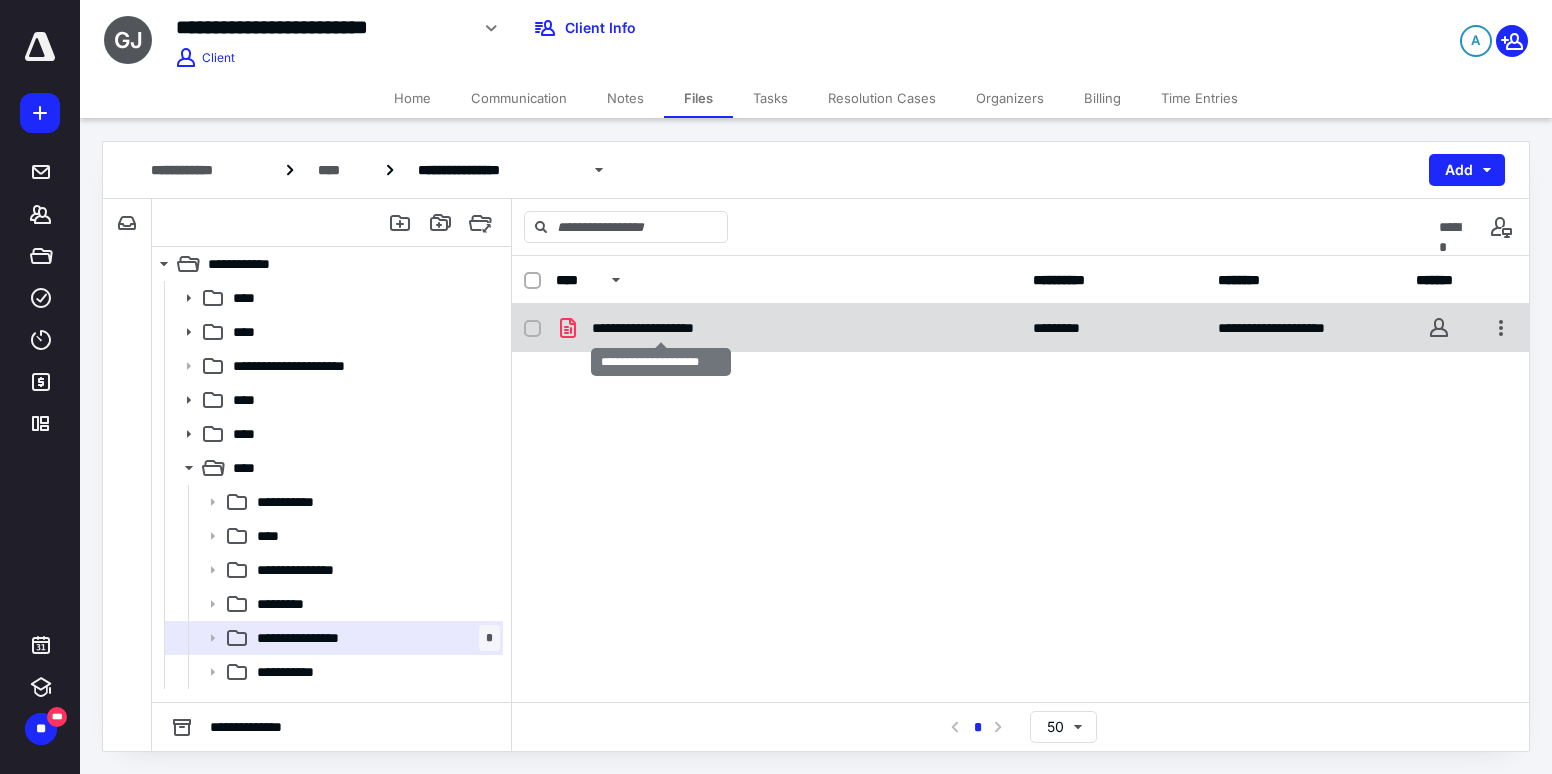 click on "**********" at bounding box center (661, 328) 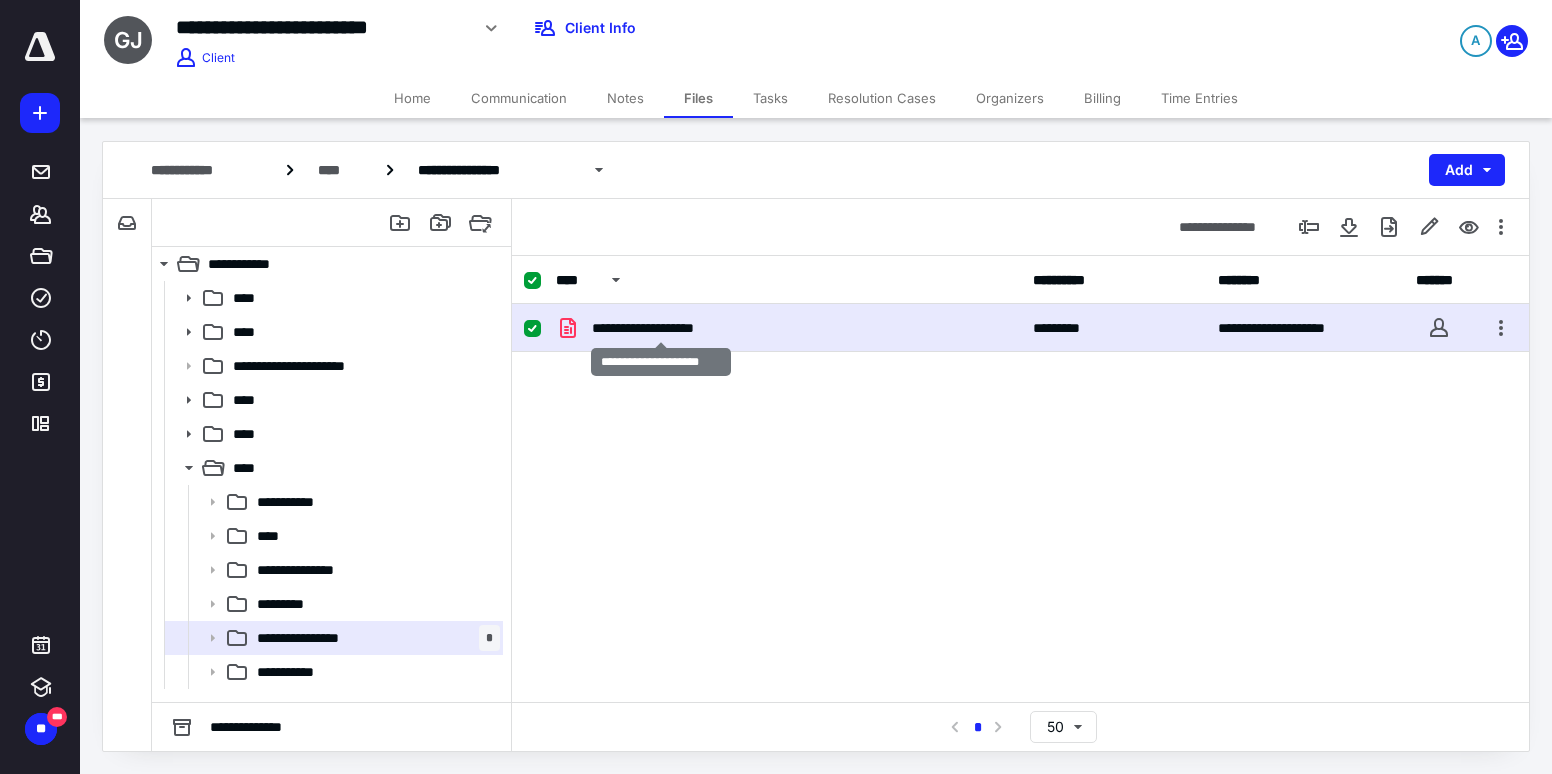 click on "**********" at bounding box center (661, 328) 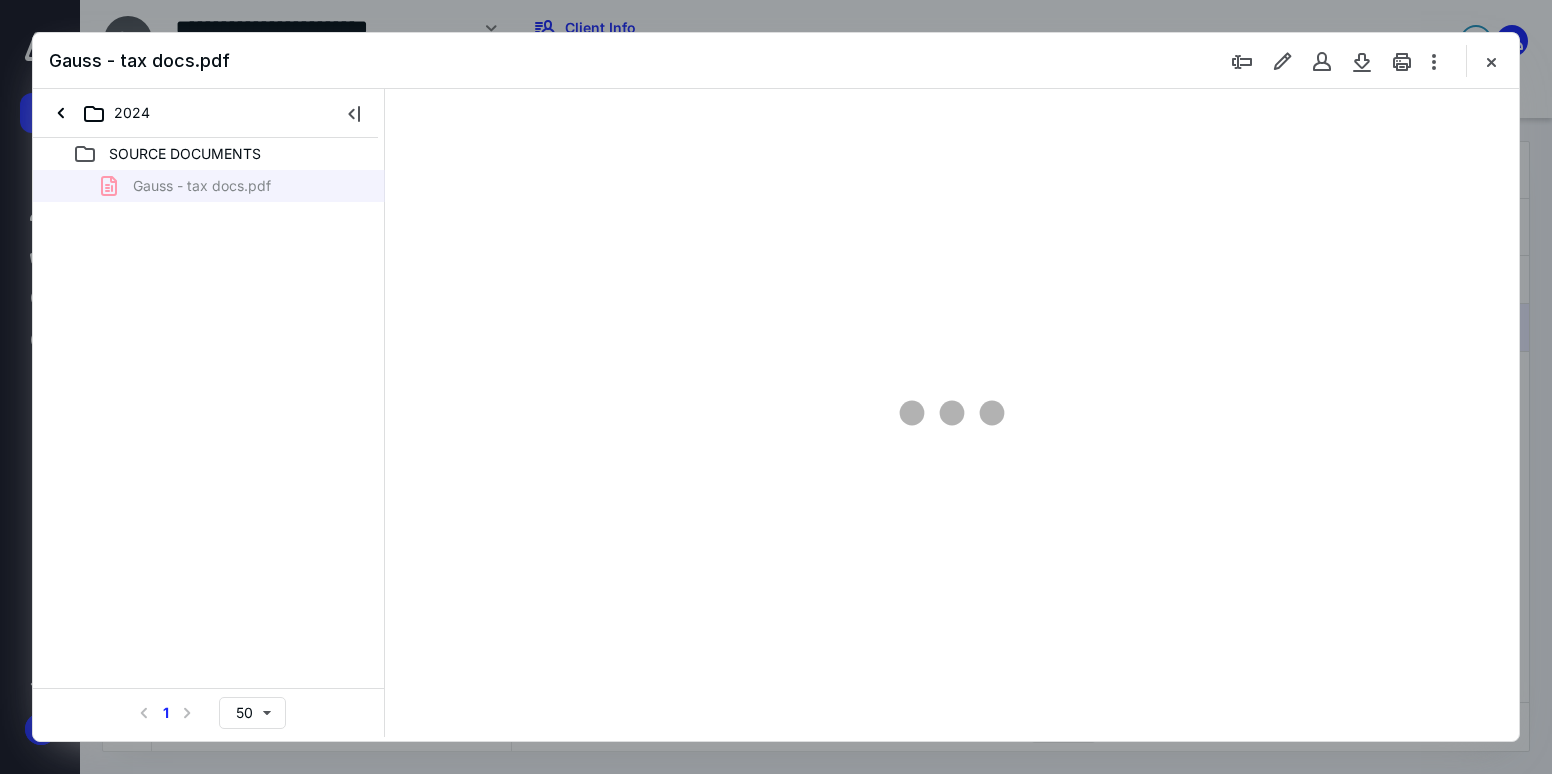 scroll, scrollTop: 0, scrollLeft: 0, axis: both 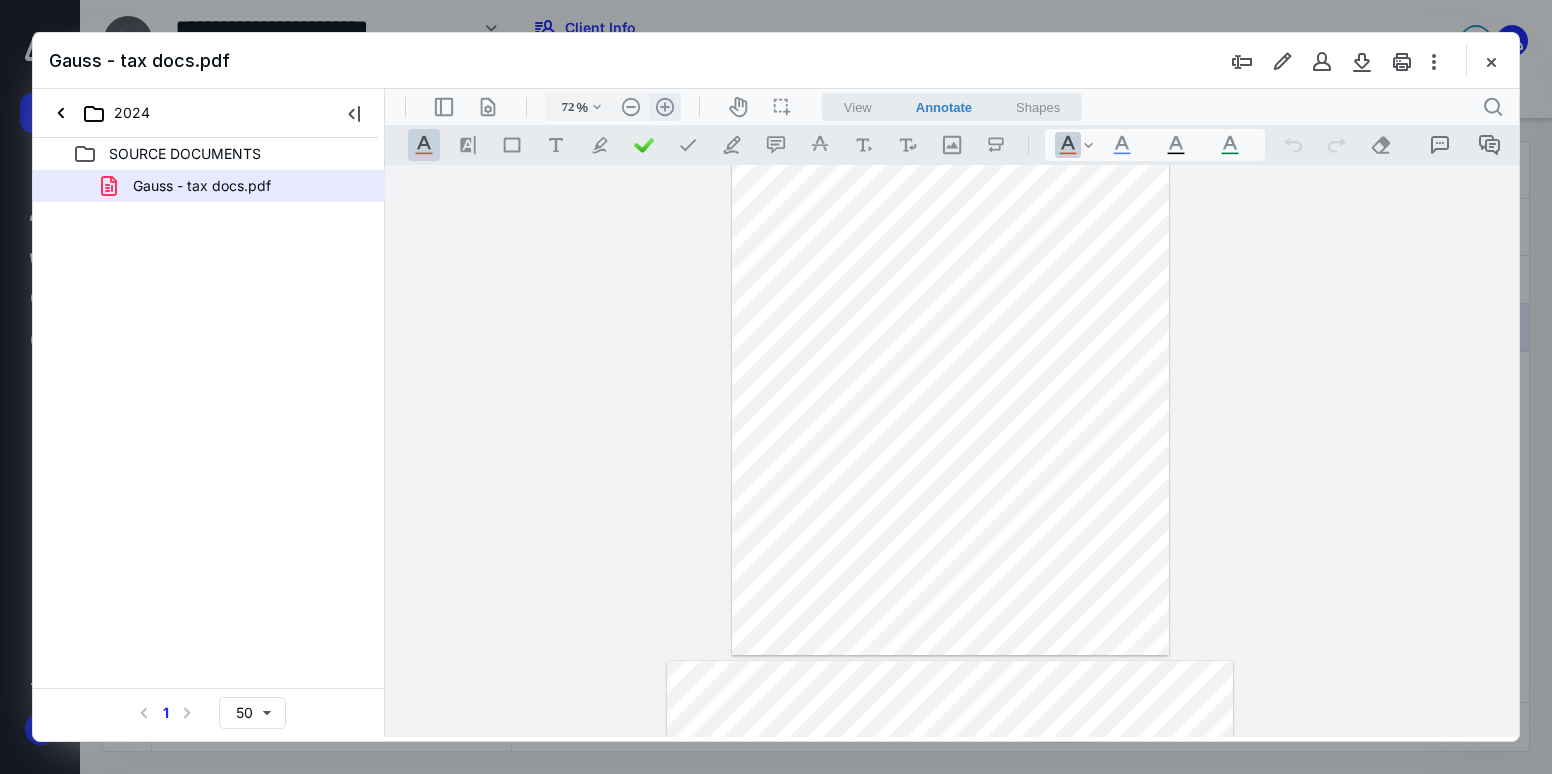 click on ".cls-1{fill:#abb0c4;} icon - header - zoom - in - line" at bounding box center [665, 107] 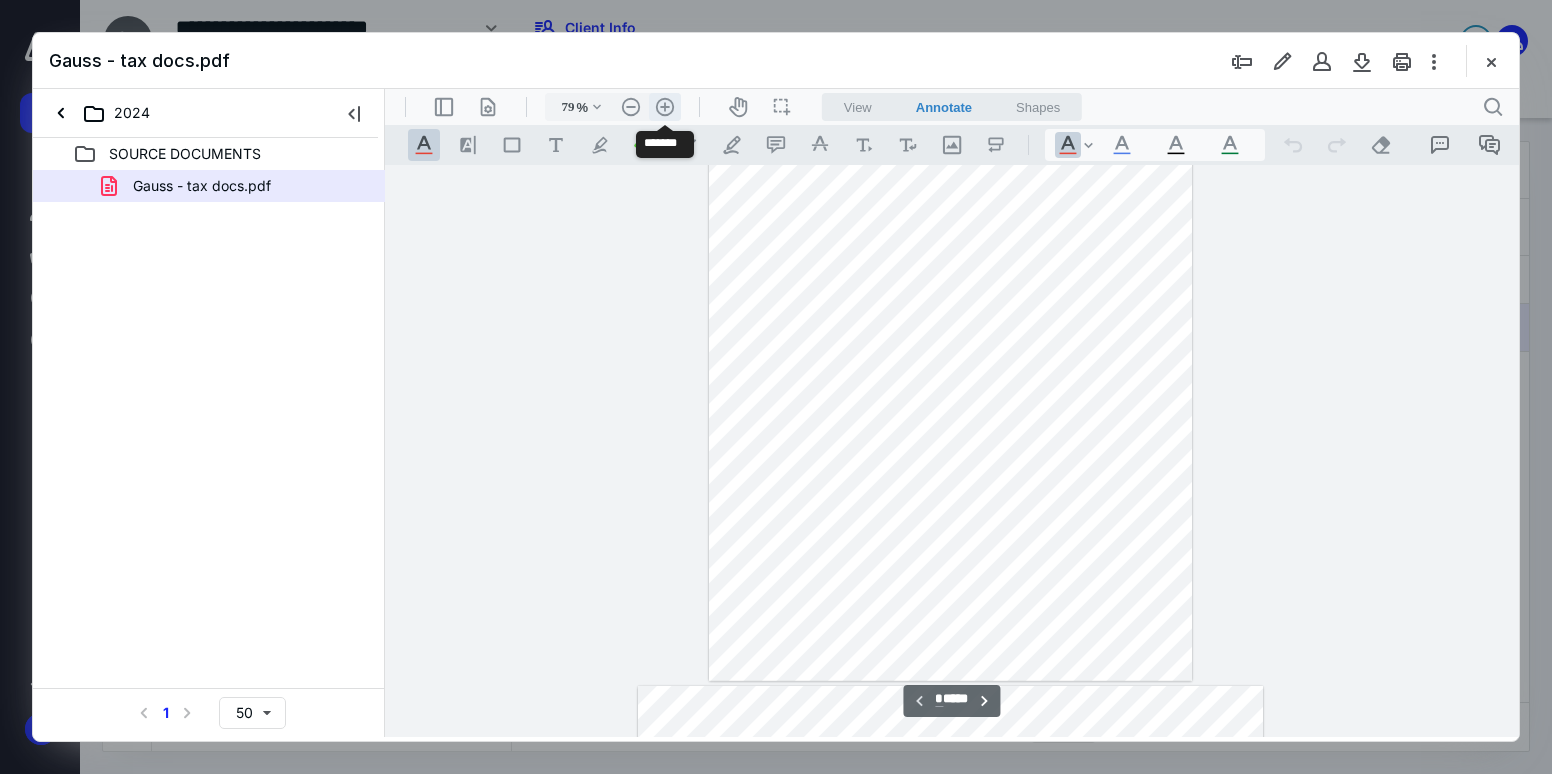 click on ".cls-1{fill:#abb0c4;} icon - header - zoom - in - line" at bounding box center [665, 107] 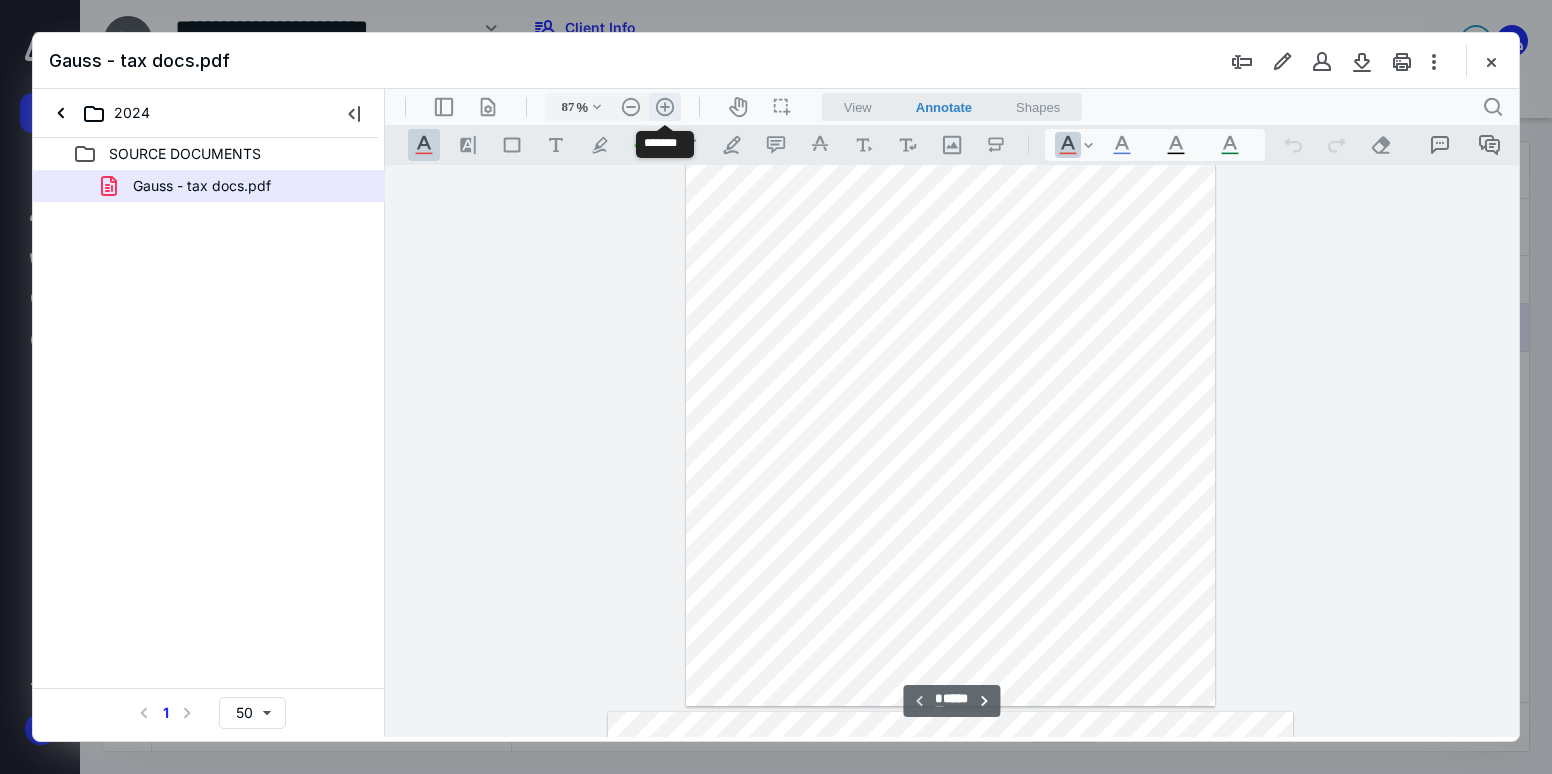 click on ".cls-1{fill:#abb0c4;} icon - header - zoom - in - line" at bounding box center (665, 107) 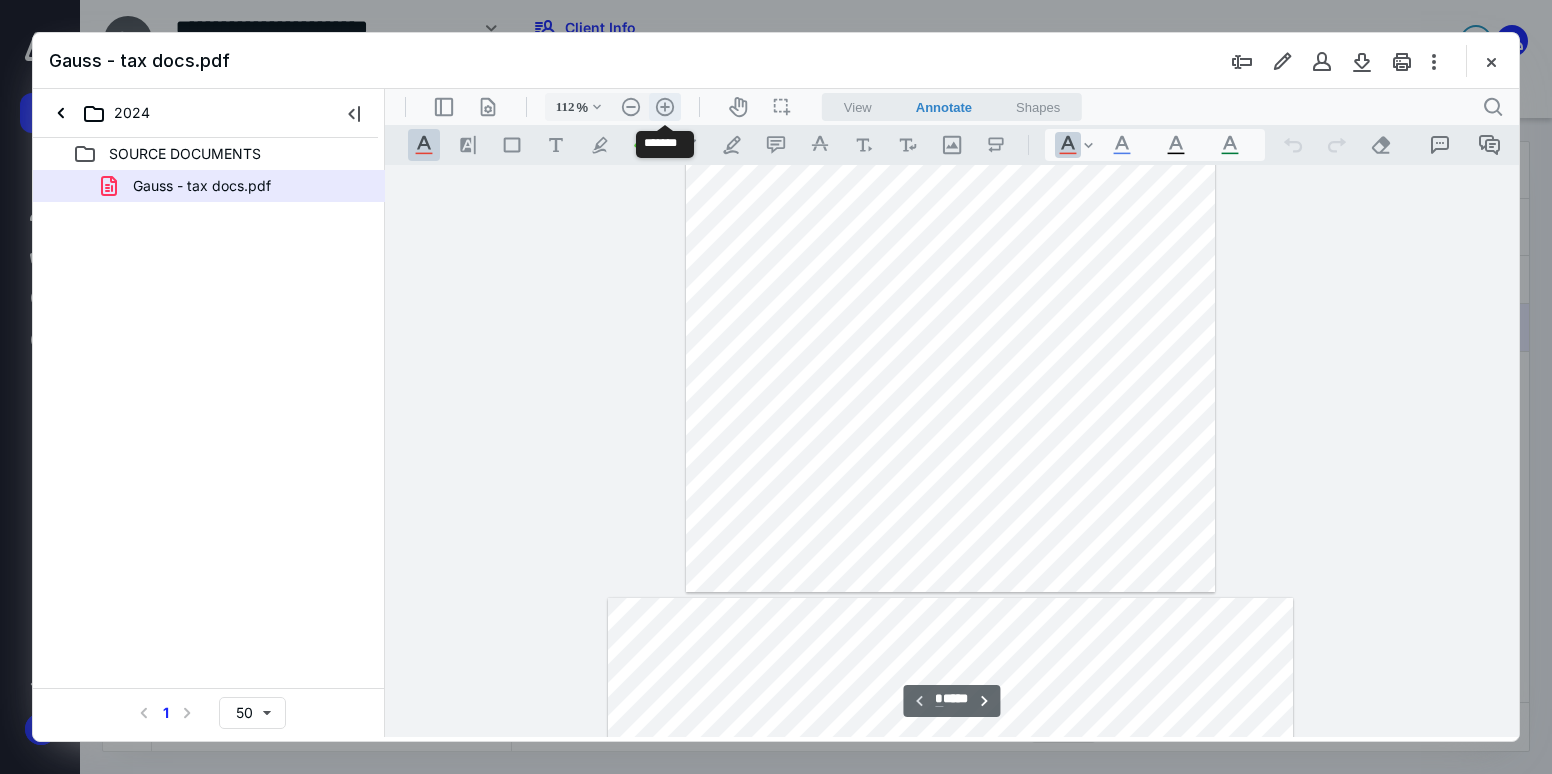 click on ".cls-1{fill:#abb0c4;} icon - header - zoom - in - line" at bounding box center [665, 107] 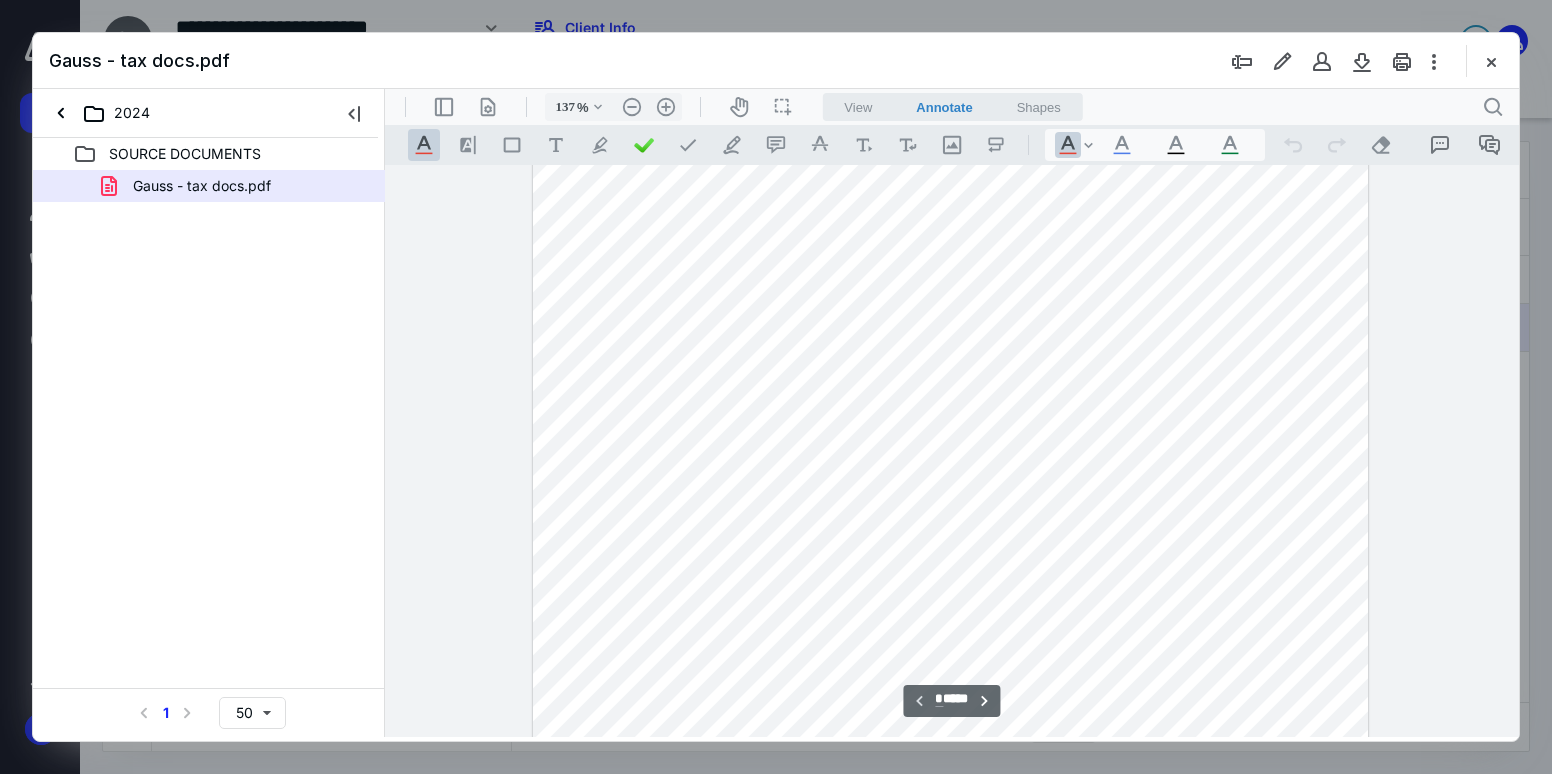 scroll, scrollTop: 75, scrollLeft: 0, axis: vertical 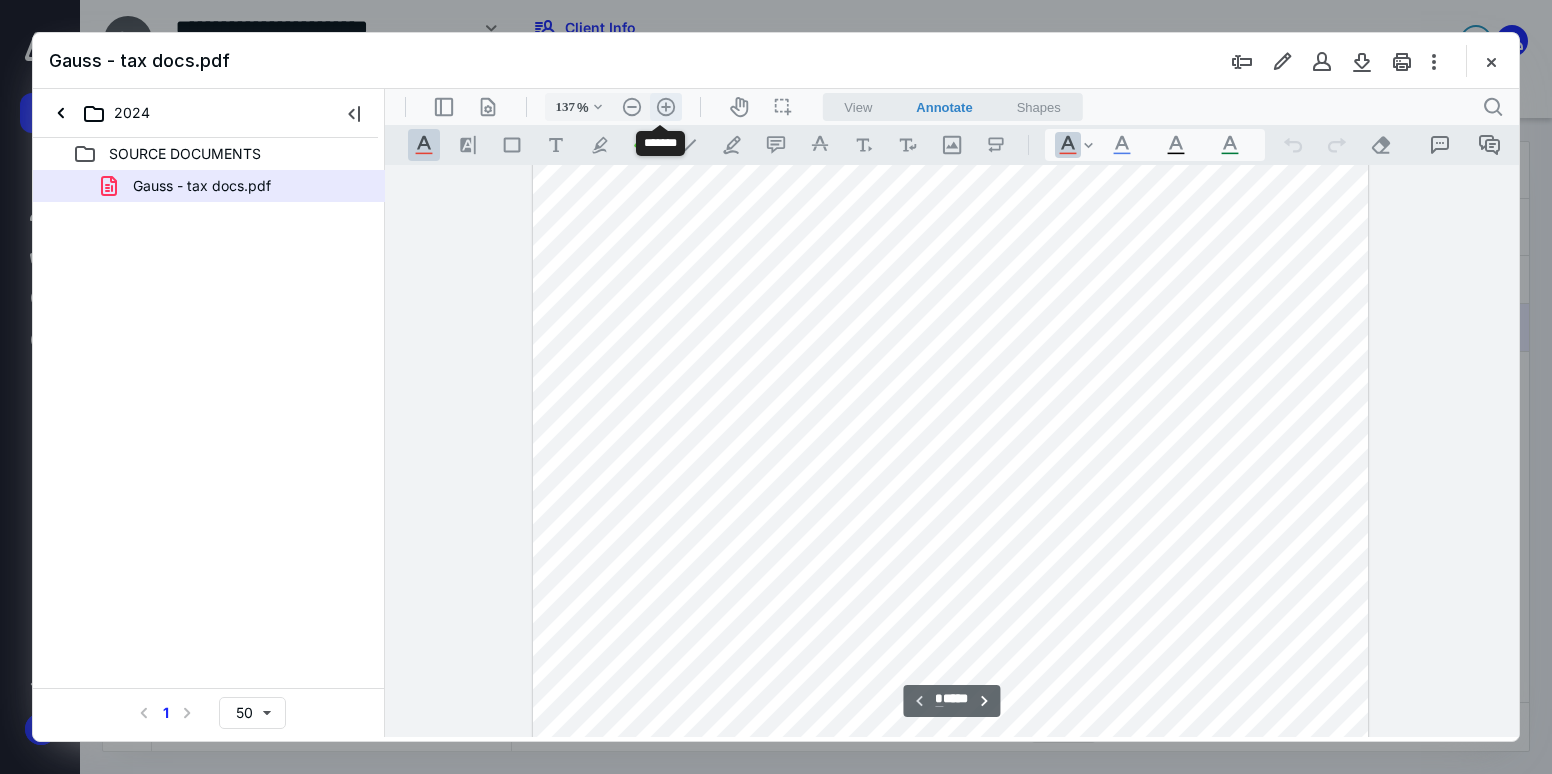 click on ".cls-1{fill:#abb0c4;} icon - header - zoom - in - line" at bounding box center (666, 107) 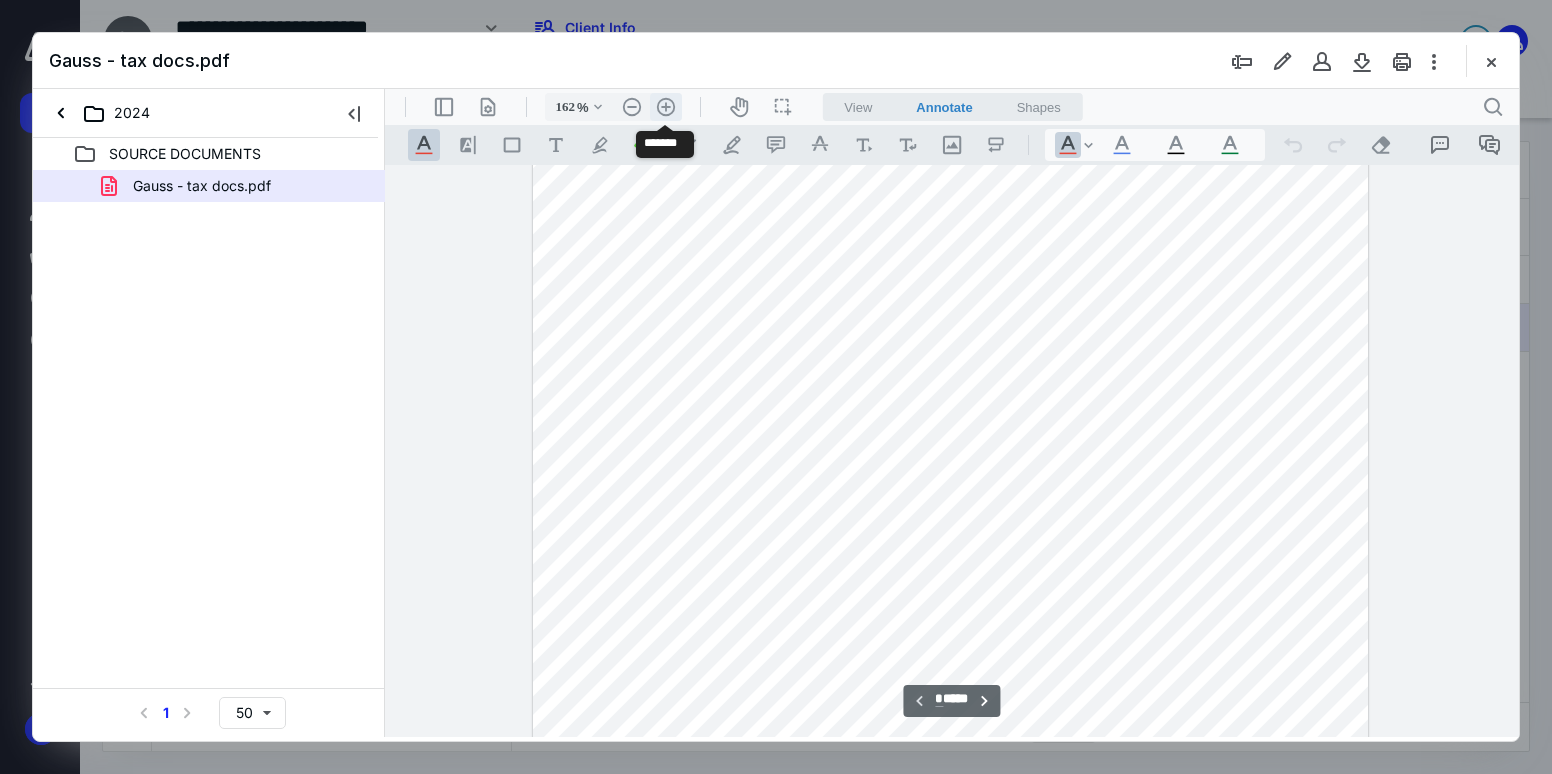click on ".cls-1{fill:#abb0c4;} icon - header - zoom - in - line" at bounding box center (666, 107) 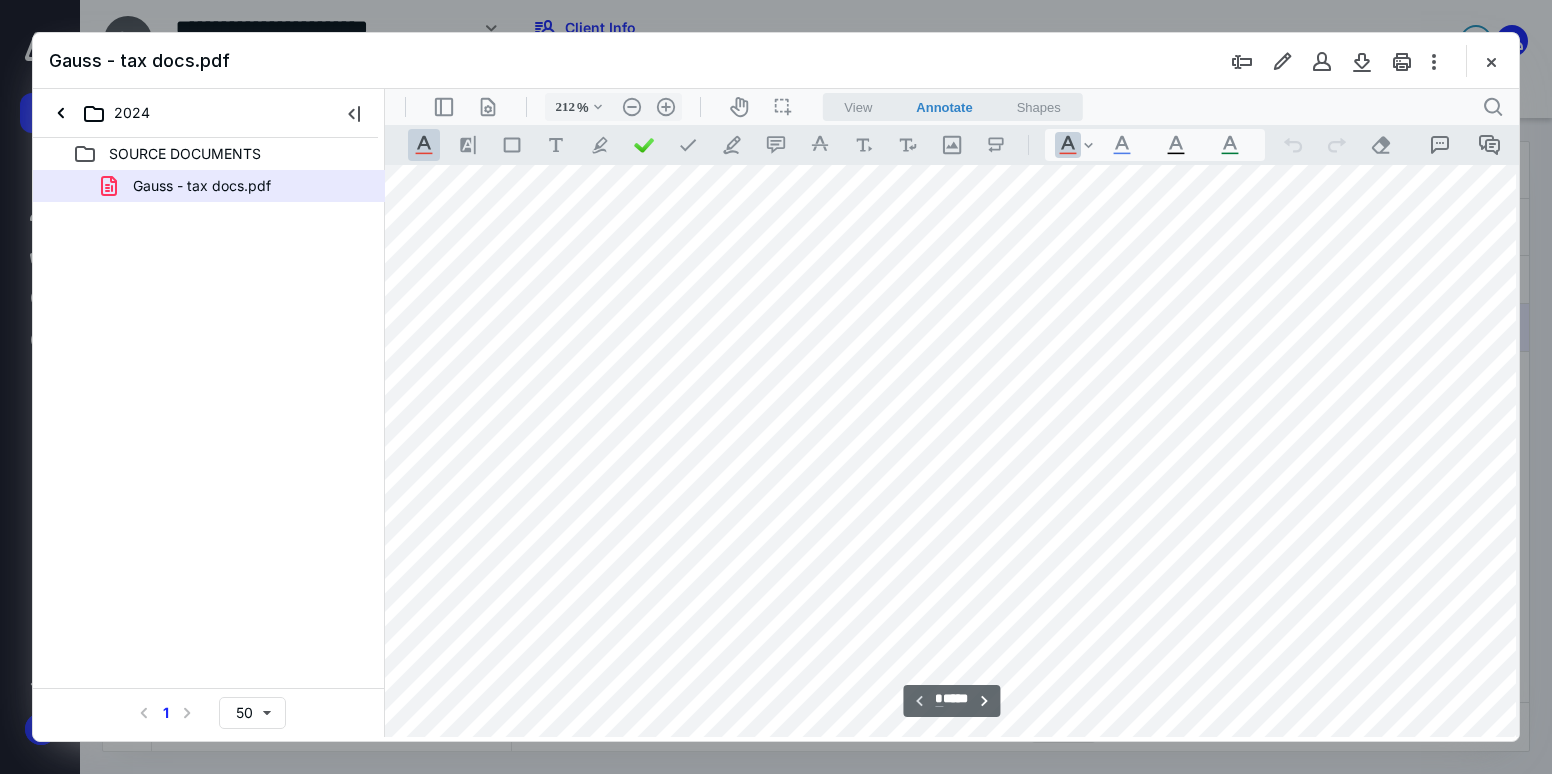 scroll, scrollTop: 352, scrollLeft: 287, axis: both 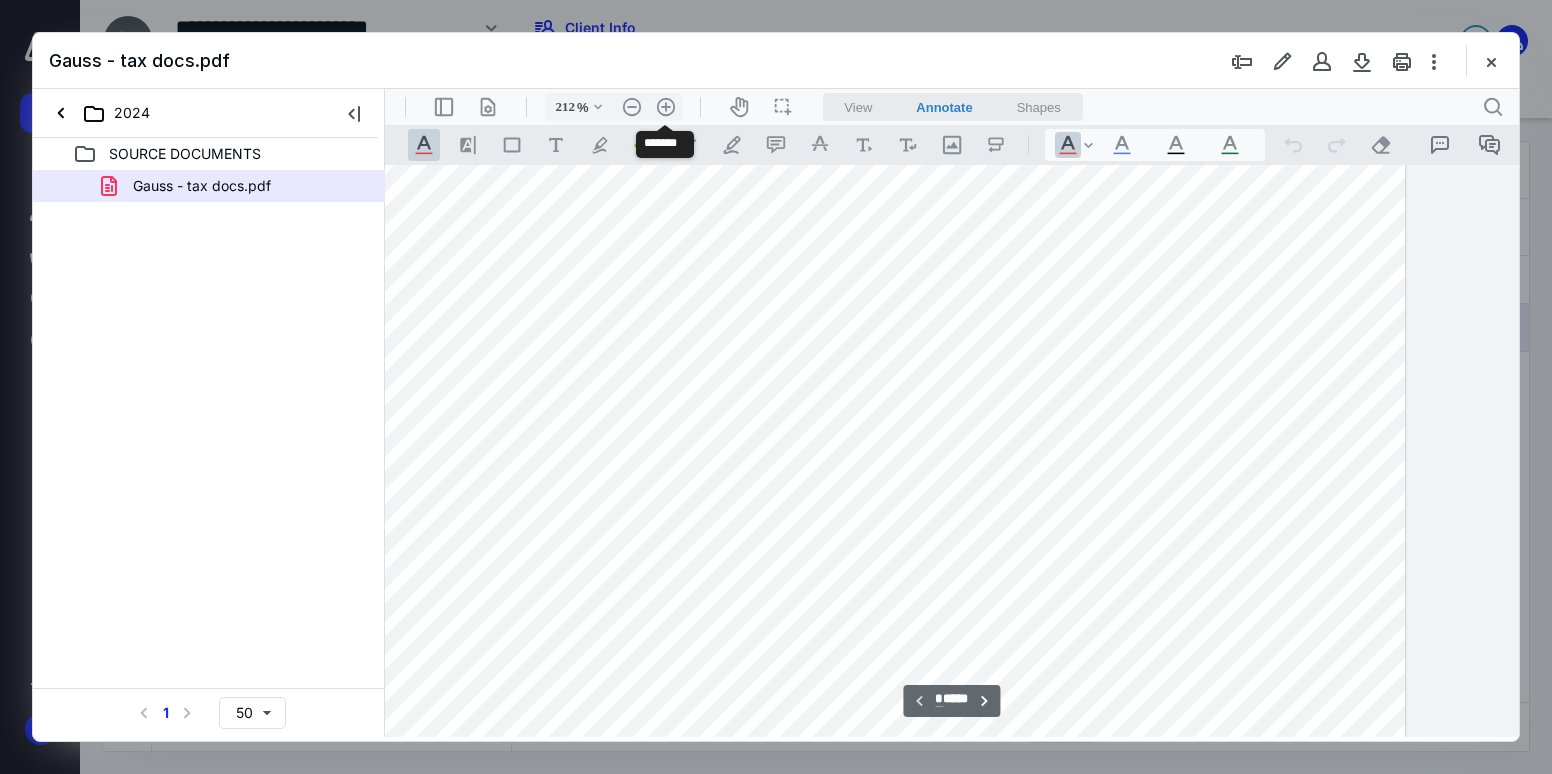 drag, startPoint x: 907, startPoint y: 733, endPoint x: 1382, endPoint y: 837, distance: 486.25198 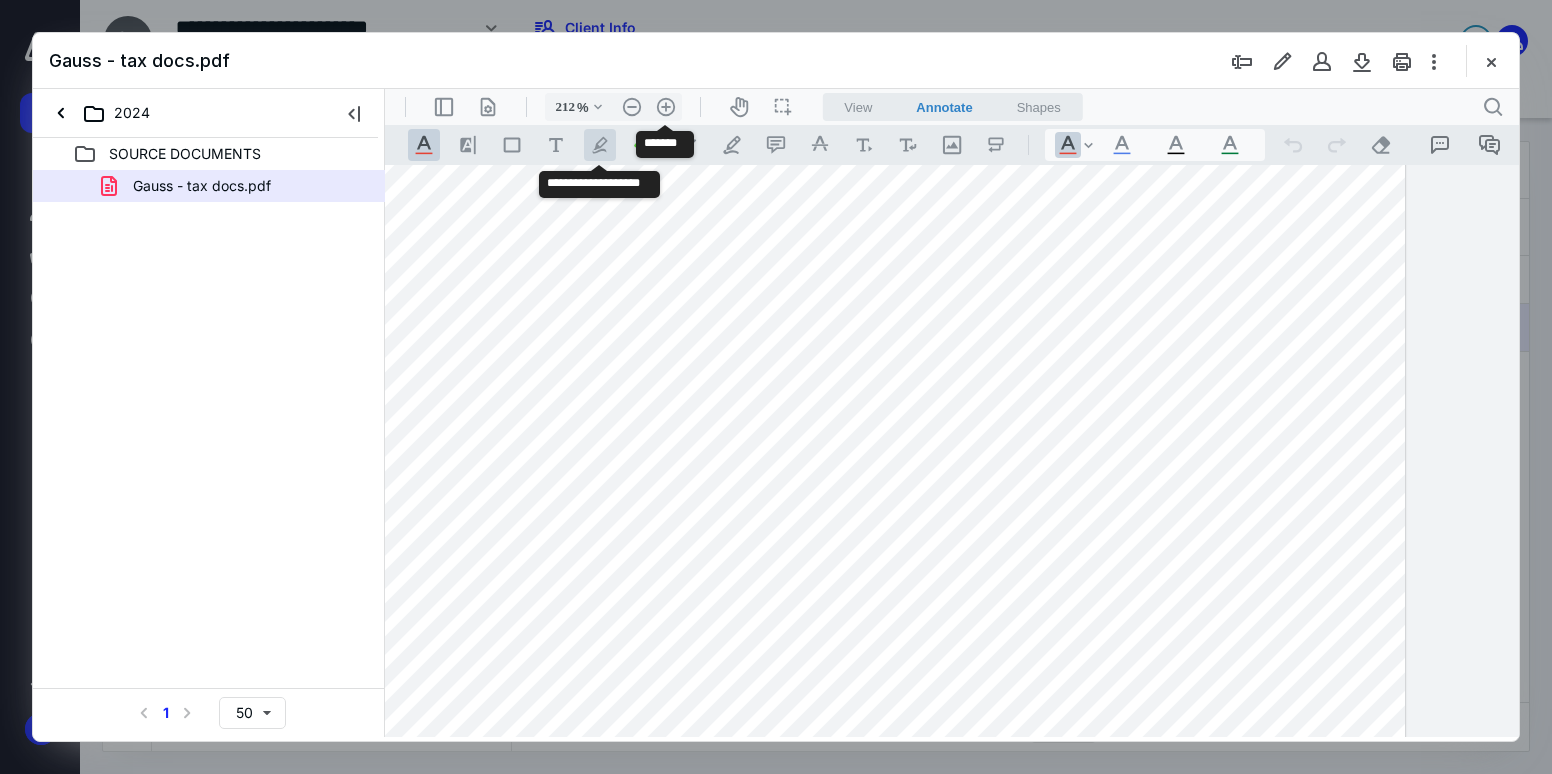 click on ".cls-1{fill:#abb0c4;} icon - tool - pen - highlight" at bounding box center (600, 145) 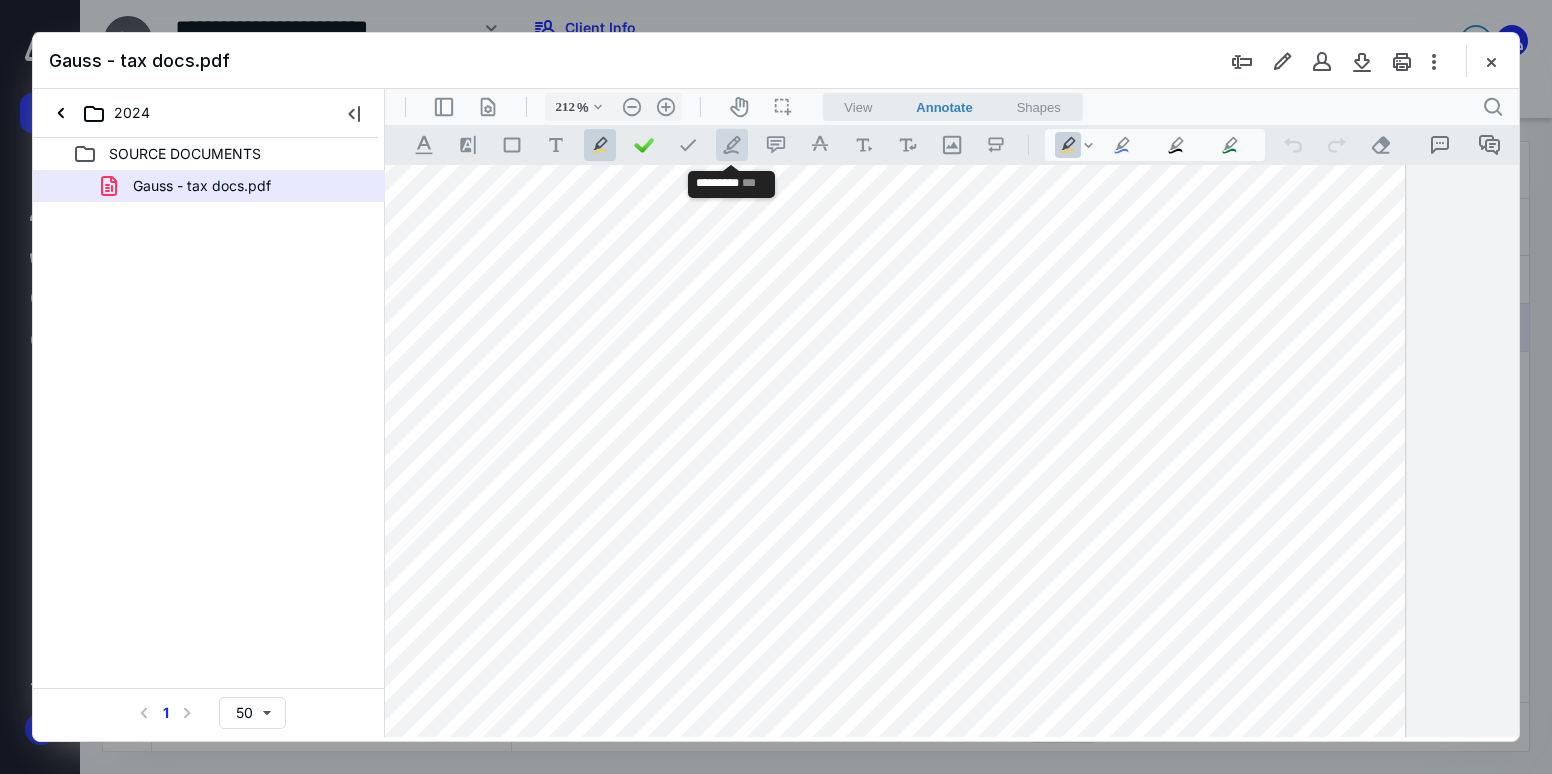click on ".cls-1{fill:#abb0c4;} icon - tool - pen - line" at bounding box center (732, 145) 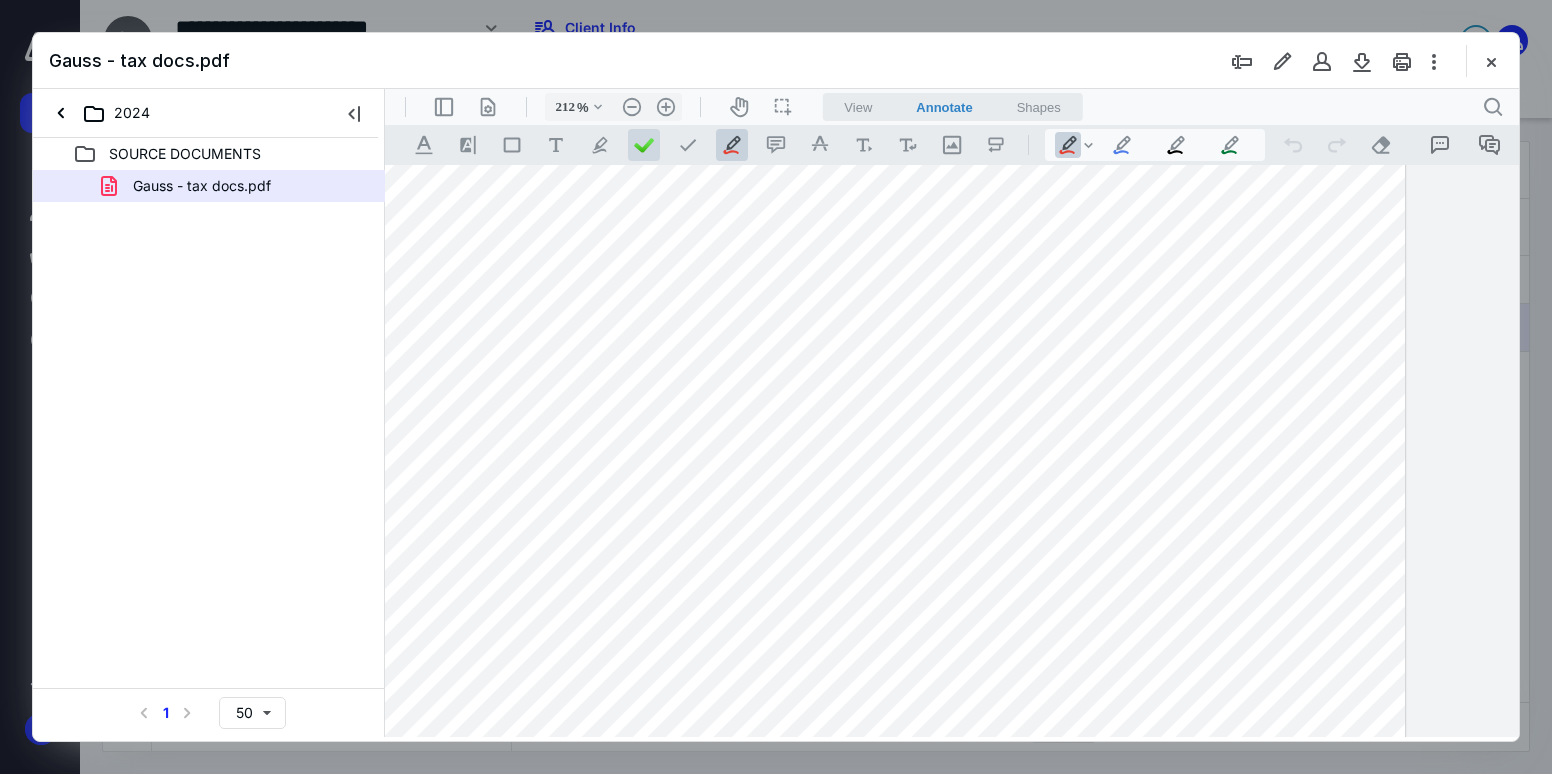 click at bounding box center (644, 145) 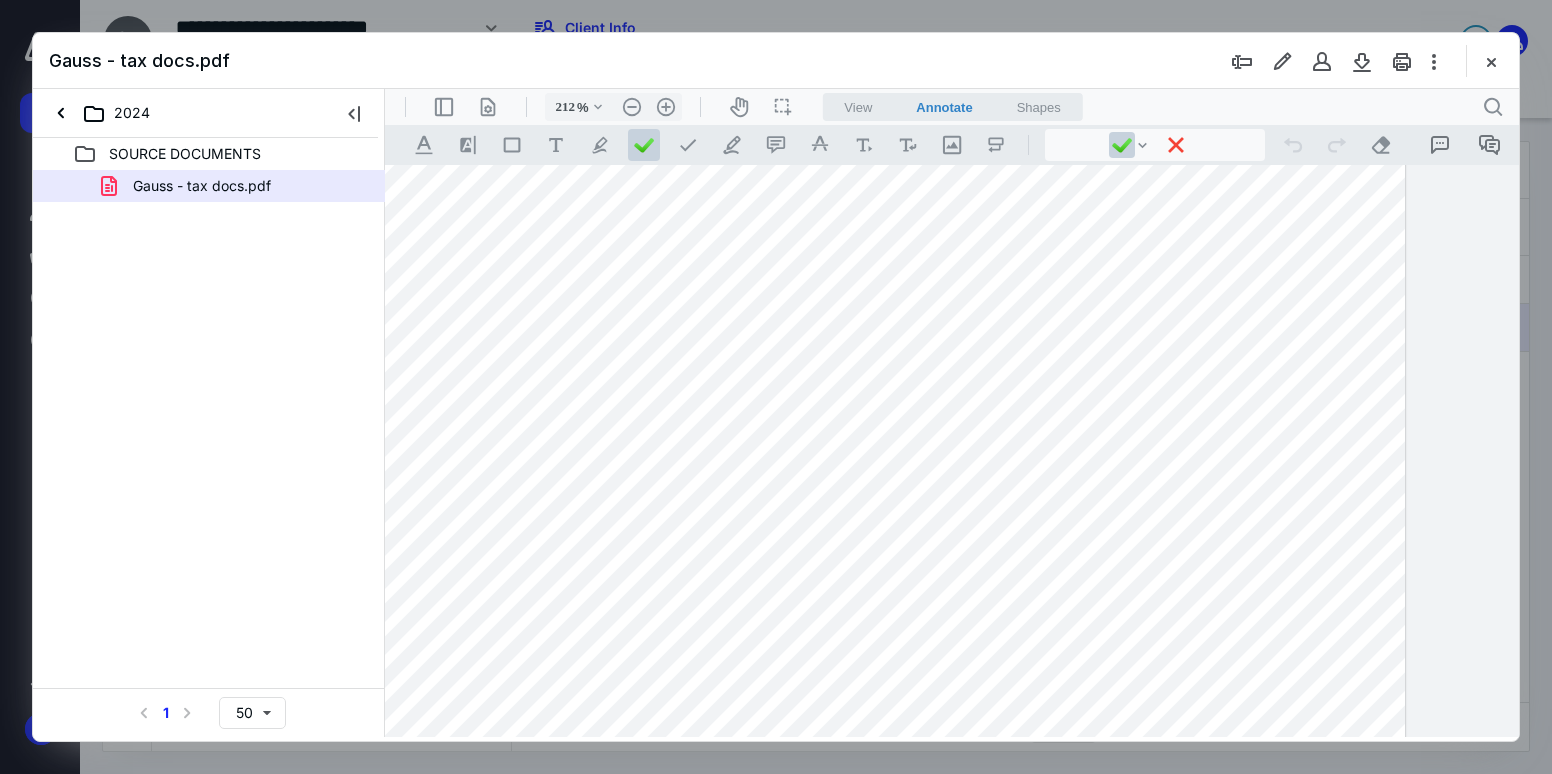 click at bounding box center (758, 658) 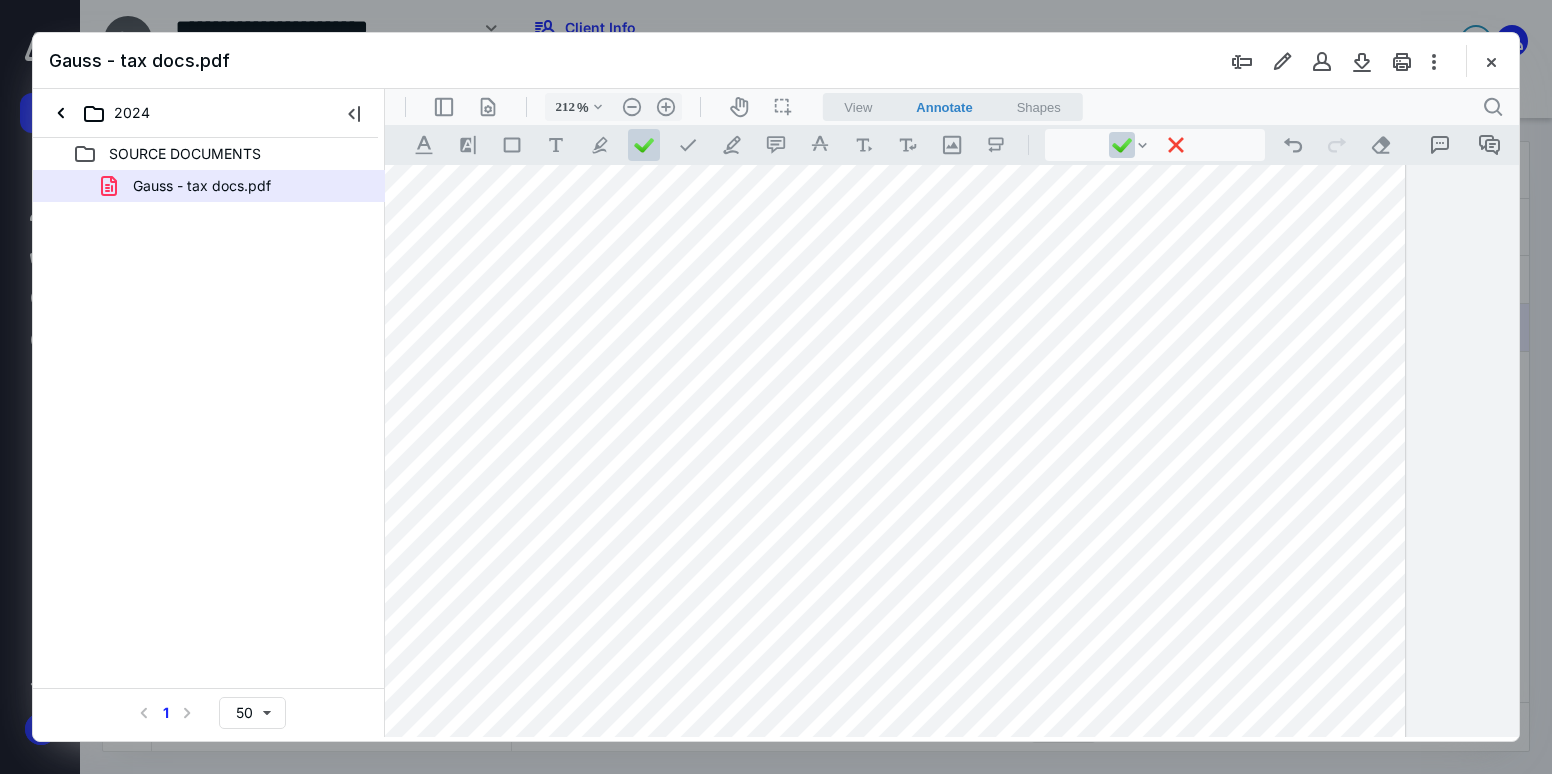 drag, startPoint x: 1051, startPoint y: 469, endPoint x: 1074, endPoint y: 506, distance: 43.56604 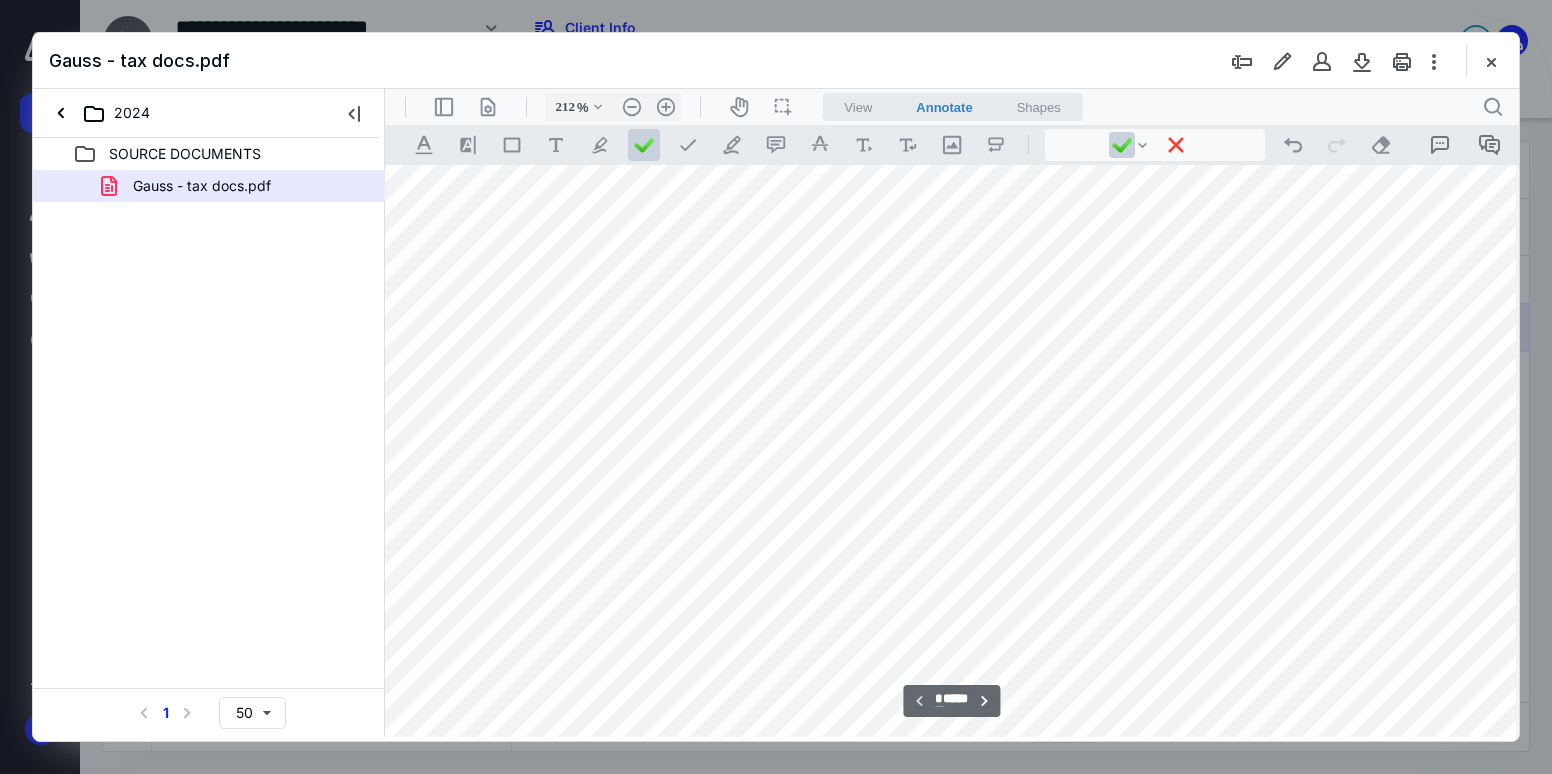 scroll, scrollTop: 352, scrollLeft: 187, axis: both 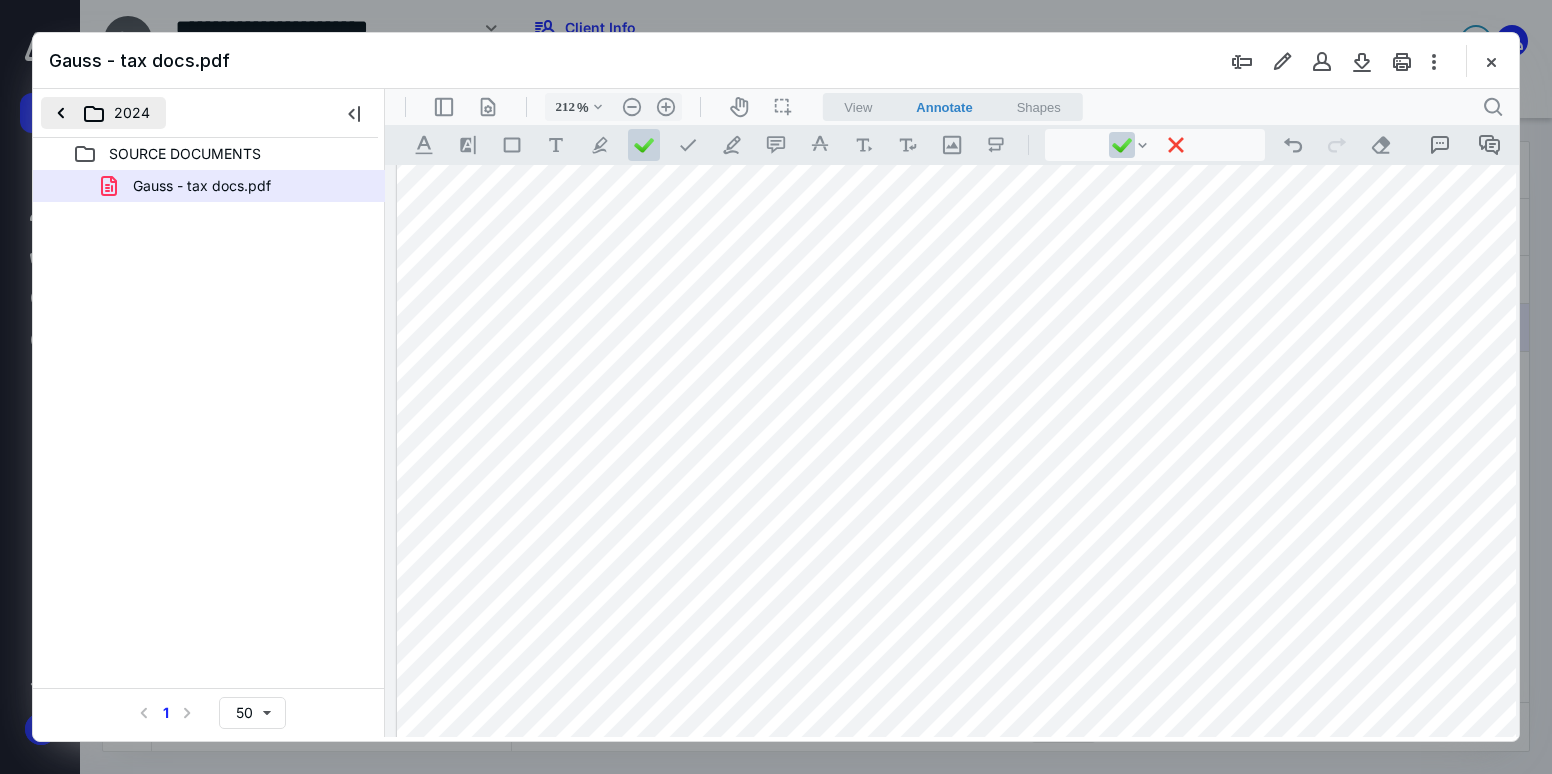 click on "2024" at bounding box center [103, 113] 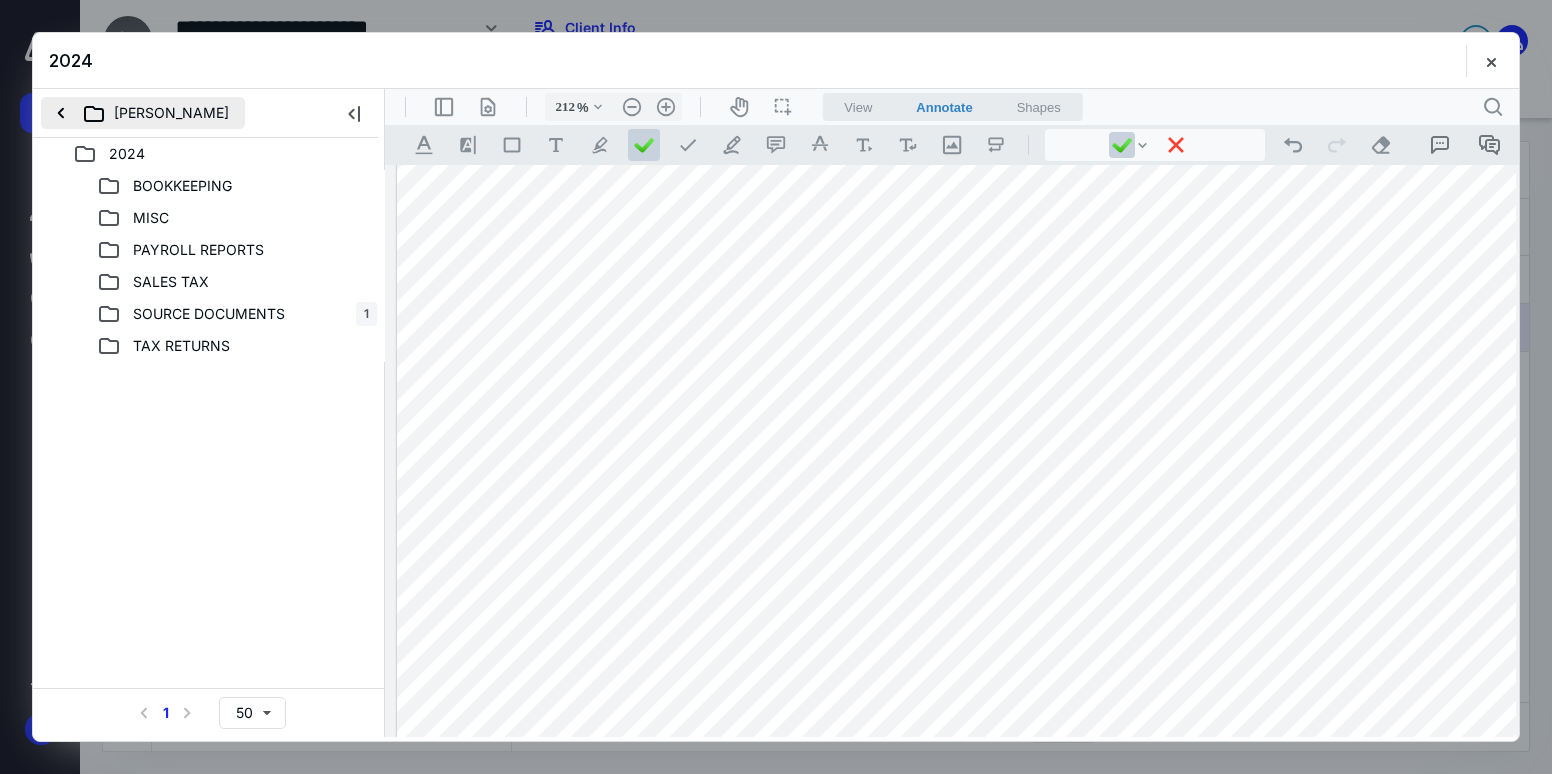 click on "[PERSON_NAME]" at bounding box center (143, 113) 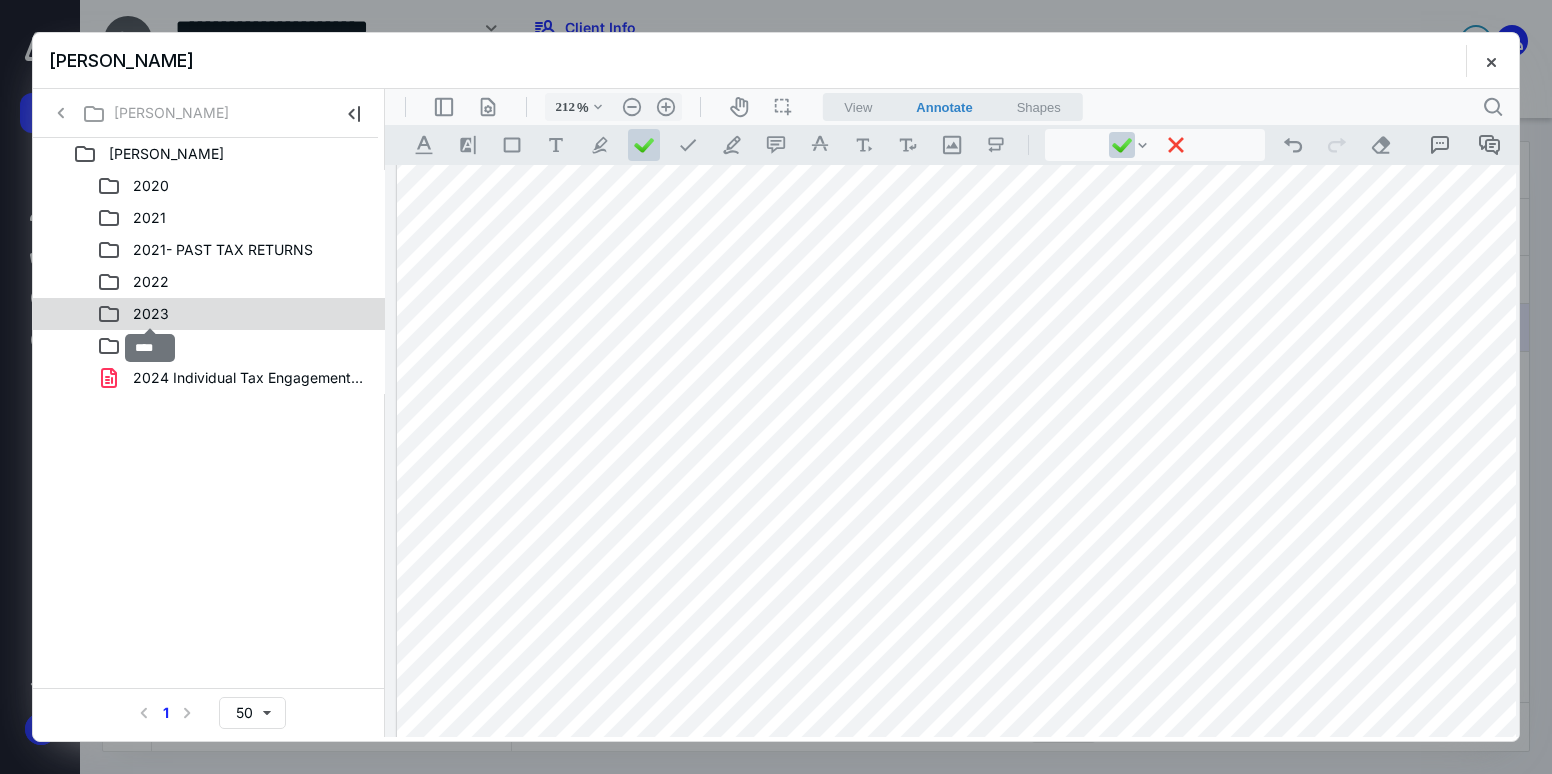 click on "2023" at bounding box center [151, 314] 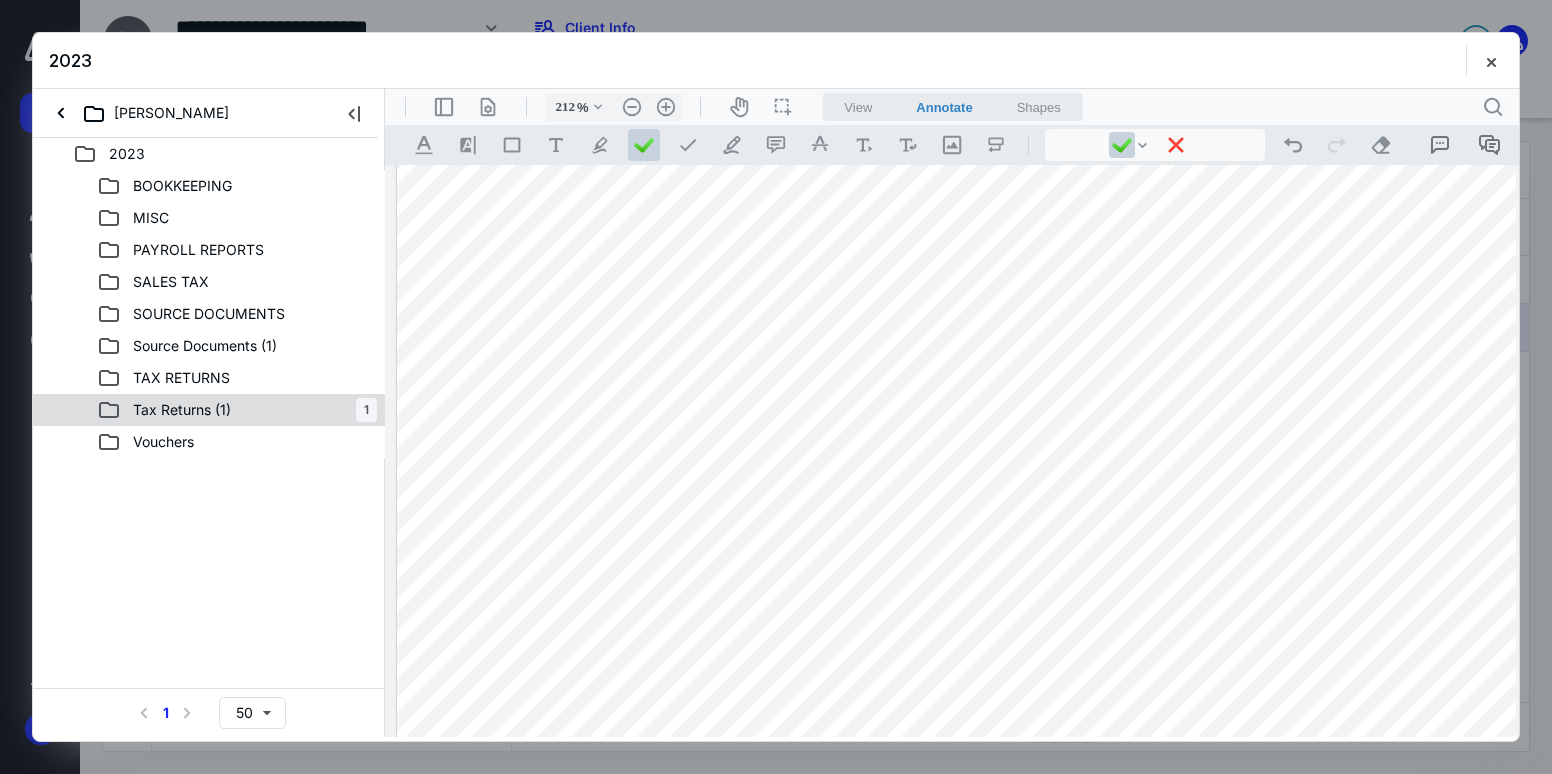 click on "Tax Returns (1)" at bounding box center [182, 410] 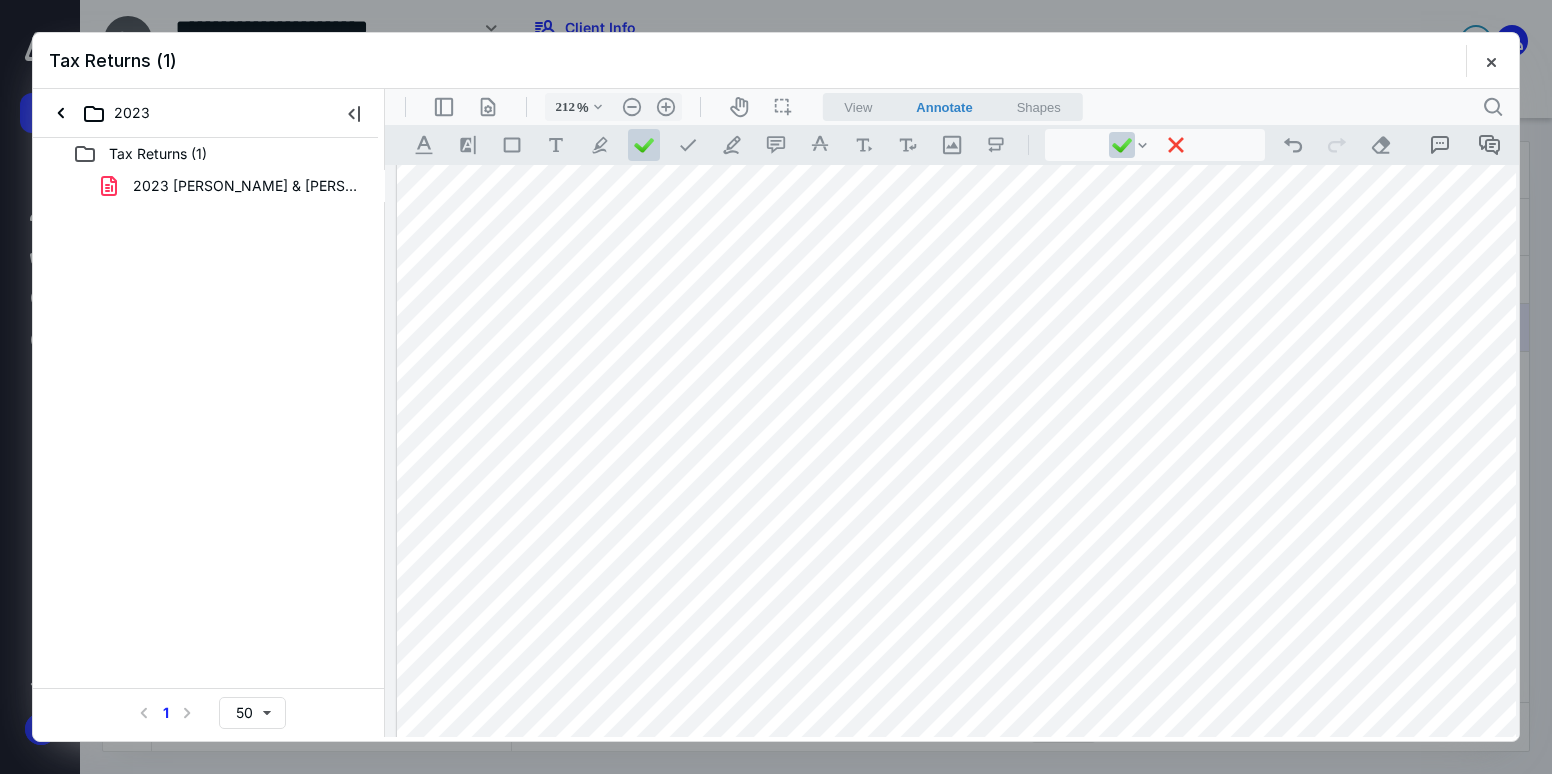 click on "Tax Returns (1)" at bounding box center [209, 154] 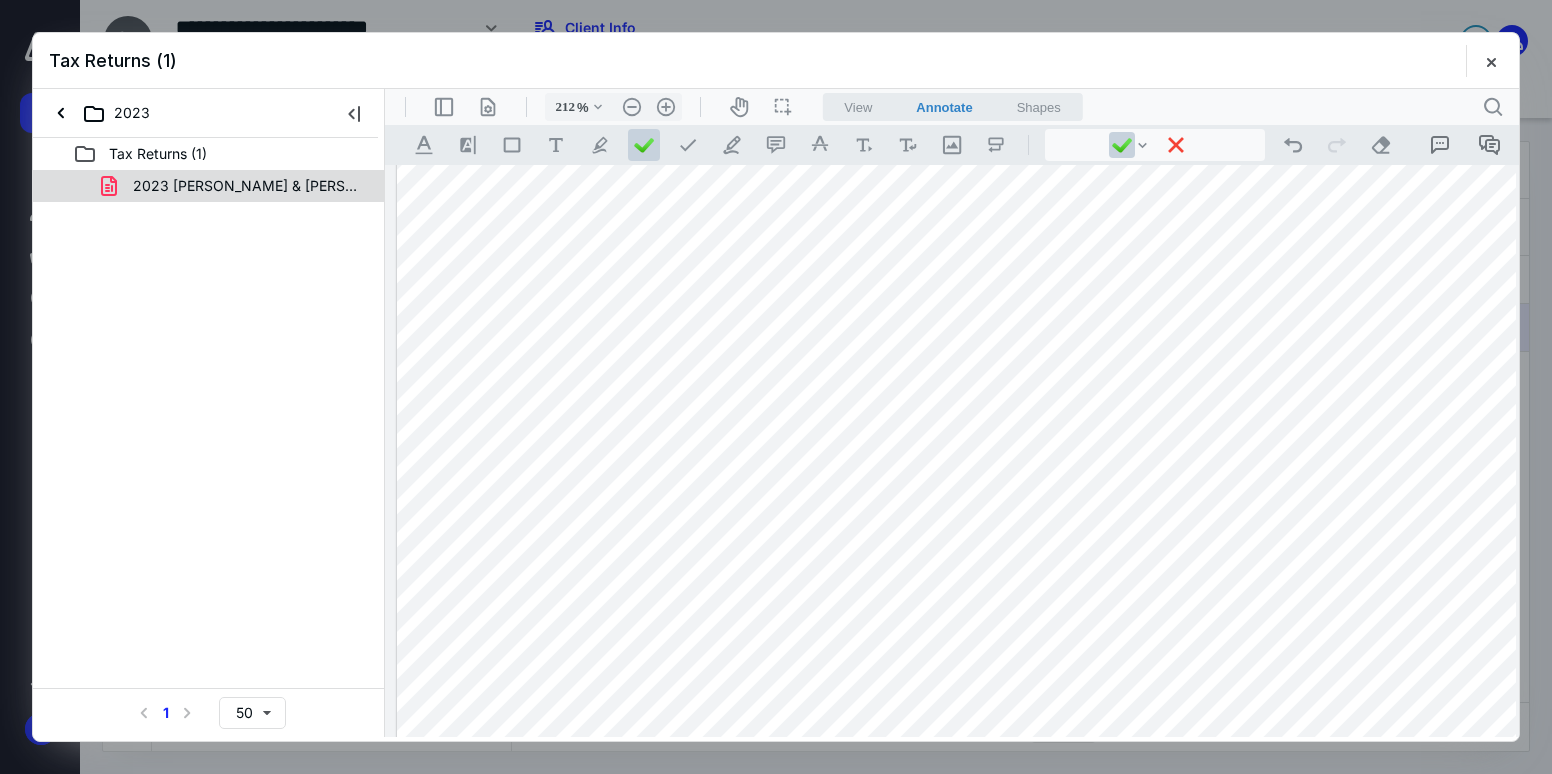click on "2023 [PERSON_NAME] & [PERSON_NAME] 1040 FORM.pdf" at bounding box center (249, 186) 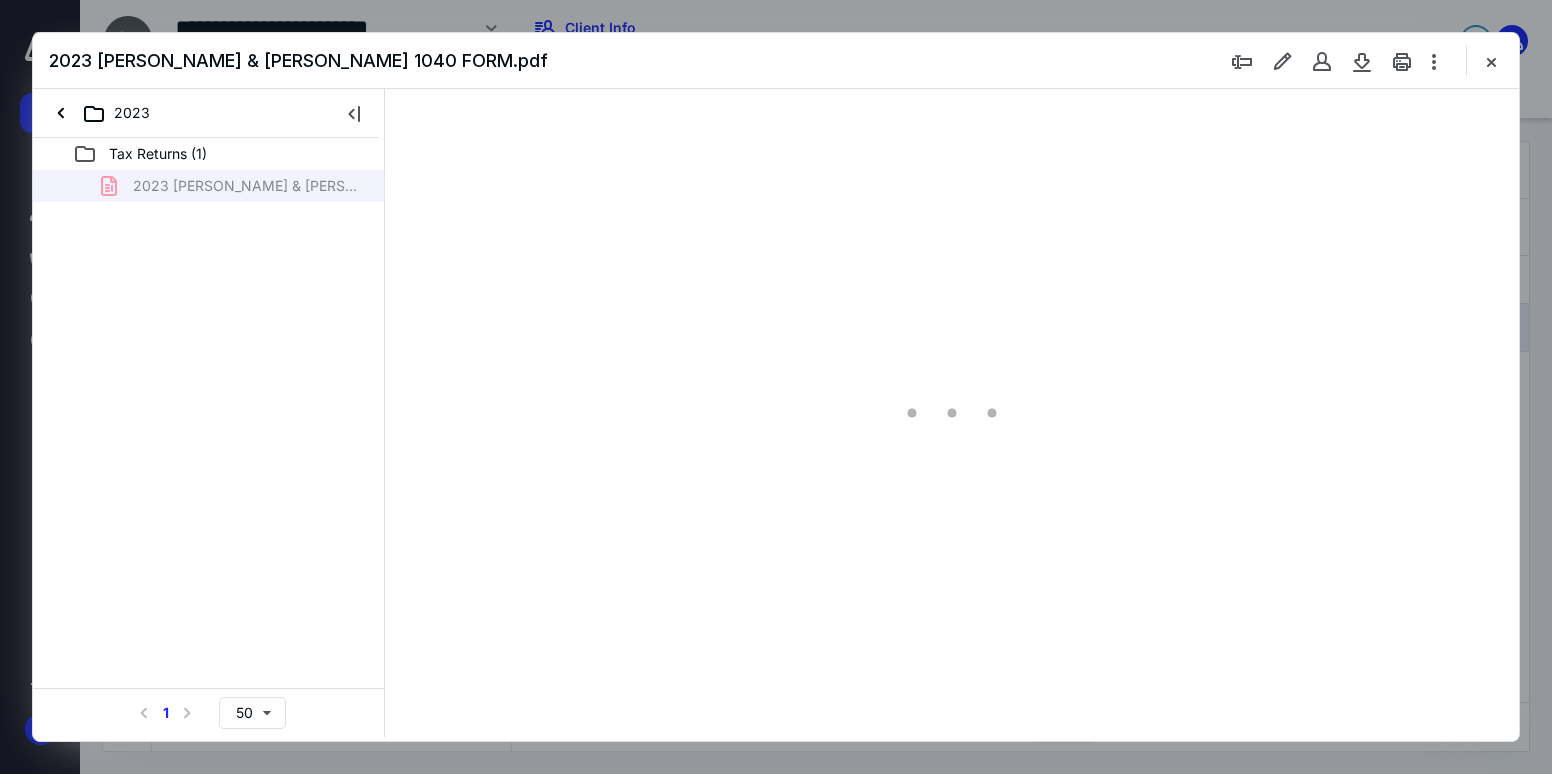 type on "72" 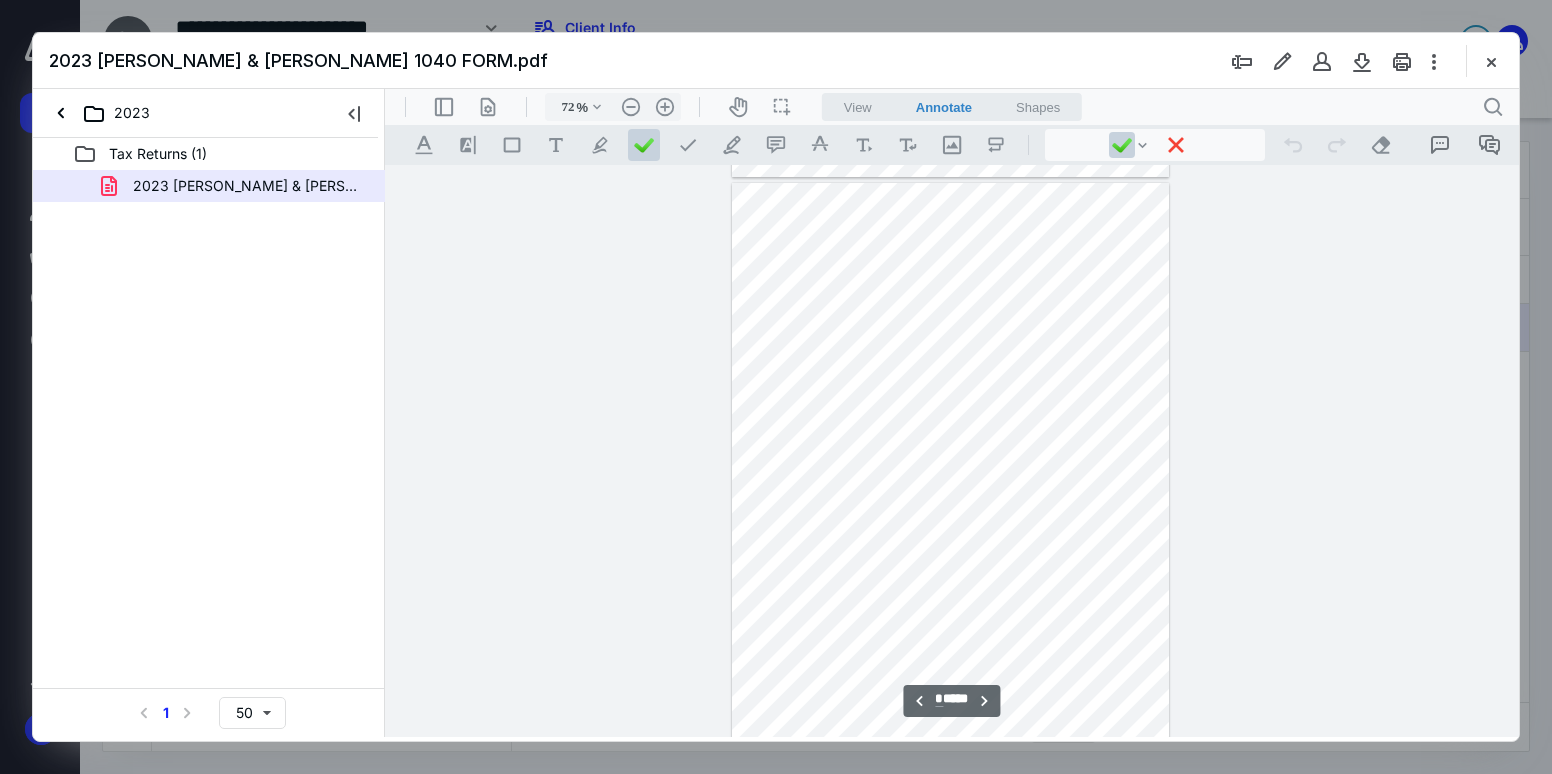 scroll, scrollTop: 579, scrollLeft: 0, axis: vertical 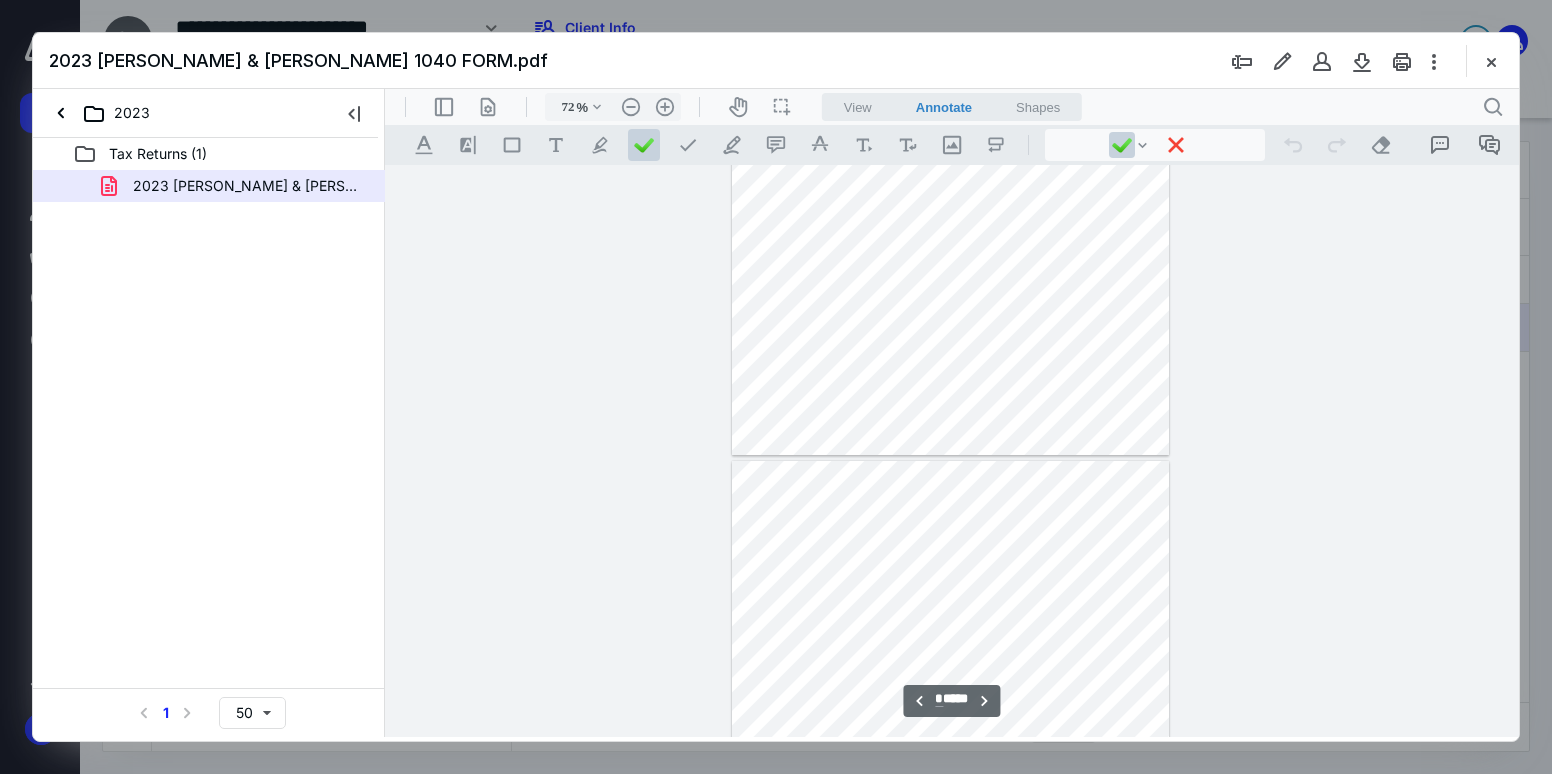 type on "**" 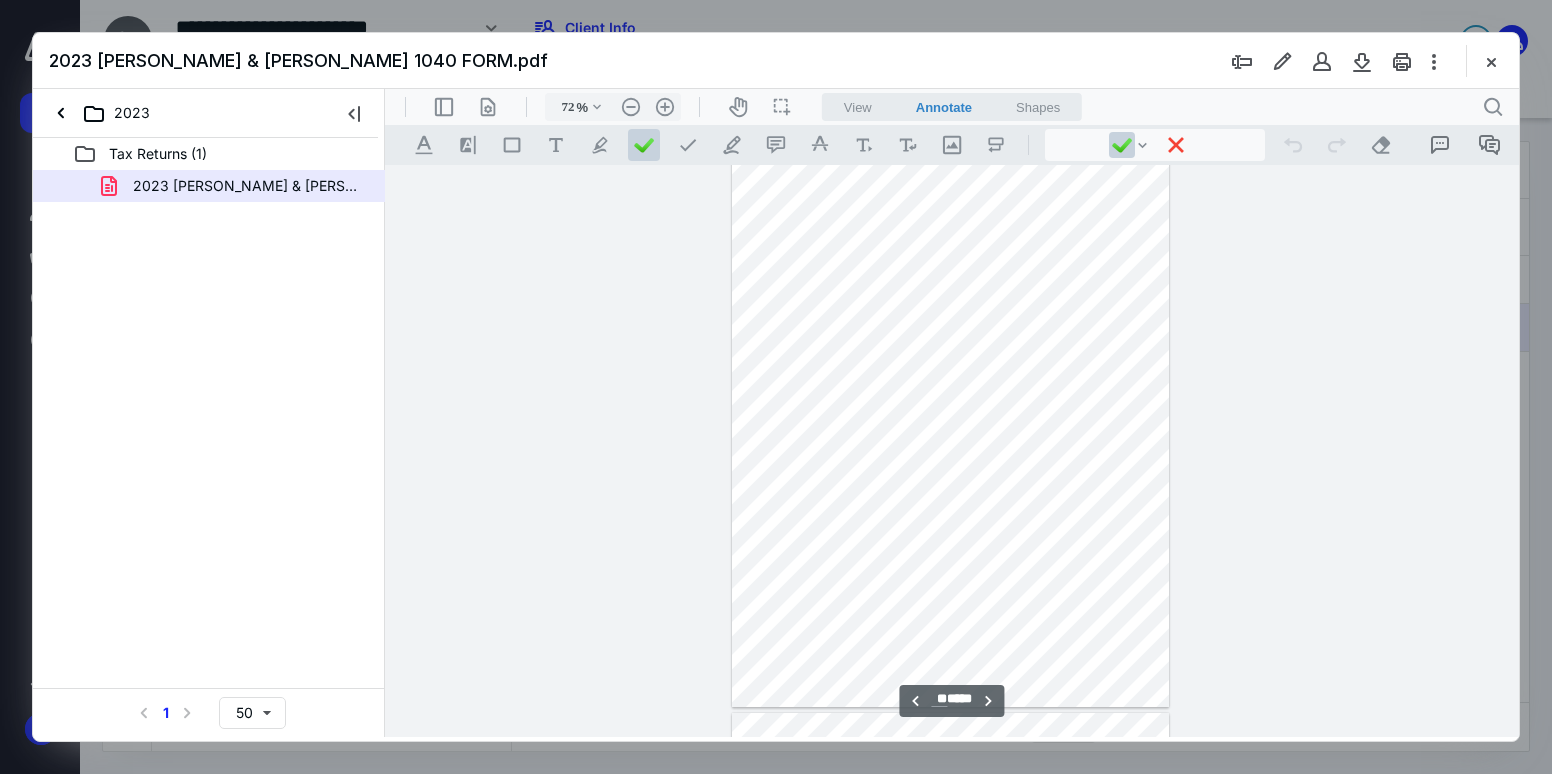 scroll, scrollTop: 5179, scrollLeft: 0, axis: vertical 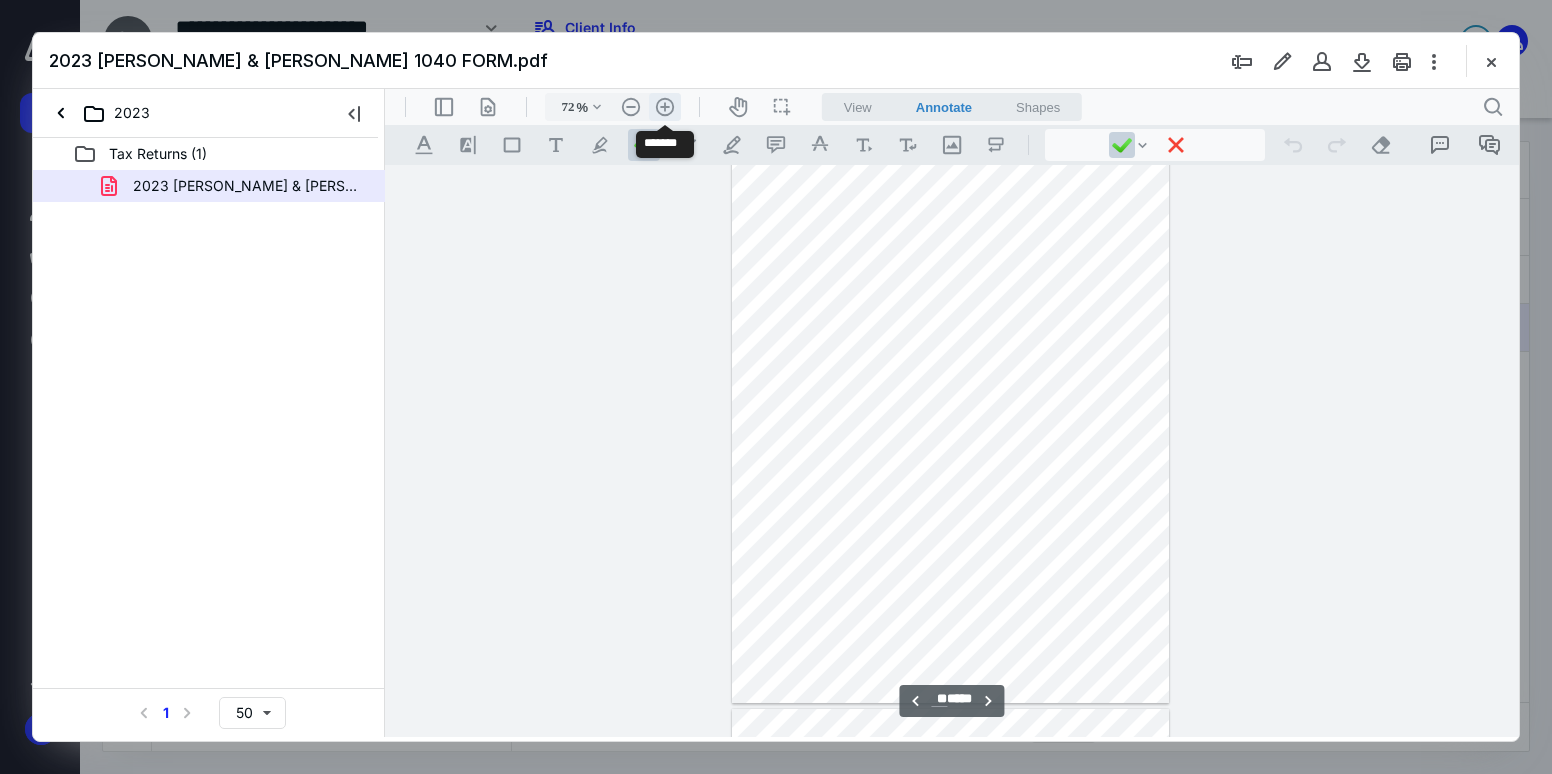 click on ".cls-1{fill:#abb0c4;} icon - header - zoom - in - line" at bounding box center [665, 107] 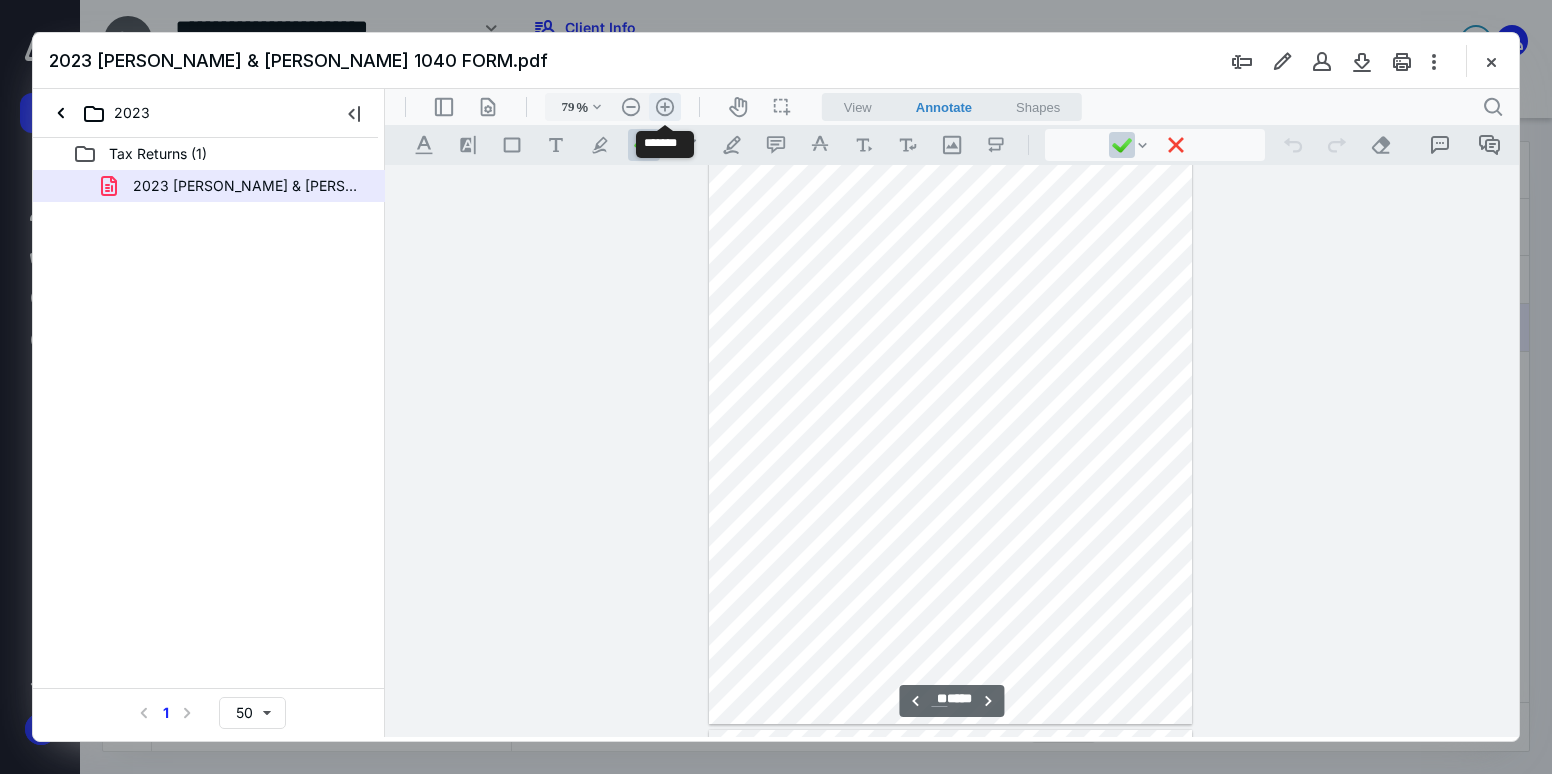 click on ".cls-1{fill:#abb0c4;} icon - header - zoom - in - line" at bounding box center [665, 107] 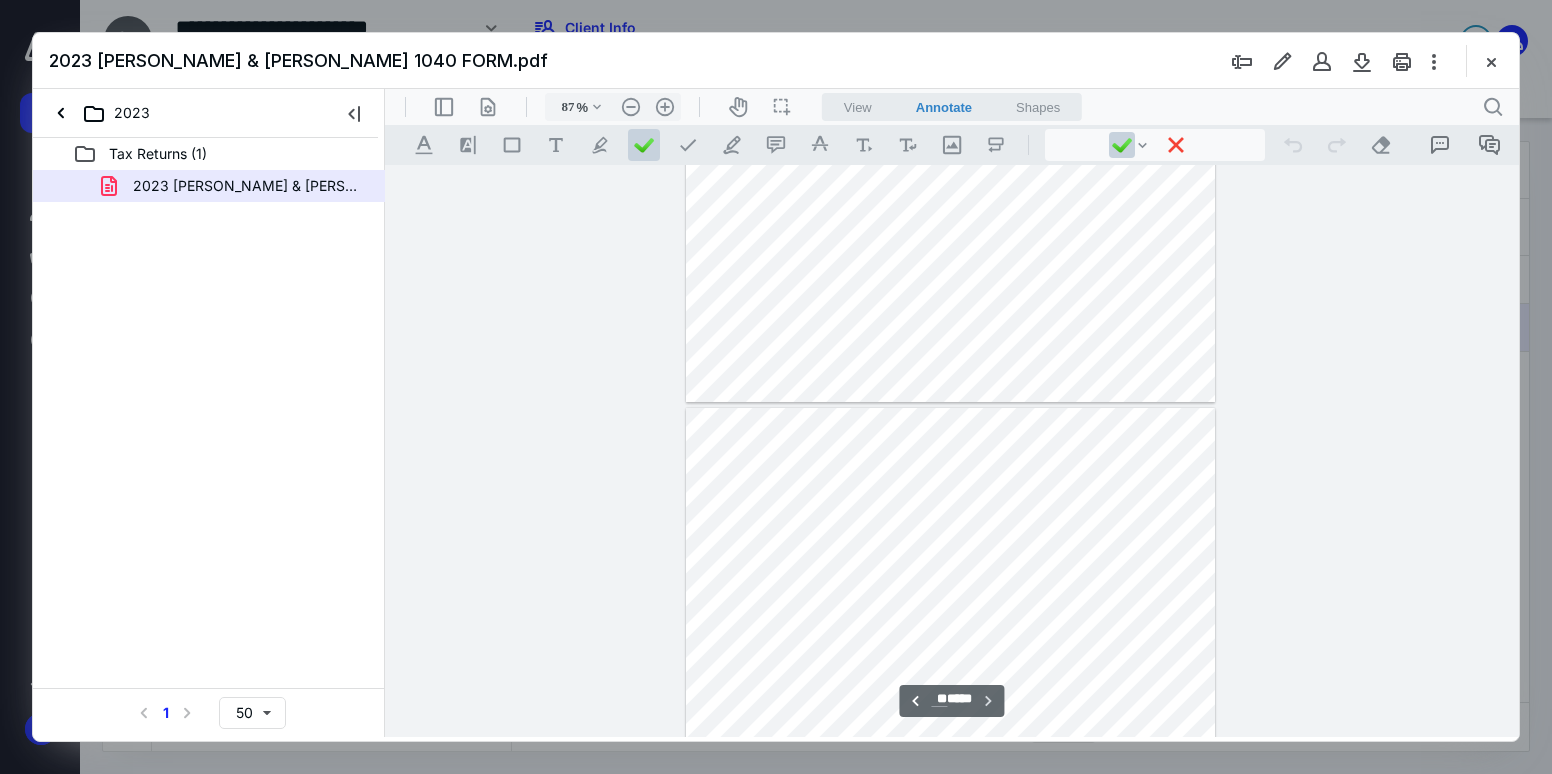 scroll, scrollTop: 18776, scrollLeft: 0, axis: vertical 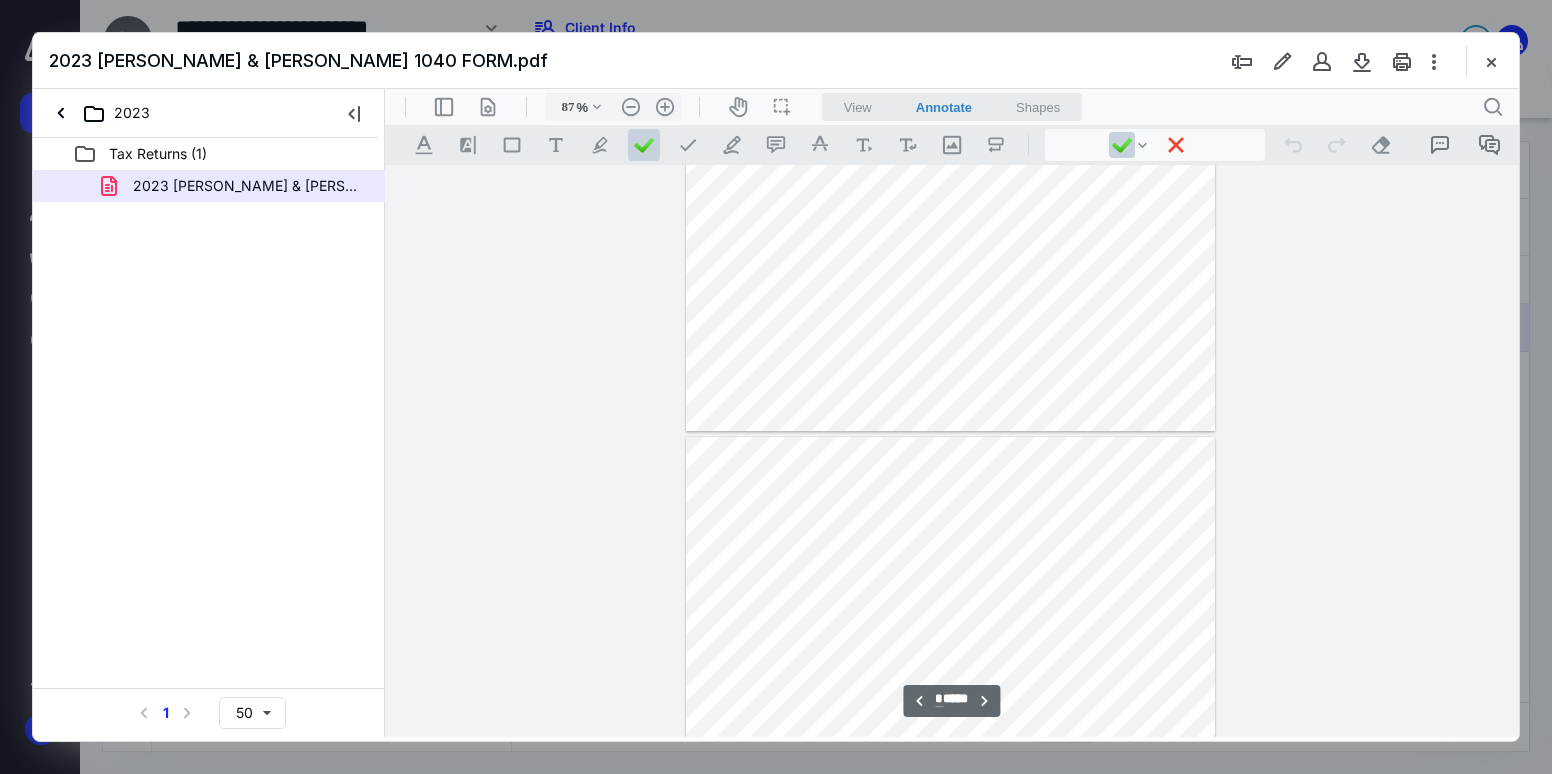 type on "*" 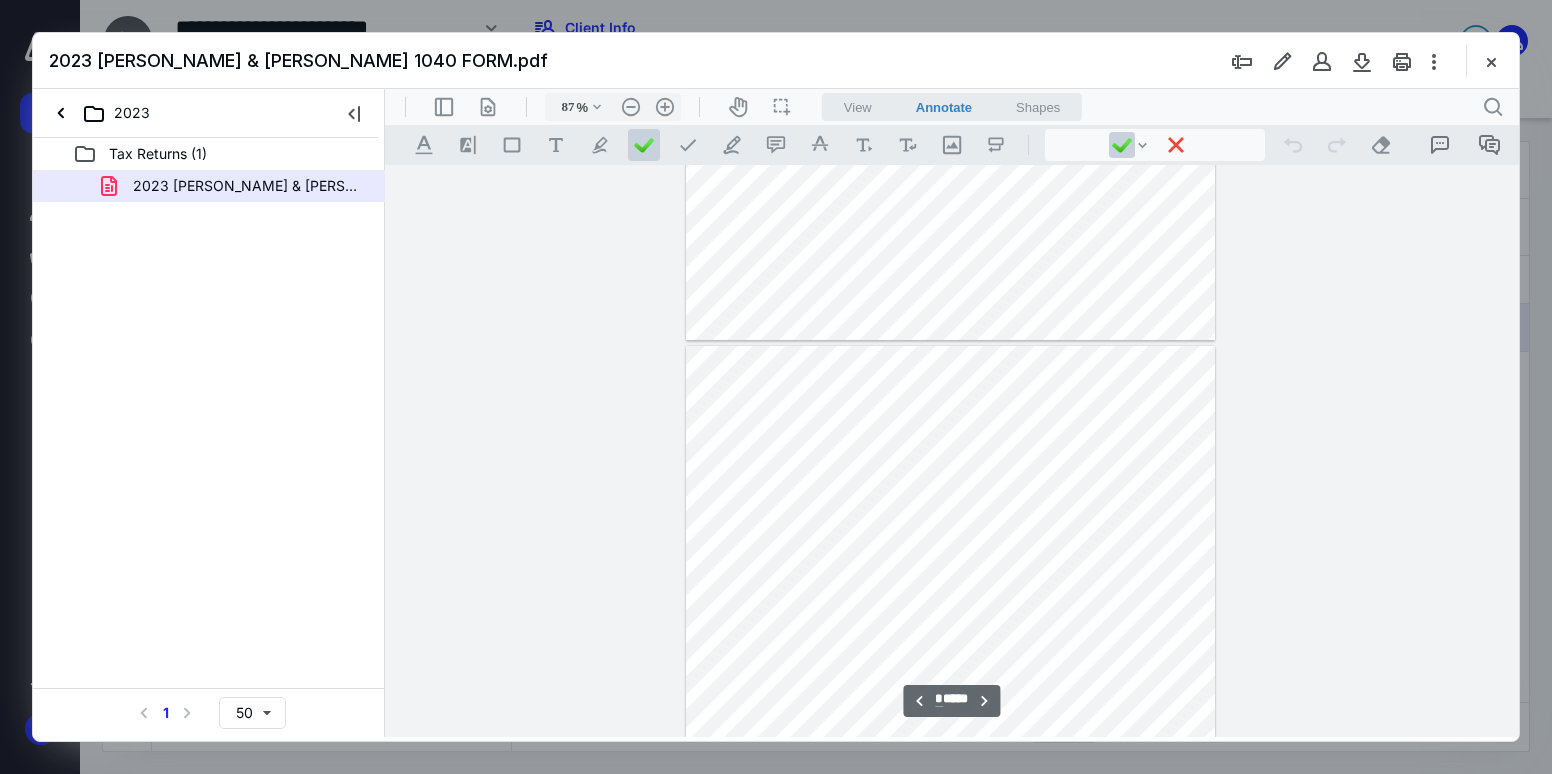 scroll, scrollTop: 1234, scrollLeft: 0, axis: vertical 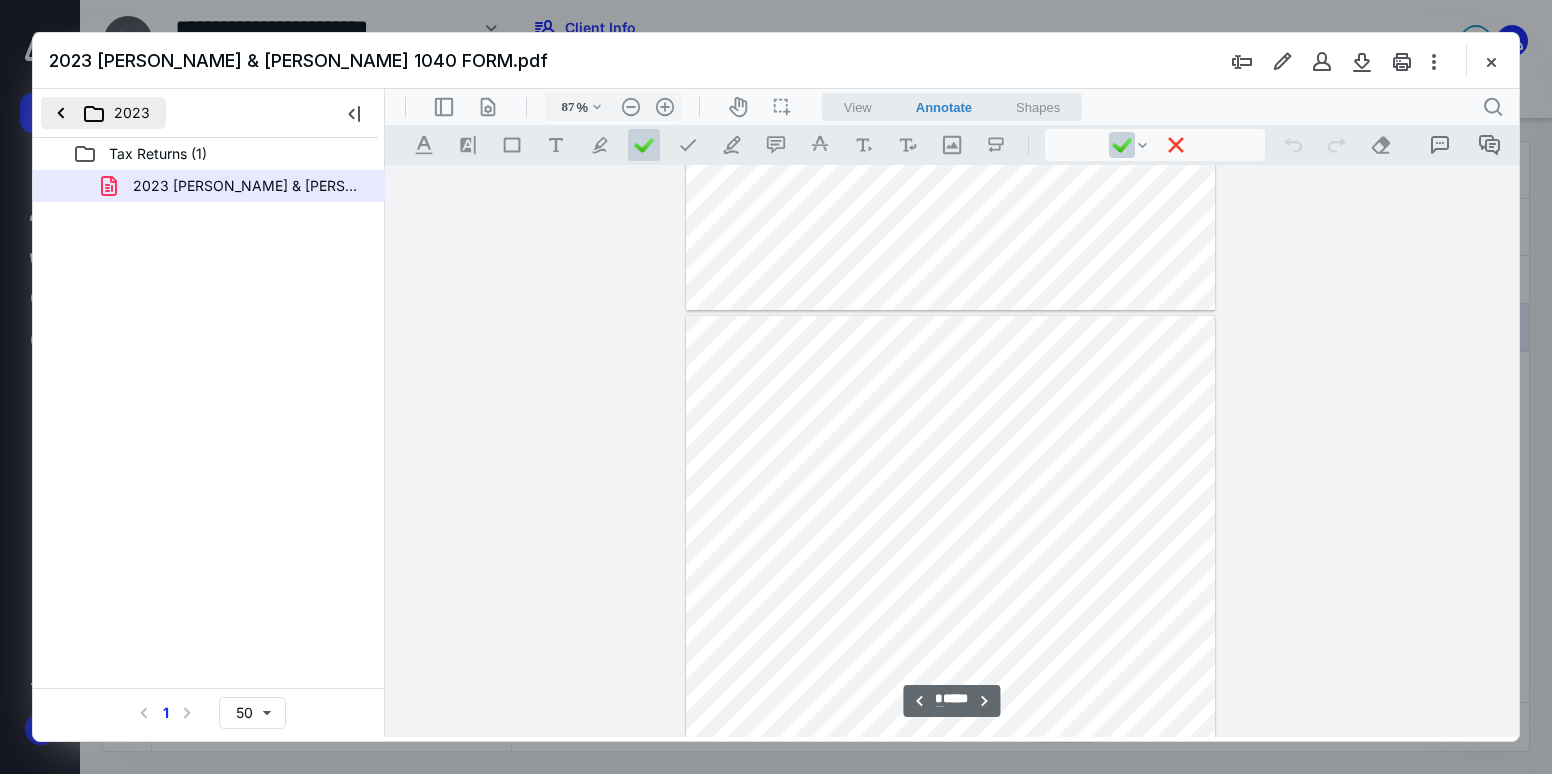 click on "2023" at bounding box center (103, 113) 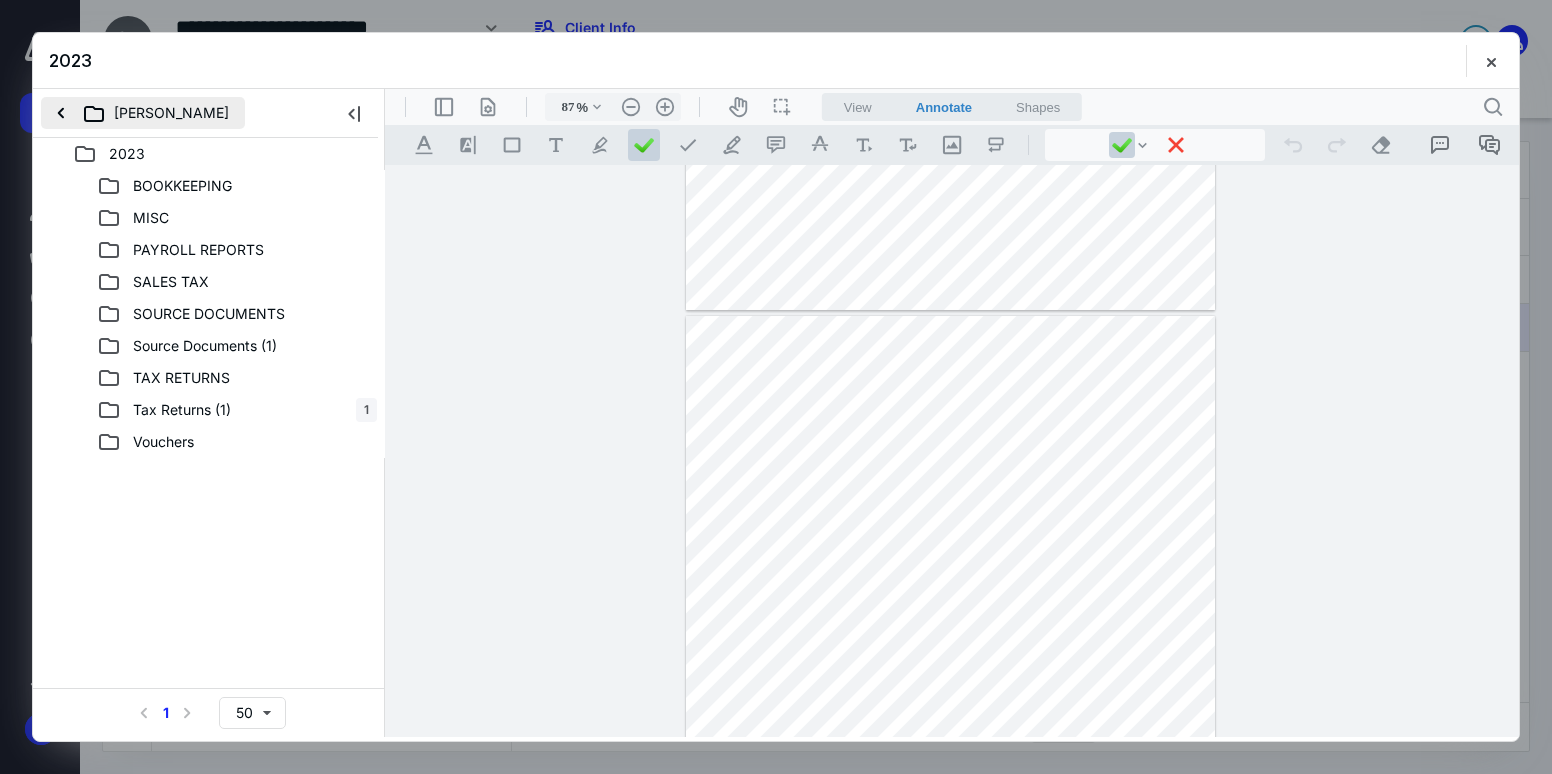 click on "[PERSON_NAME]" at bounding box center (143, 113) 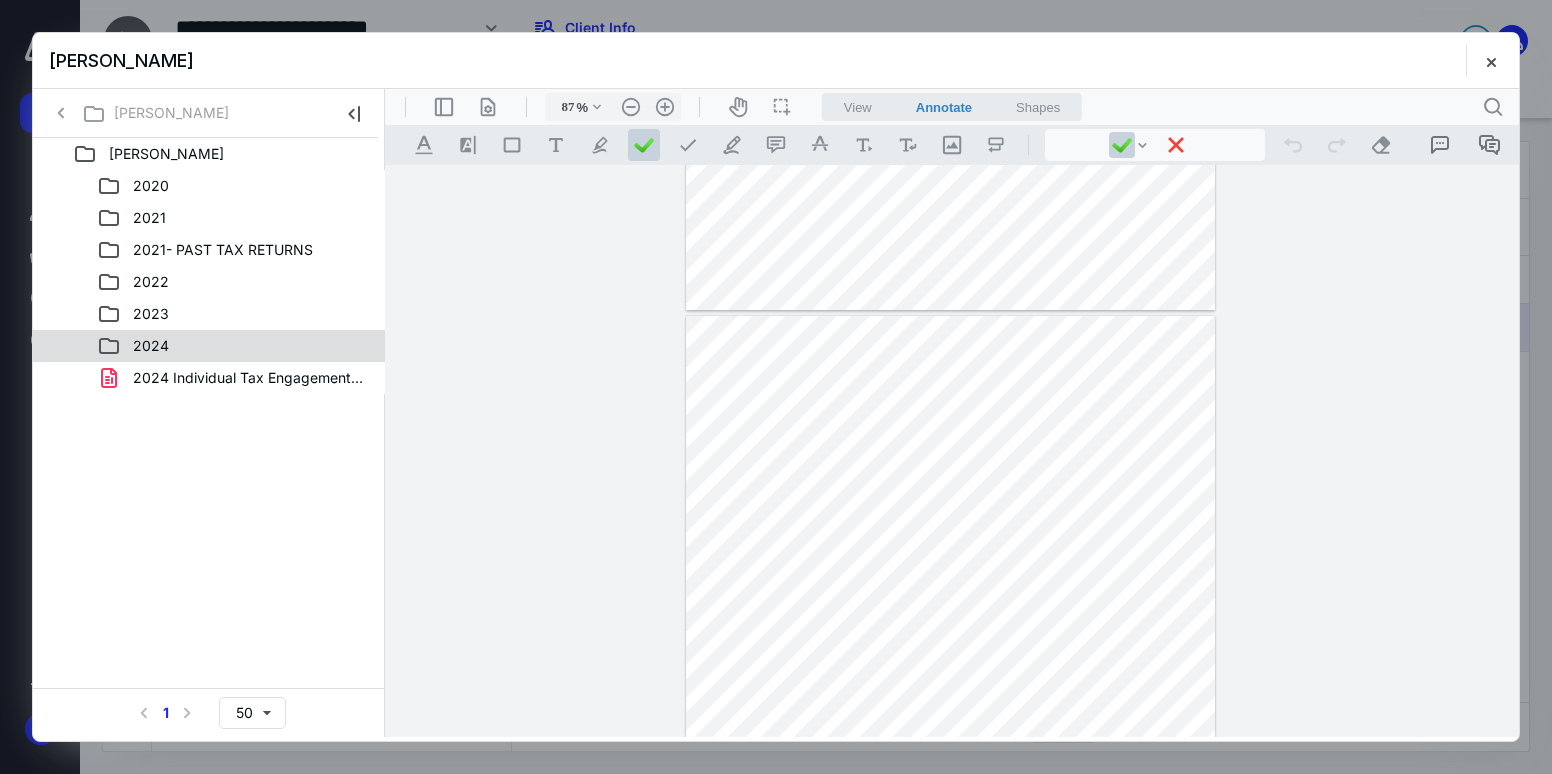 click on "2024" at bounding box center [151, 346] 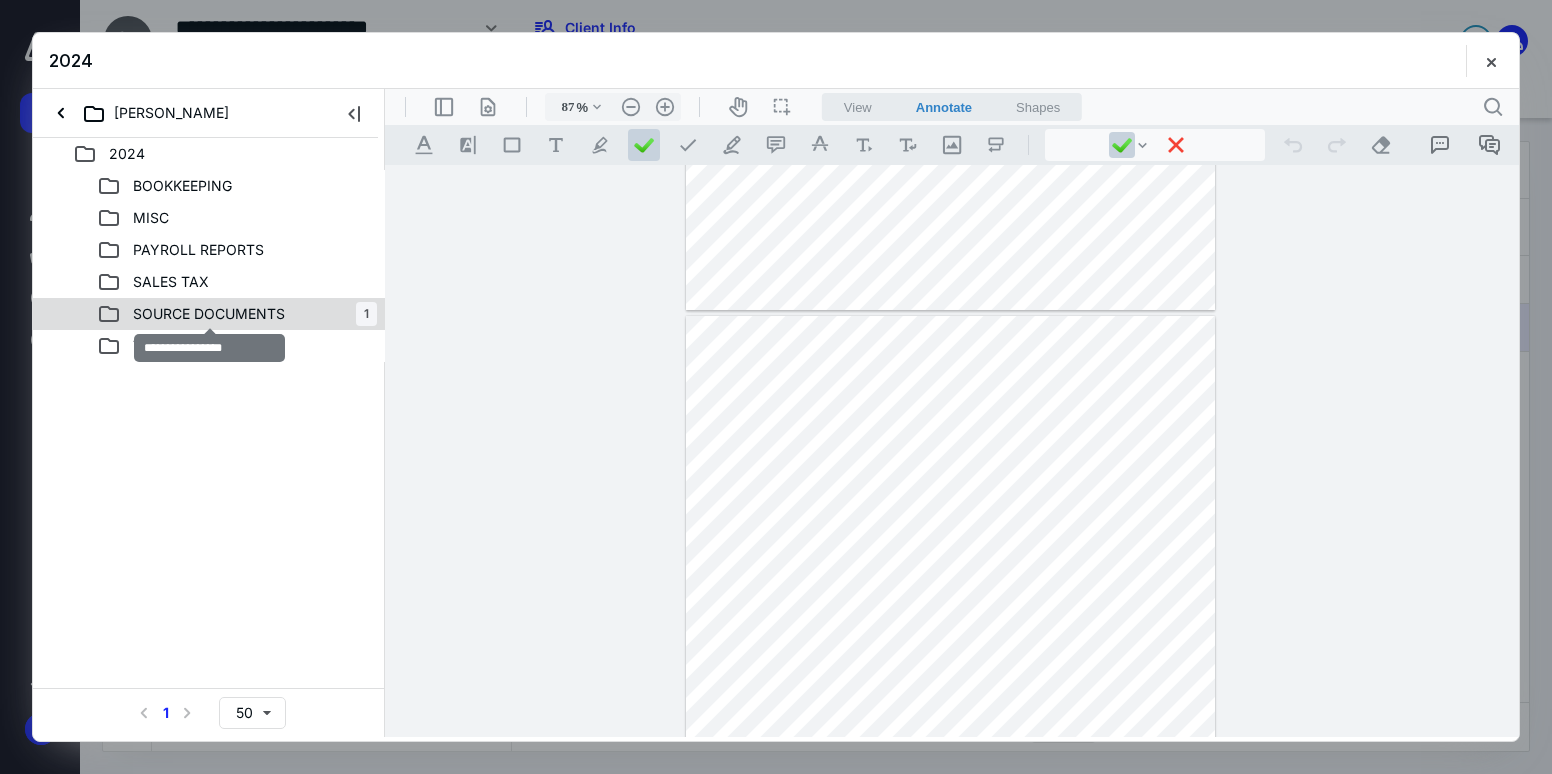 click on "SOURCE DOCUMENTS" at bounding box center (209, 314) 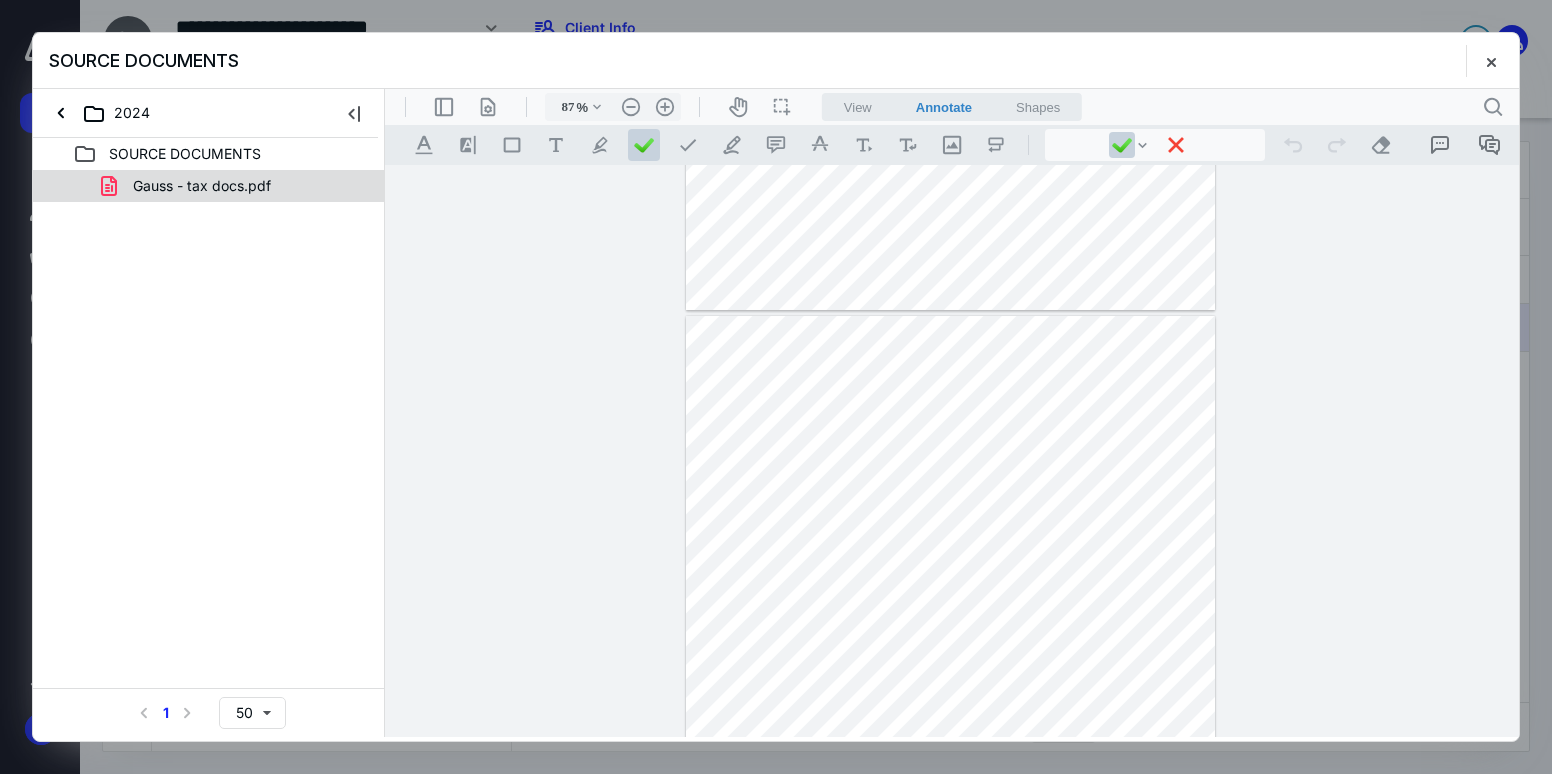click on "Gauss - tax docs.pdf" at bounding box center [202, 186] 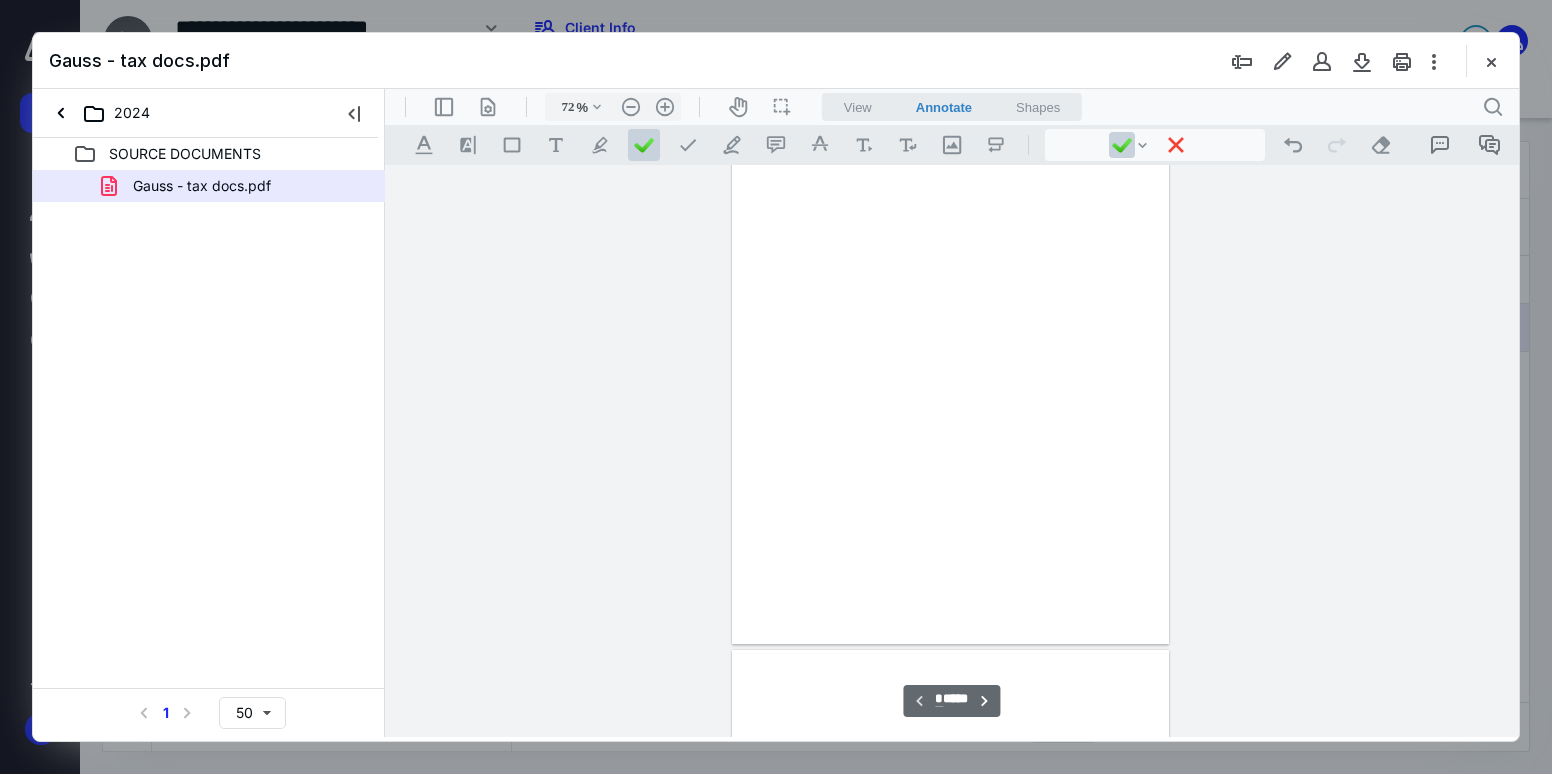 scroll, scrollTop: 79, scrollLeft: 0, axis: vertical 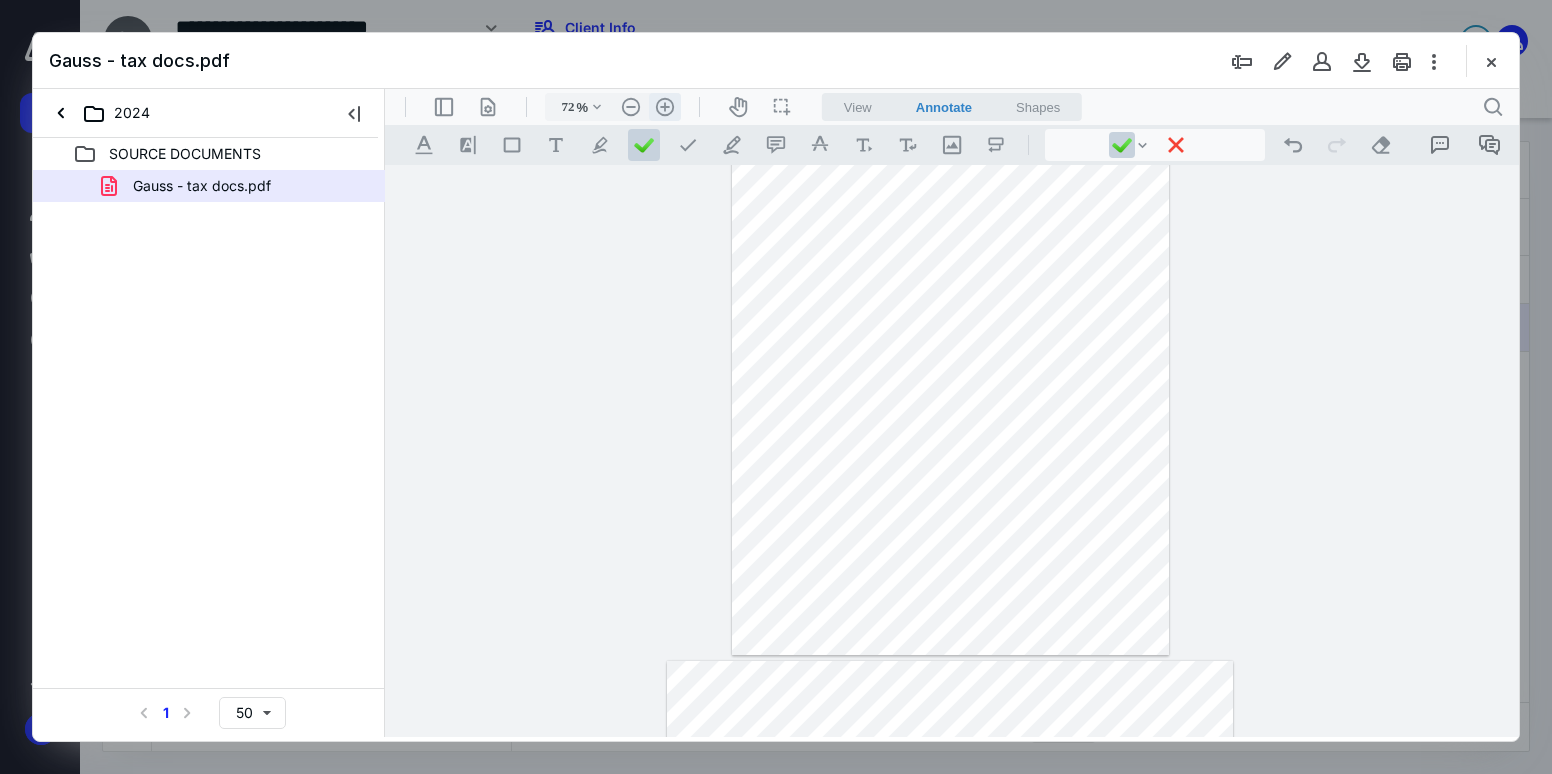 click on ".cls-1{fill:#abb0c4;} icon - header - zoom - in - line" at bounding box center [665, 107] 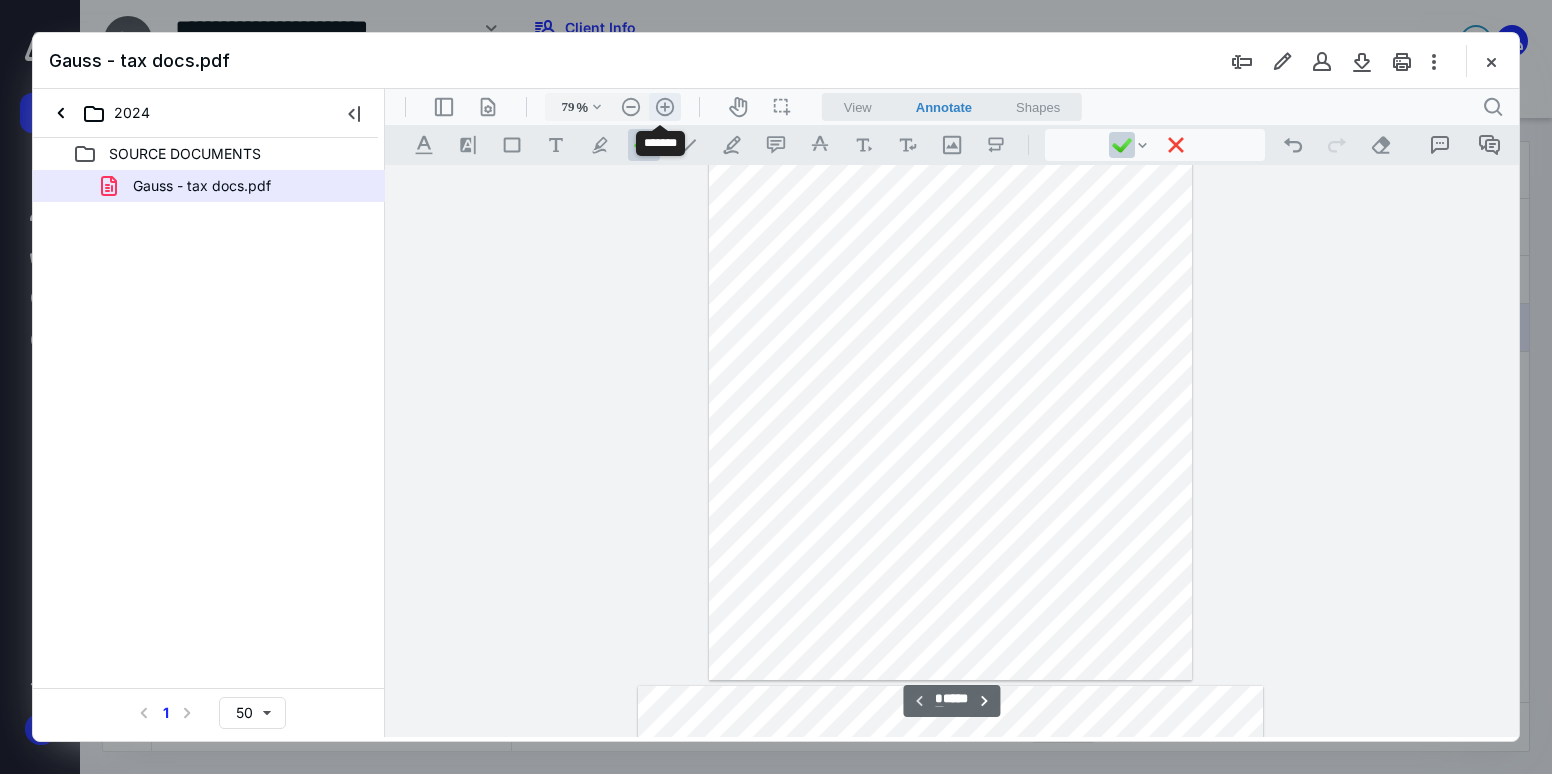 click on ".cls-1{fill:#abb0c4;} icon - header - zoom - in - line" at bounding box center [665, 107] 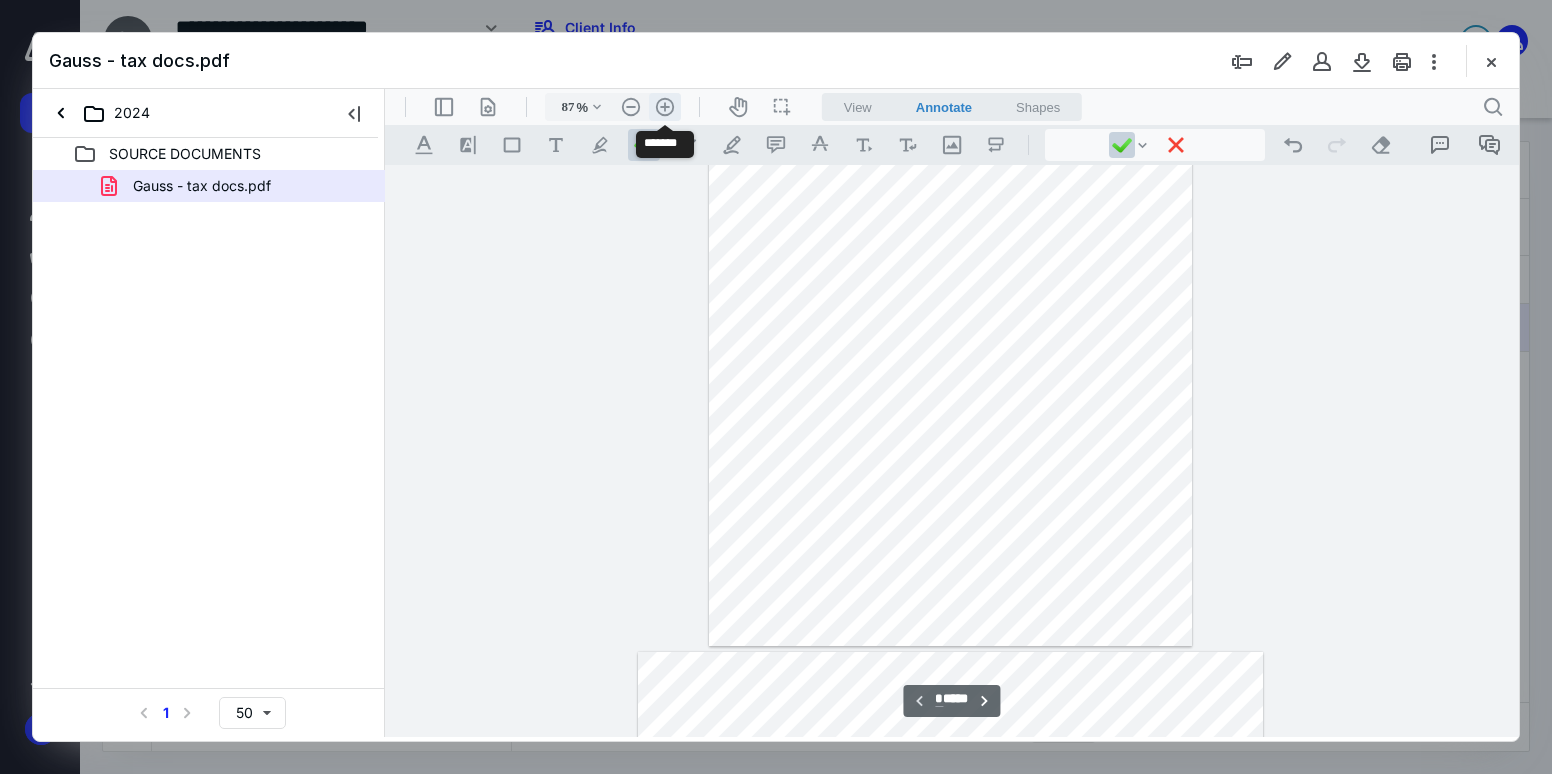 click on ".cls-1{fill:#abb0c4;} icon - header - zoom - in - line" at bounding box center [665, 107] 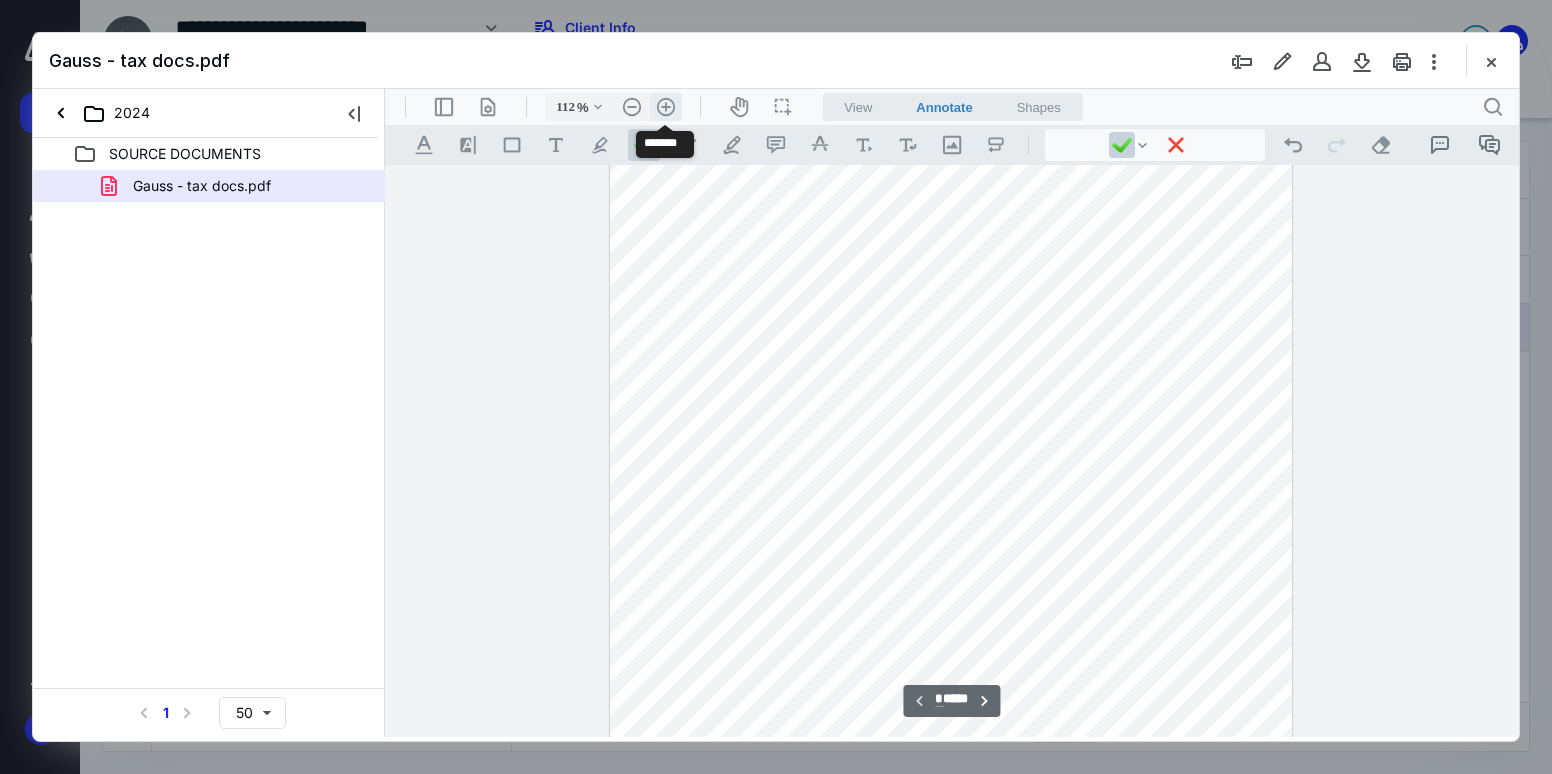 scroll, scrollTop: 375, scrollLeft: 0, axis: vertical 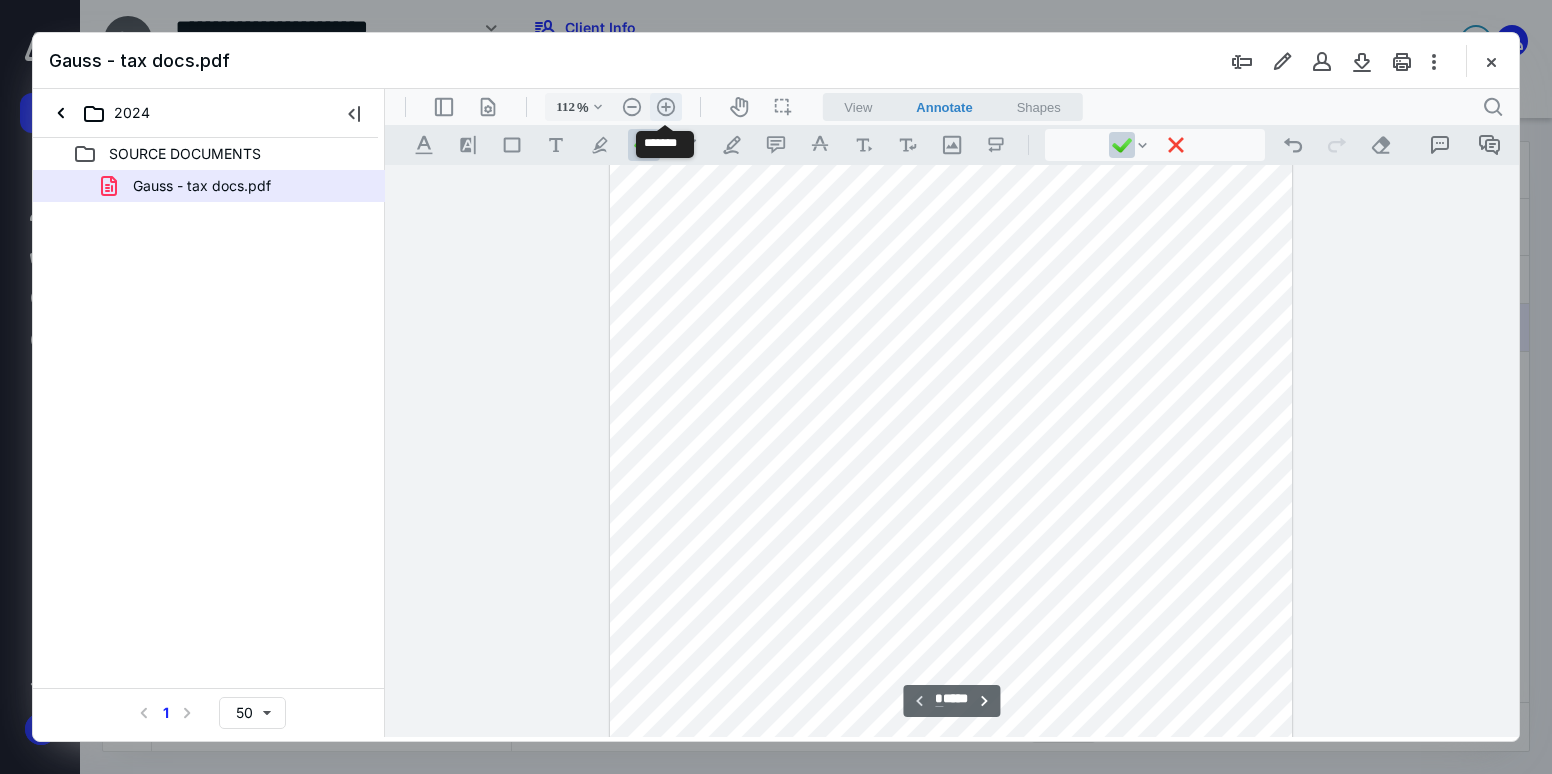 click on ".cls-1{fill:#abb0c4;} icon - header - zoom - in - line" at bounding box center (666, 107) 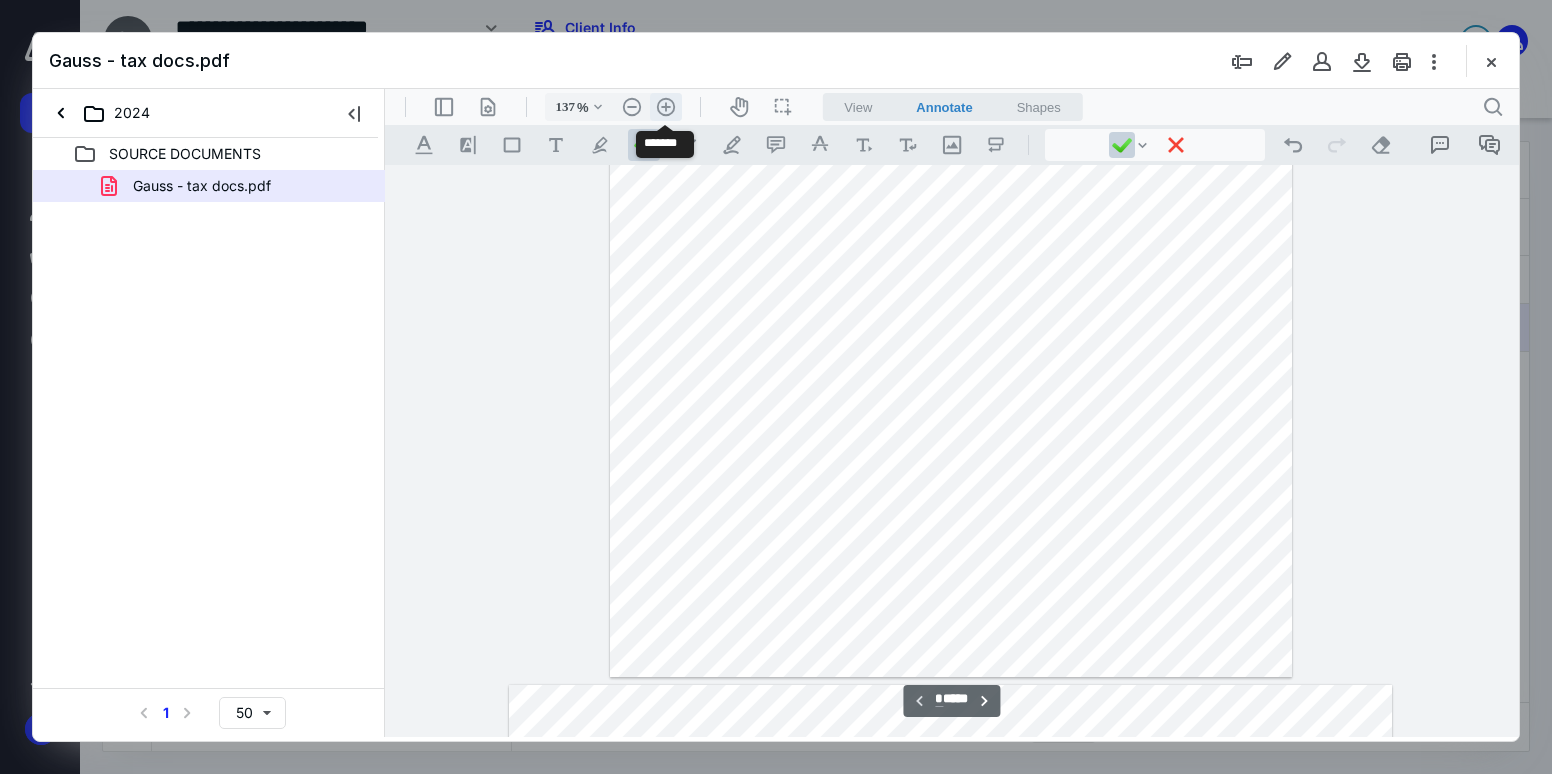 click on ".cls-1{fill:#abb0c4;} icon - header - zoom - in - line" at bounding box center (666, 107) 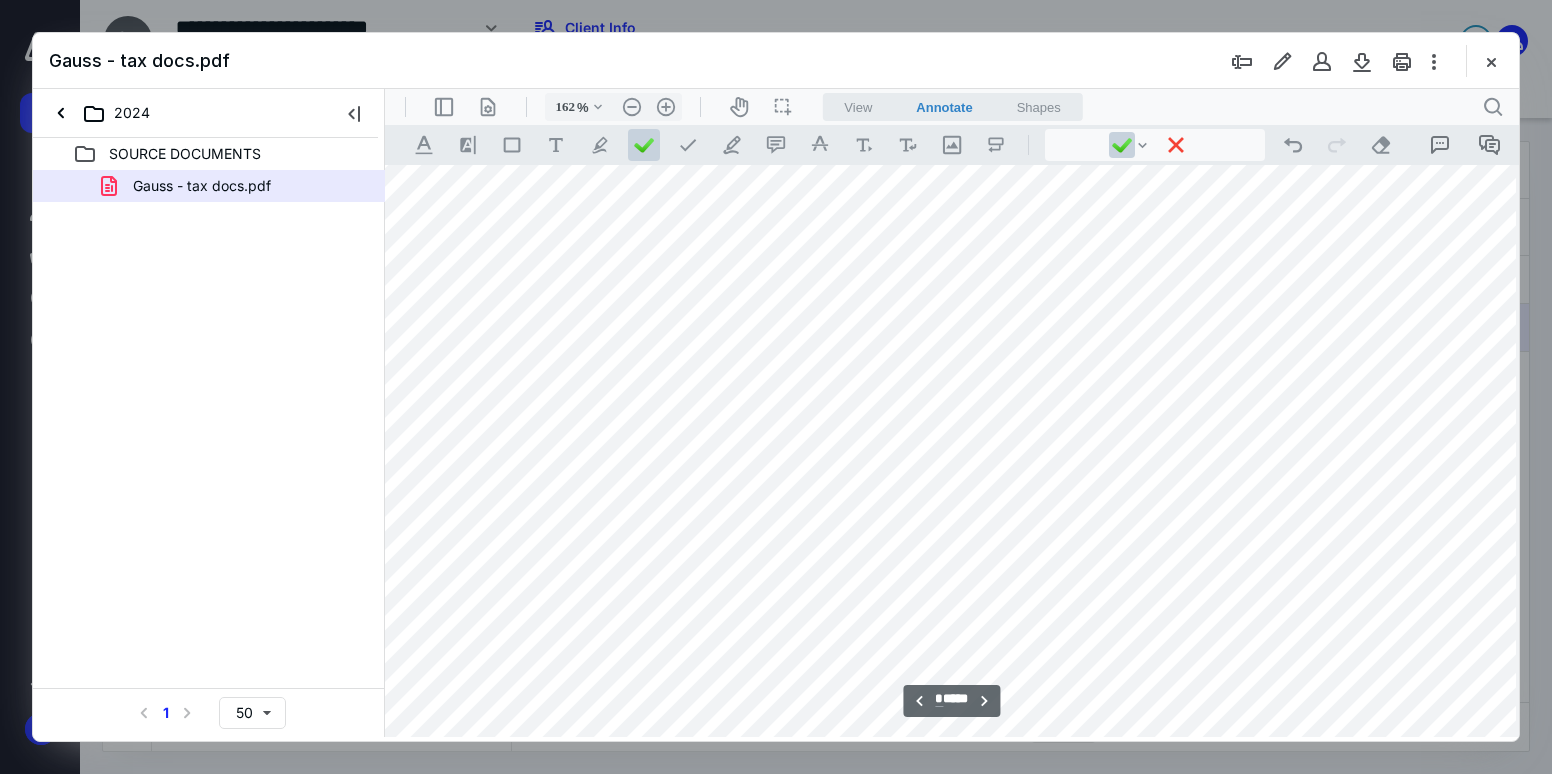 scroll, scrollTop: 1389, scrollLeft: 85, axis: both 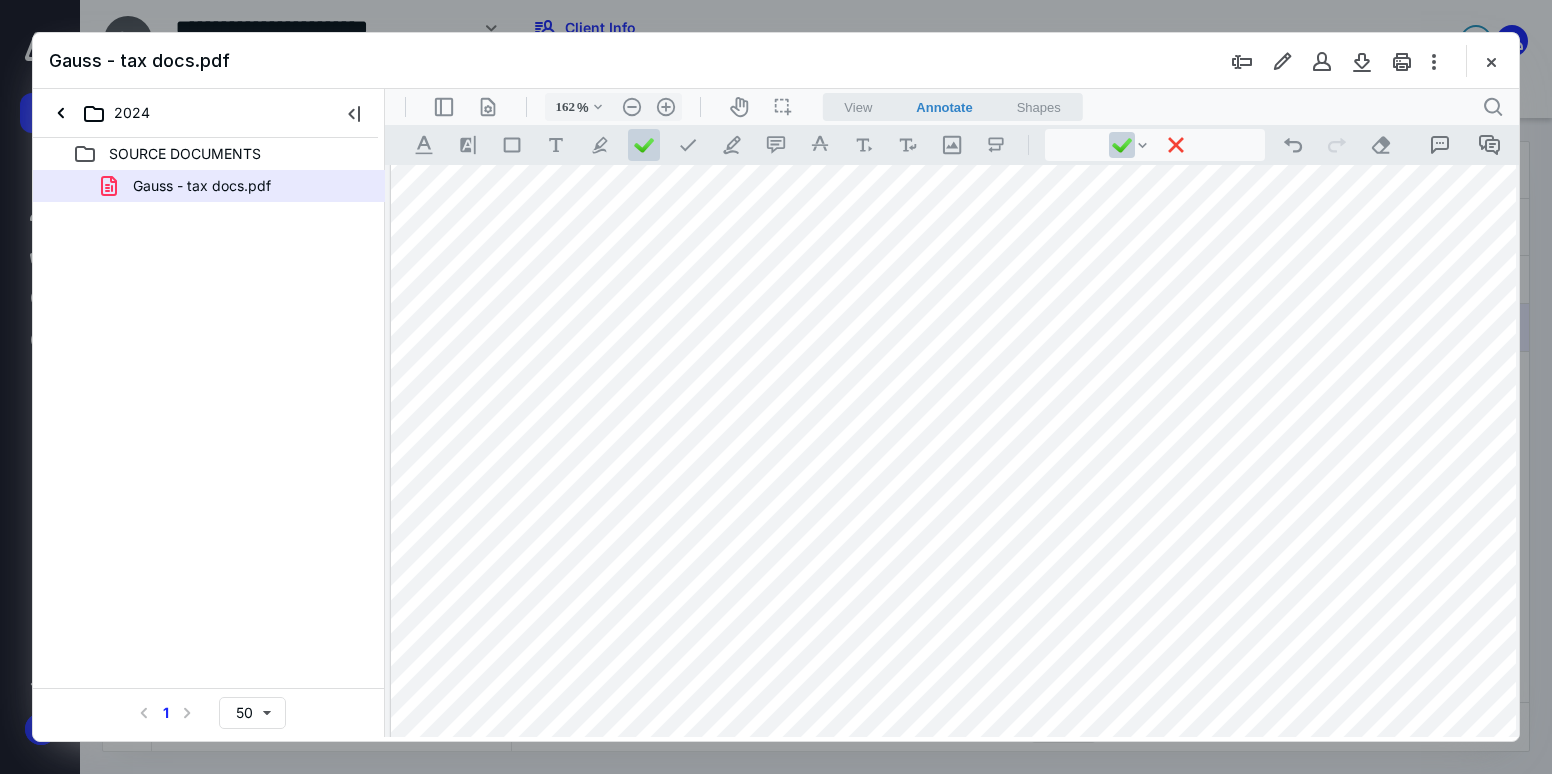click at bounding box center (1030, 467) 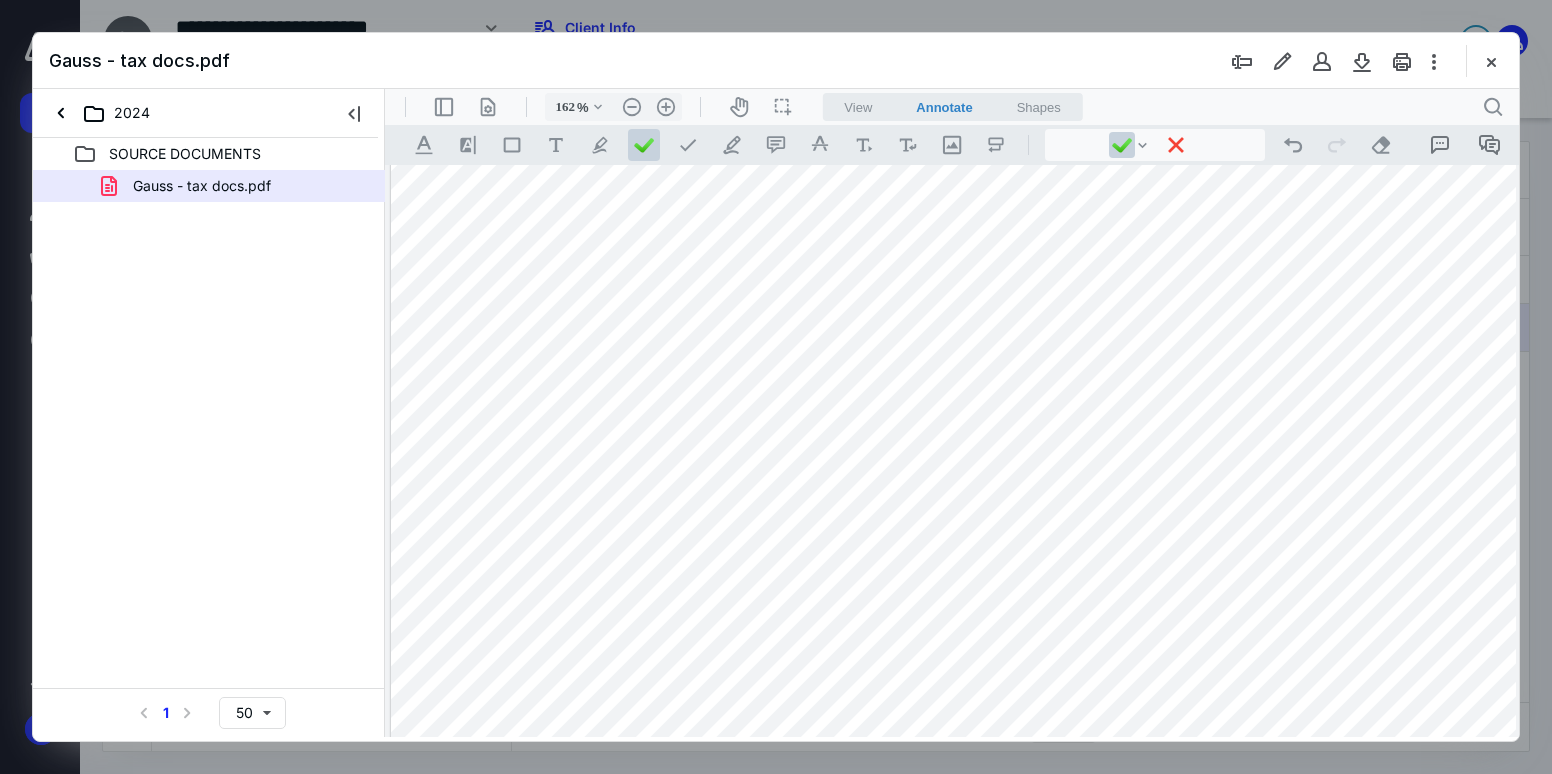 scroll, scrollTop: 1529, scrollLeft: 0, axis: vertical 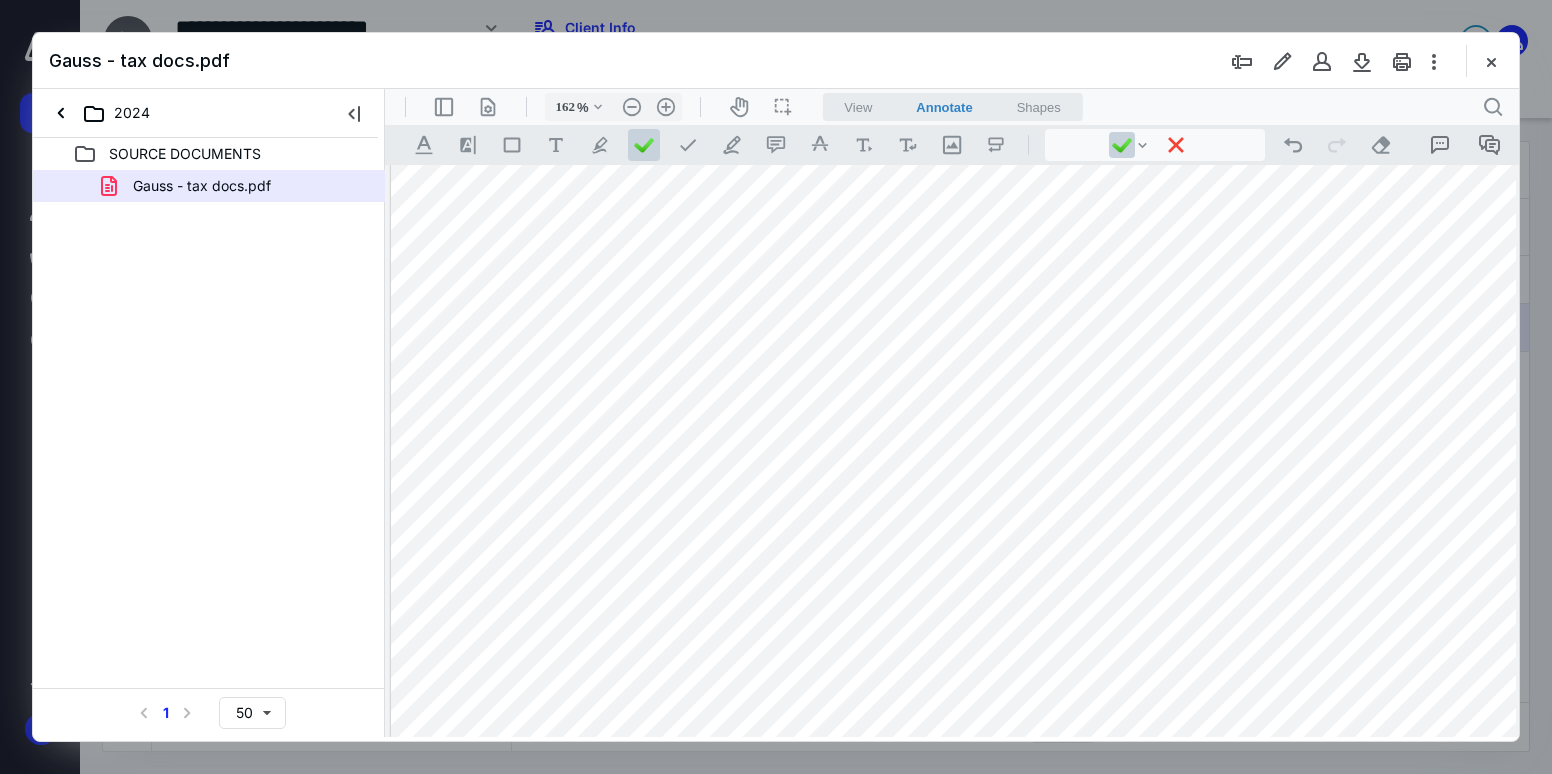 click at bounding box center [1030, 427] 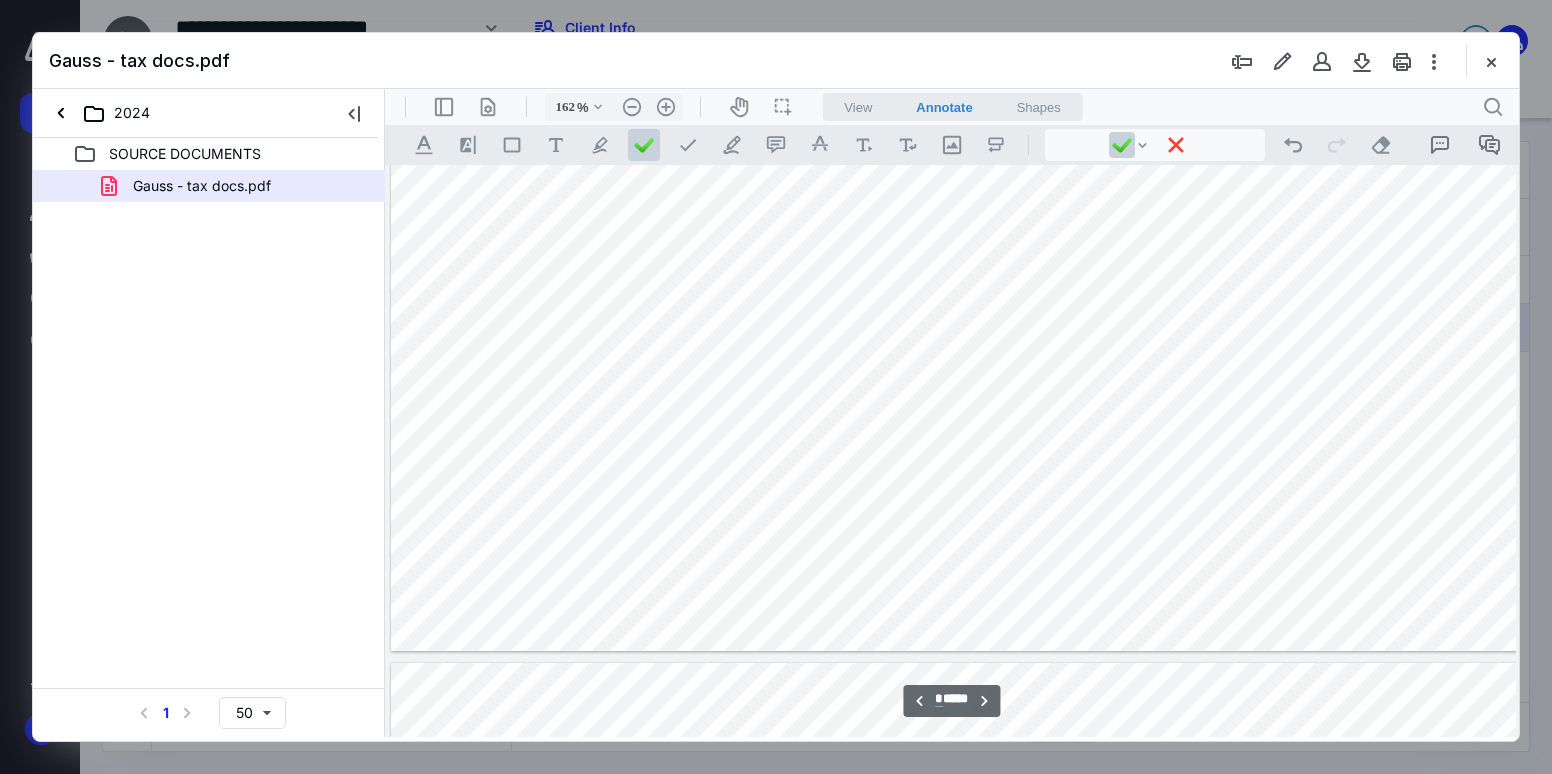 scroll, scrollTop: 1829, scrollLeft: 0, axis: vertical 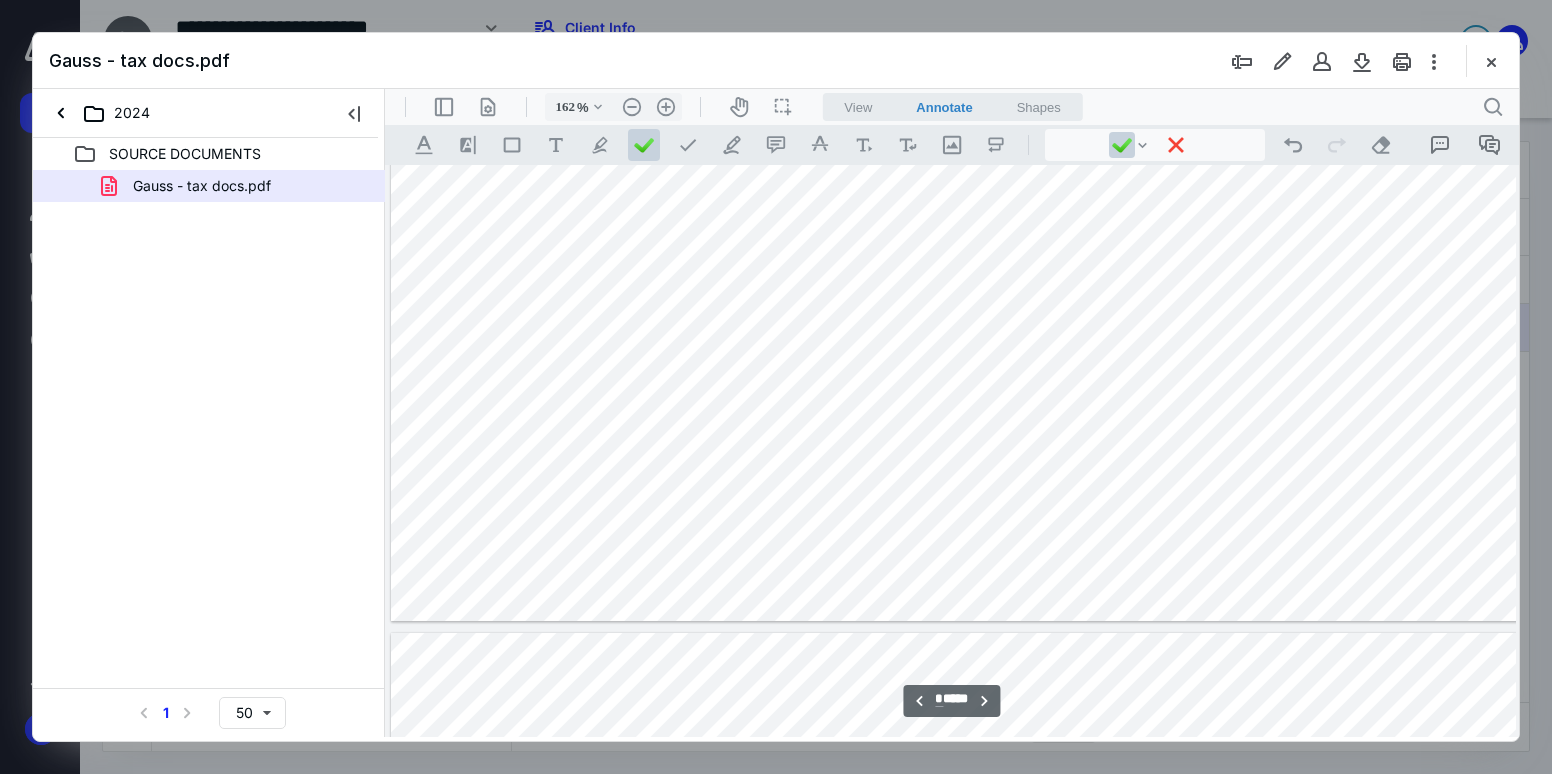 click at bounding box center (1030, 127) 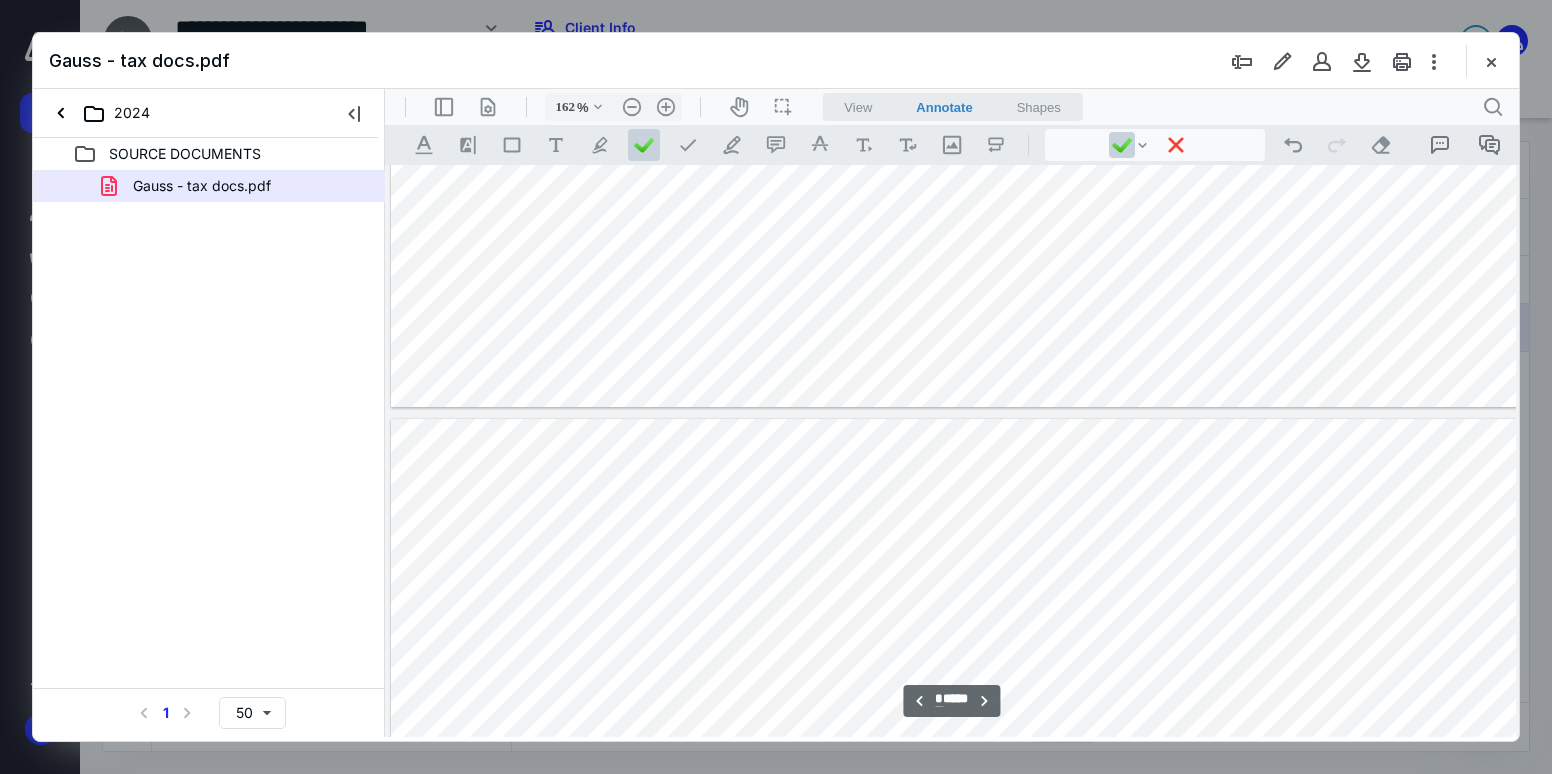 scroll, scrollTop: 2429, scrollLeft: 0, axis: vertical 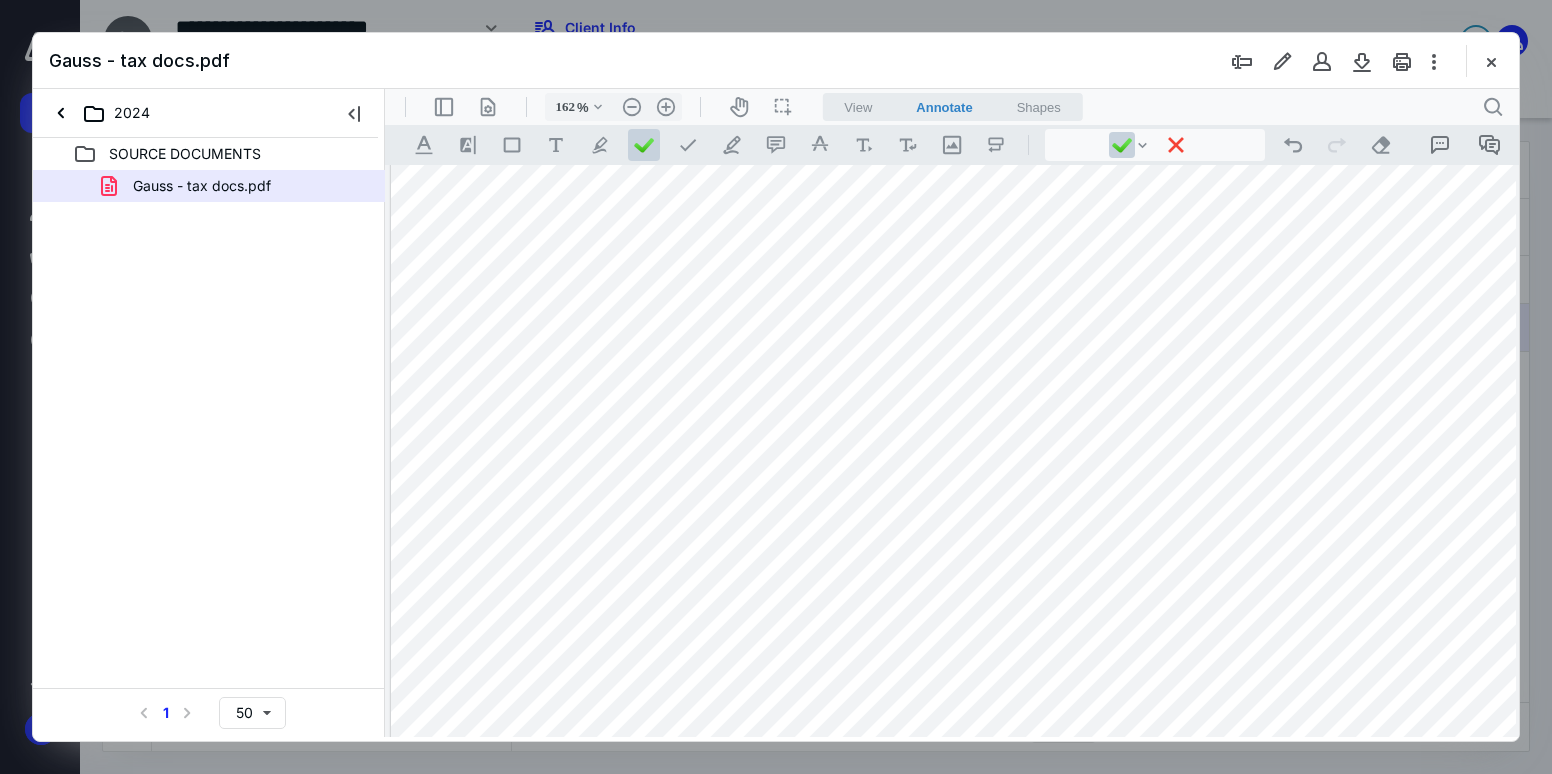 click at bounding box center (1030, 527) 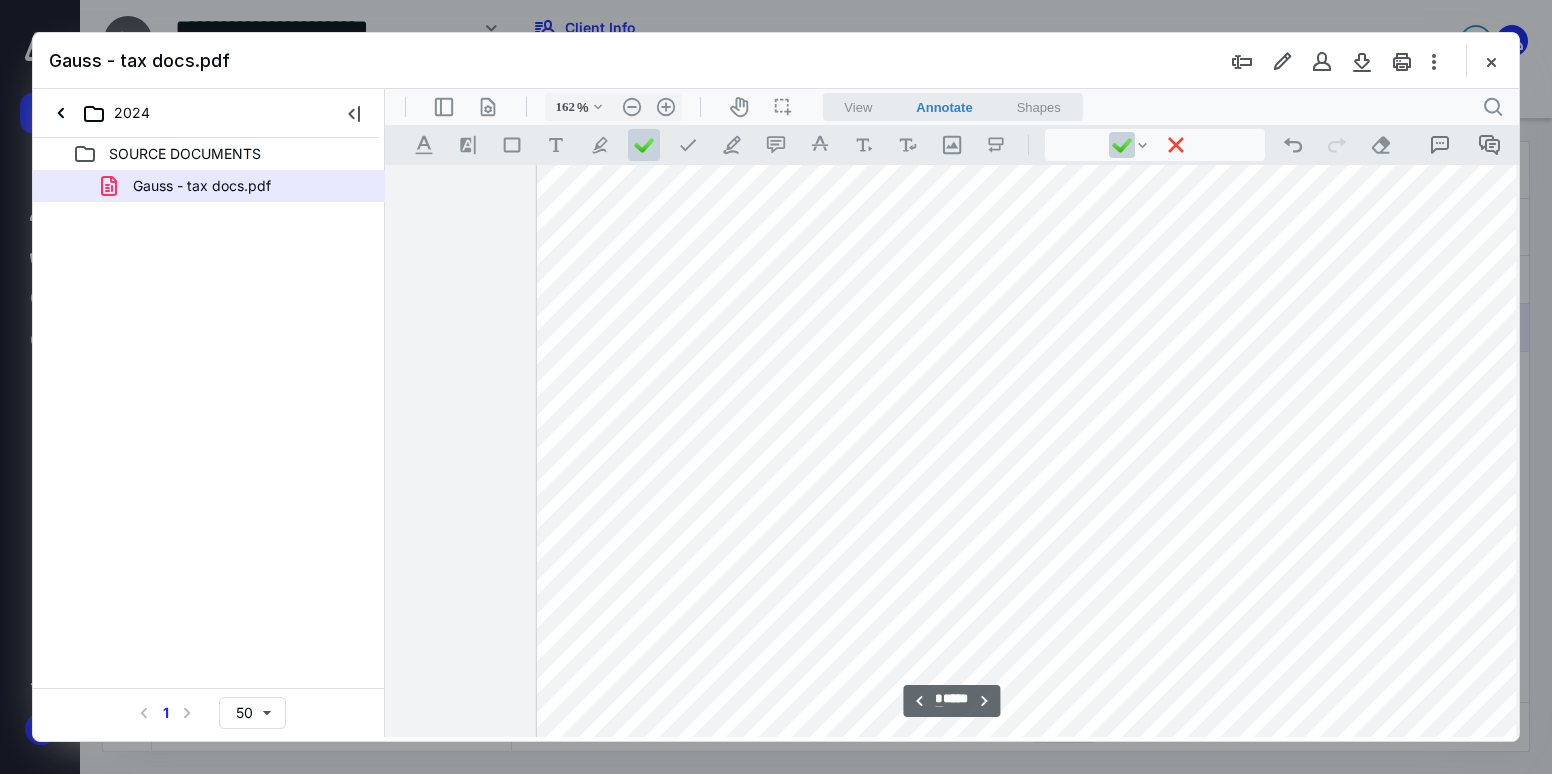scroll, scrollTop: 3229, scrollLeft: 0, axis: vertical 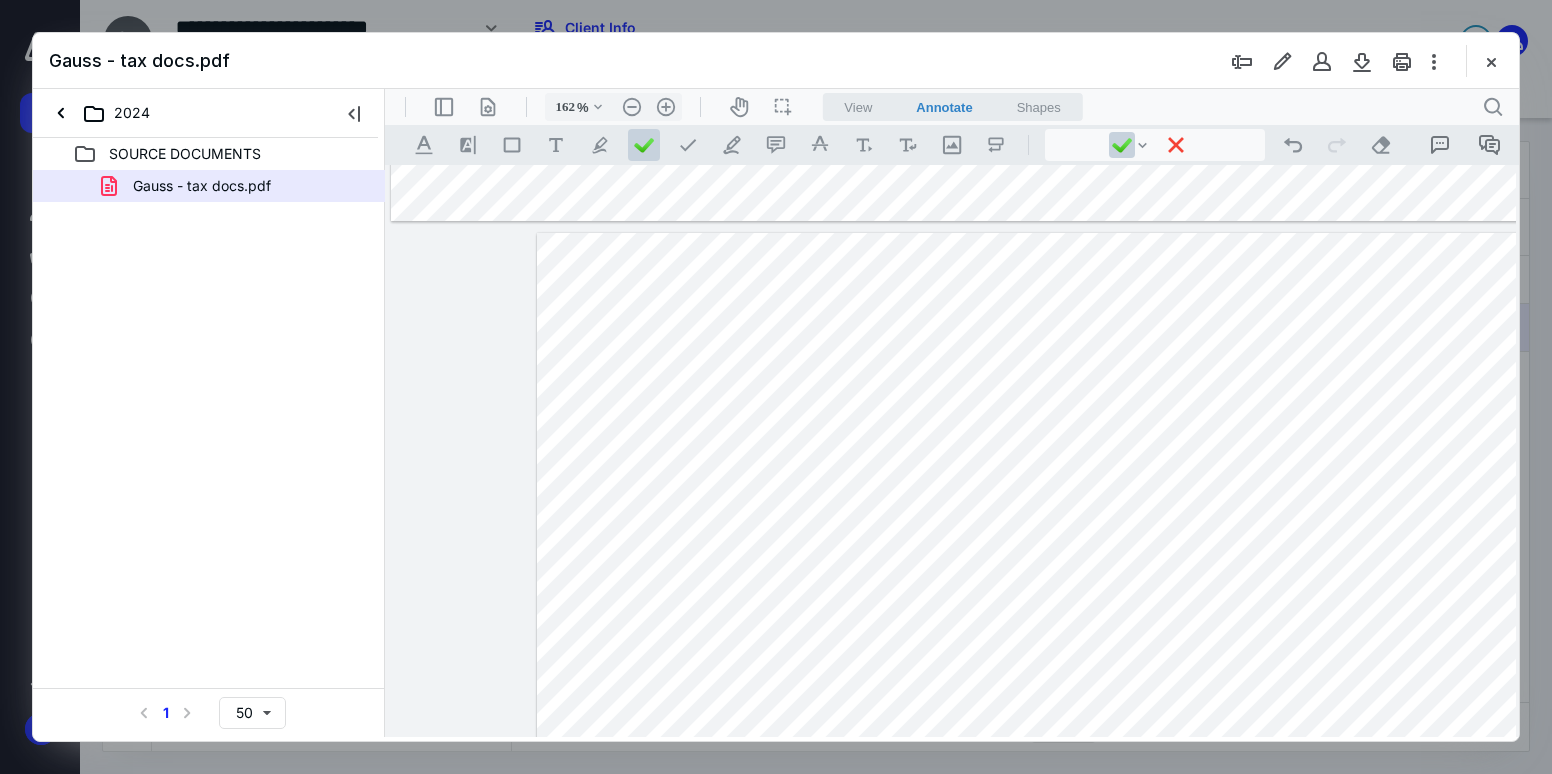 click at bounding box center [1031, 872] 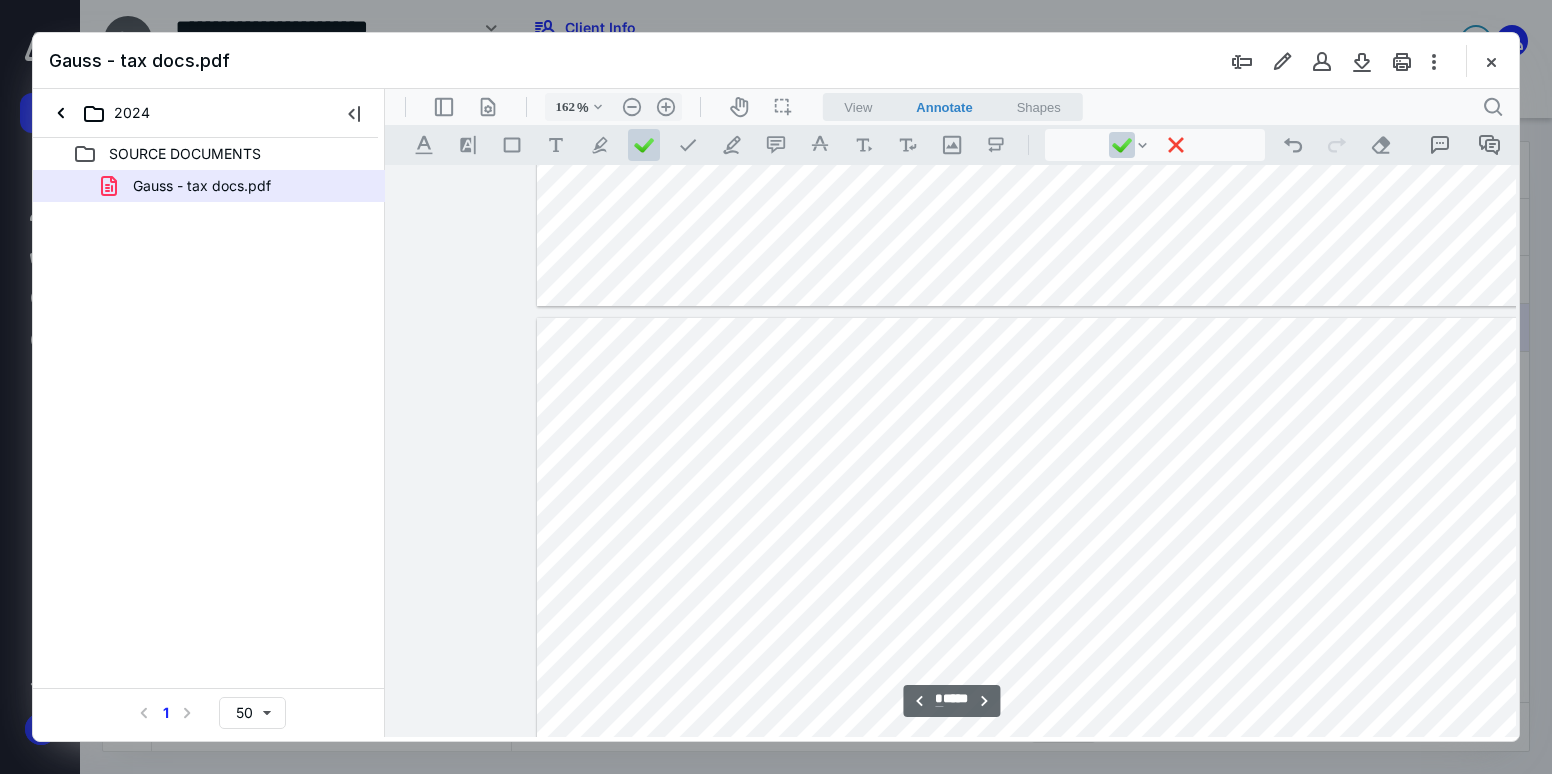scroll, scrollTop: 4529, scrollLeft: 0, axis: vertical 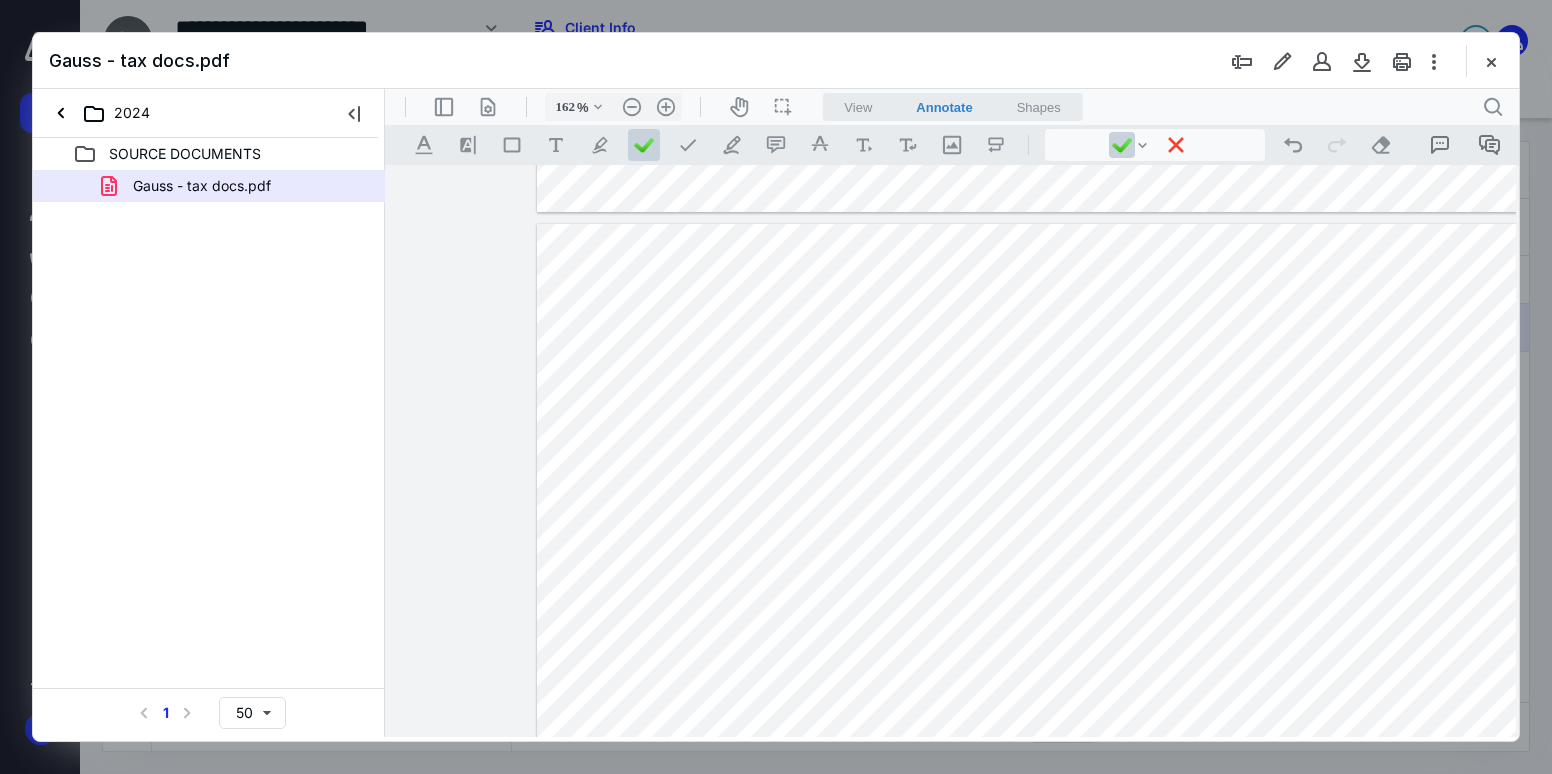 click at bounding box center (1031, 863) 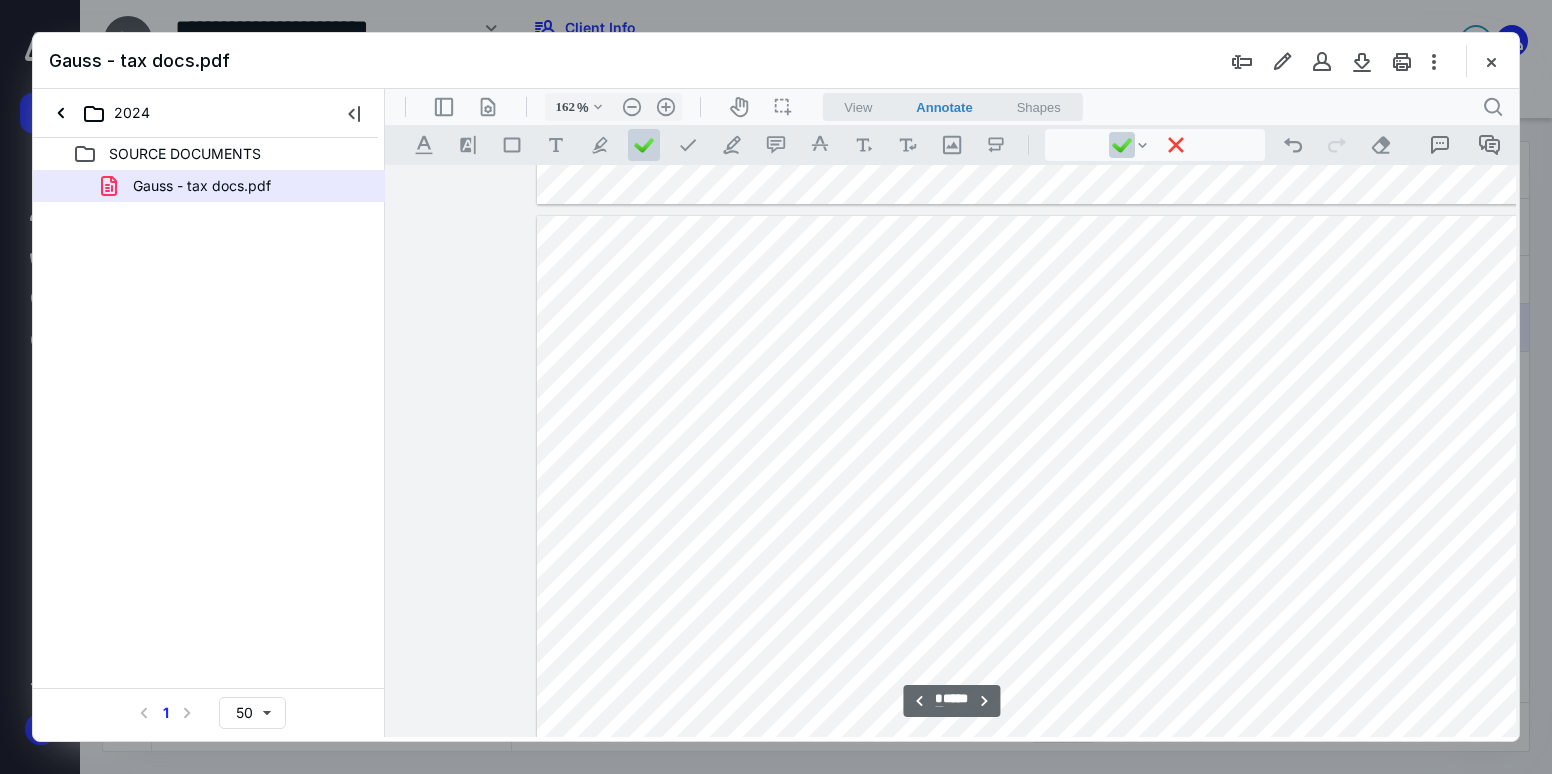 scroll, scrollTop: 5829, scrollLeft: 0, axis: vertical 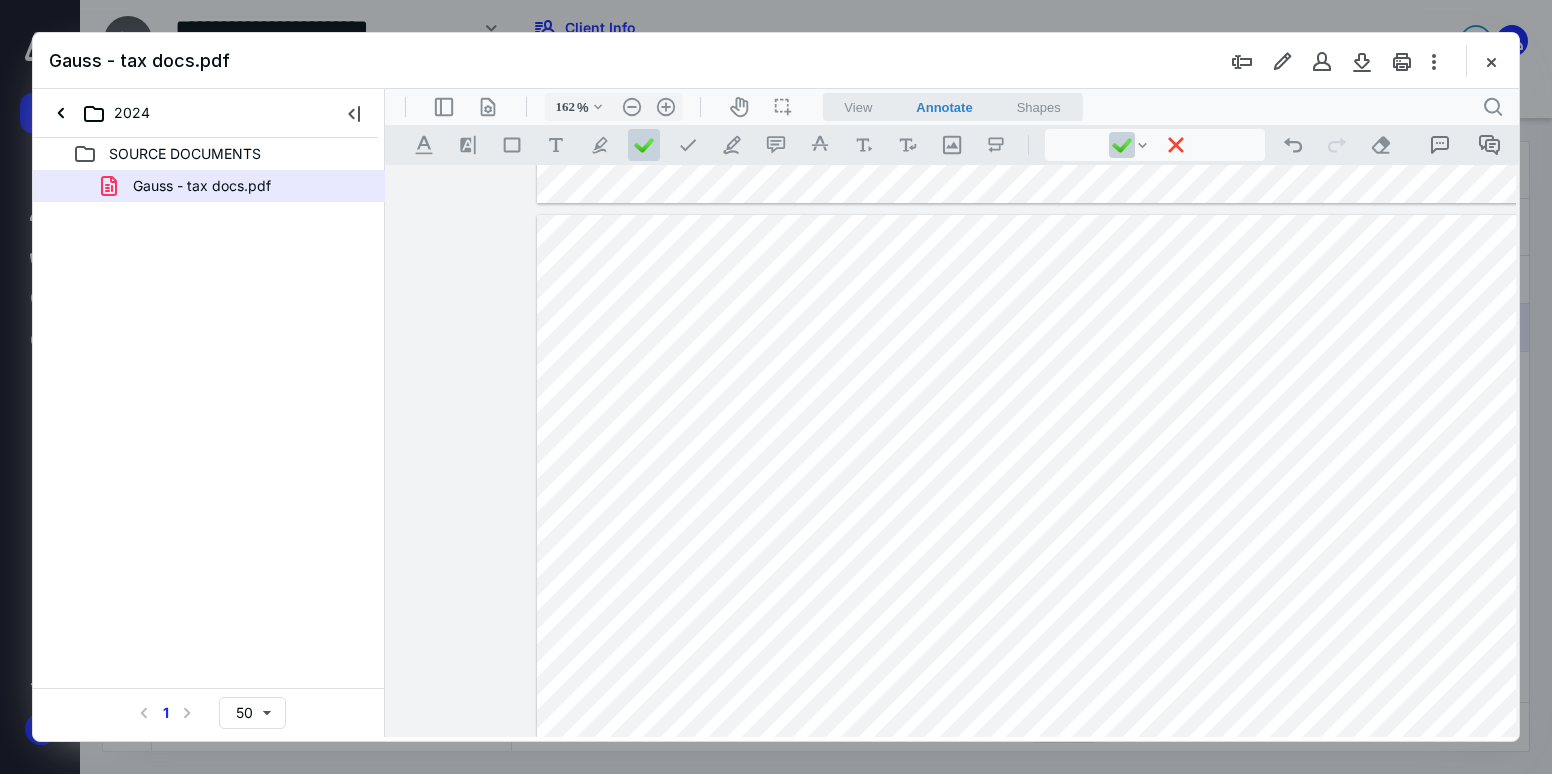 click at bounding box center (1031, 854) 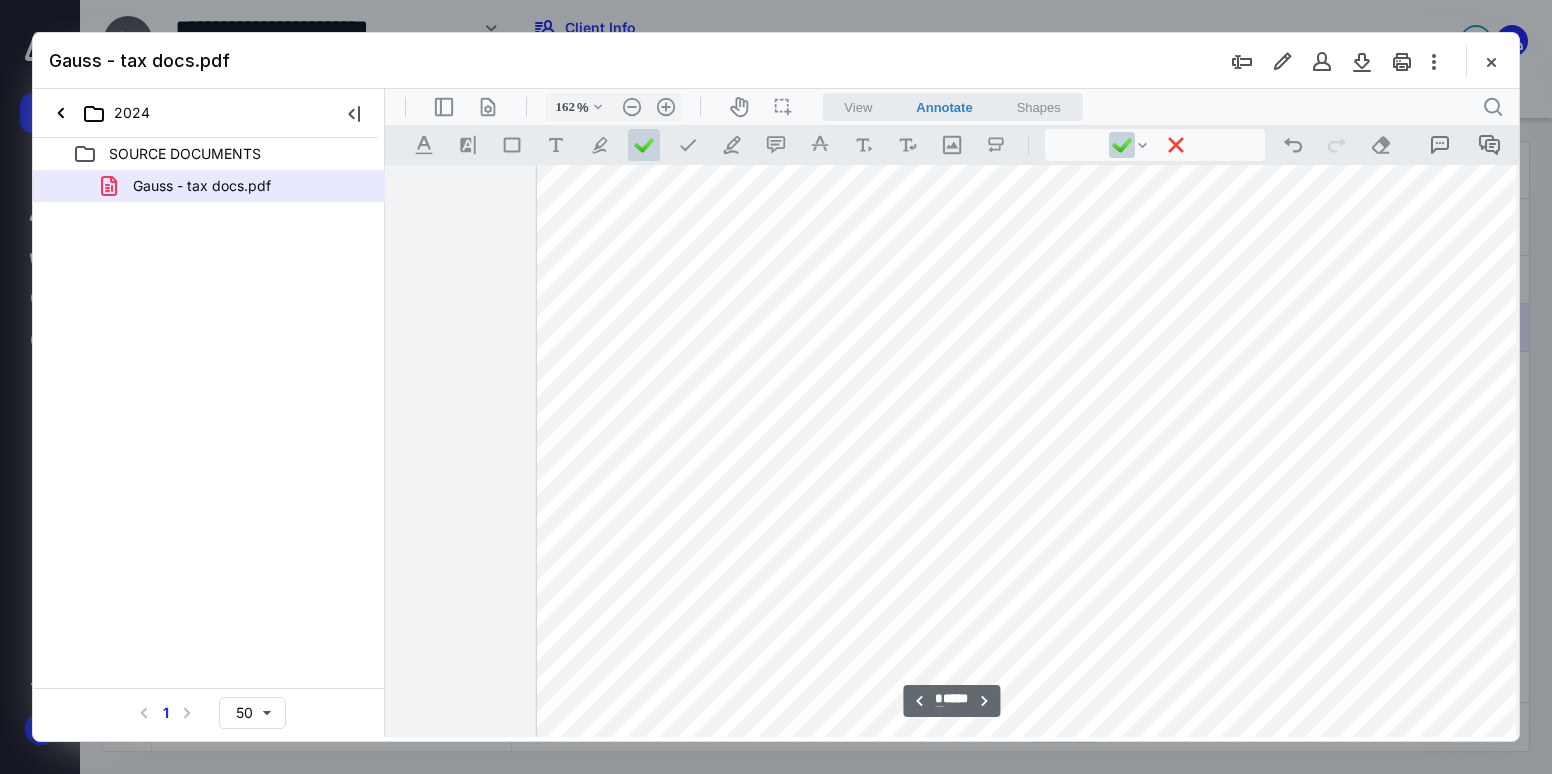 scroll, scrollTop: 7729, scrollLeft: 0, axis: vertical 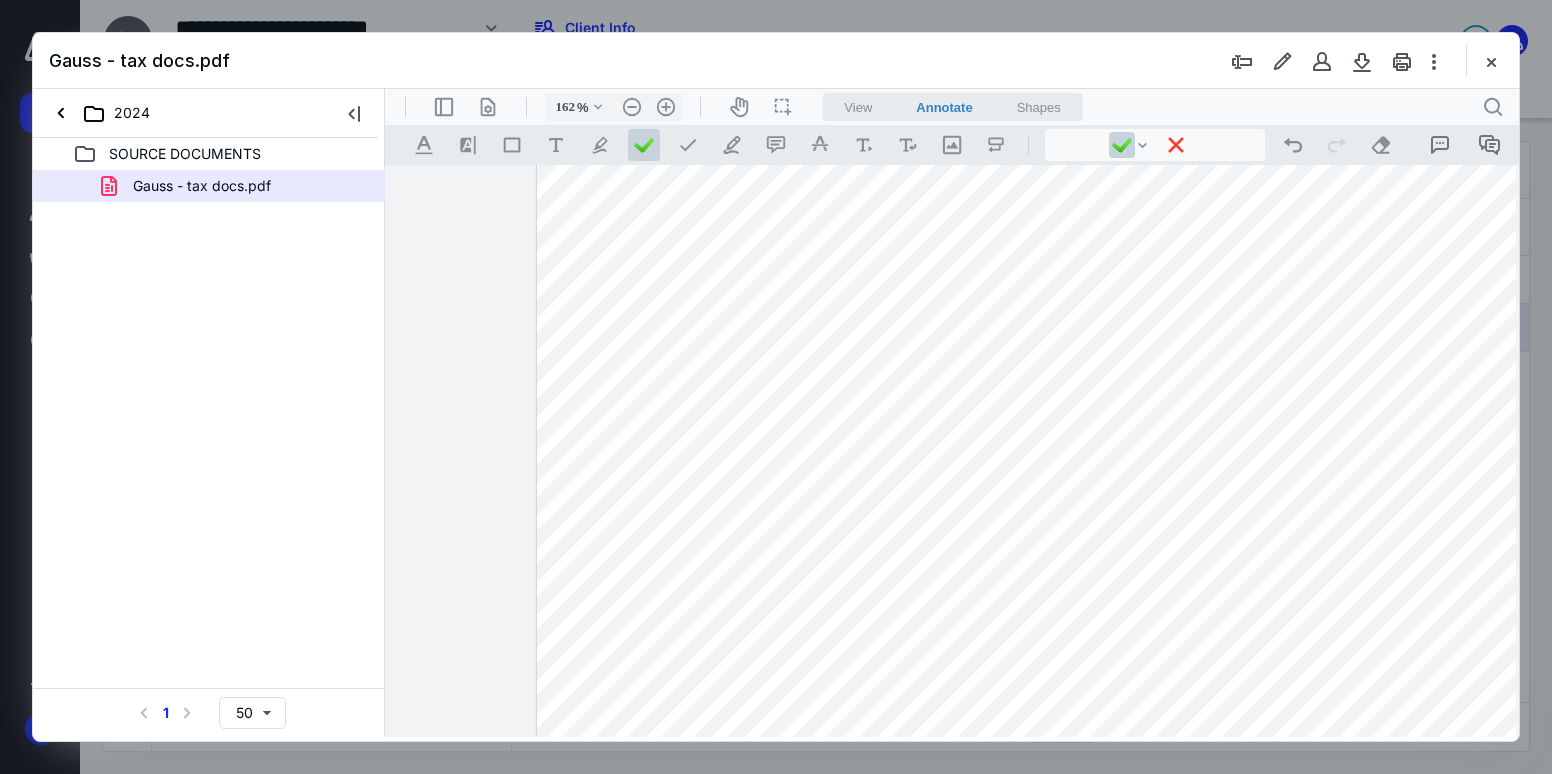 click at bounding box center (1031, 245) 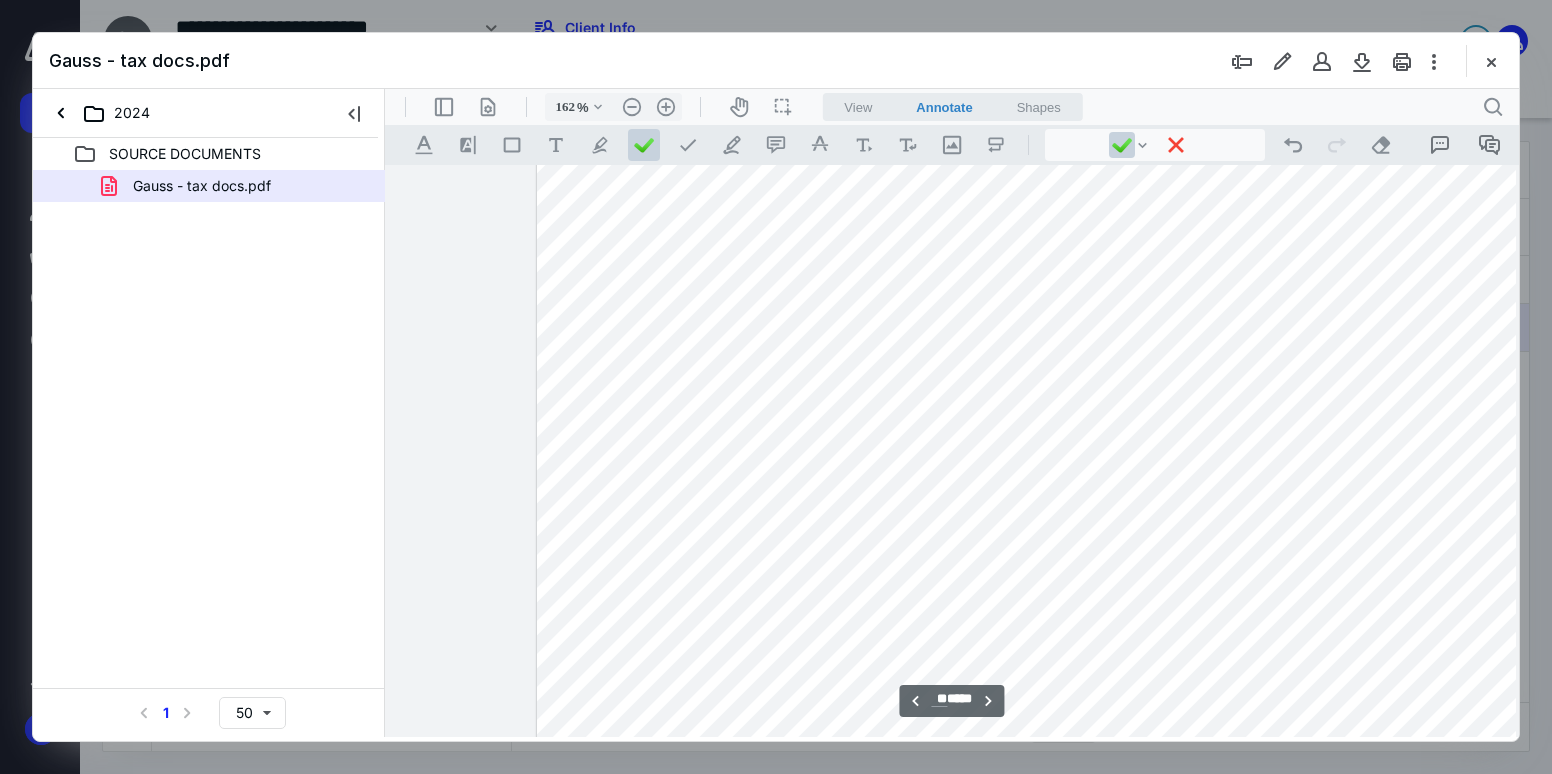scroll, scrollTop: 11729, scrollLeft: 0, axis: vertical 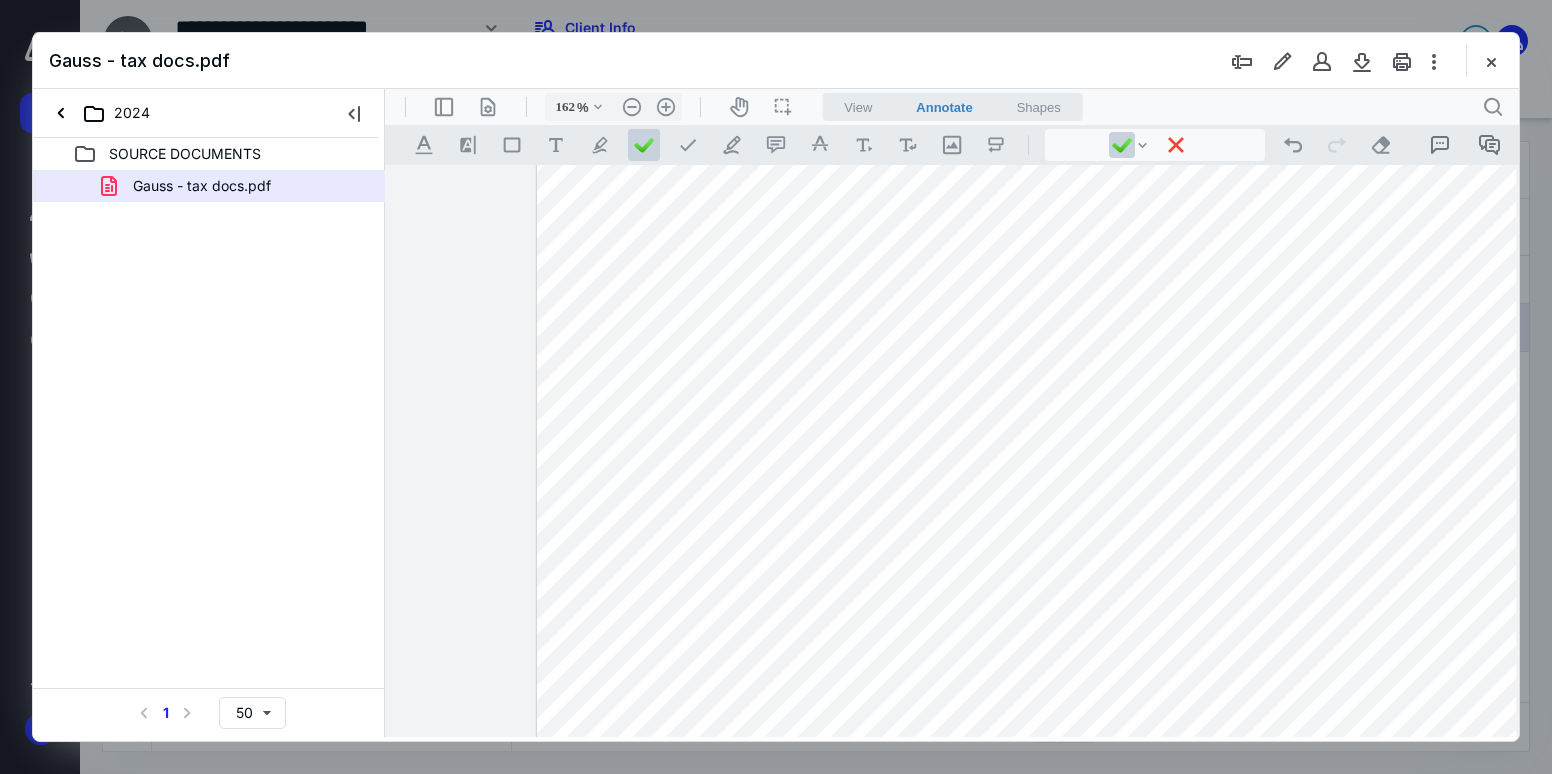 drag, startPoint x: 1095, startPoint y: 362, endPoint x: 1103, endPoint y: 387, distance: 26.24881 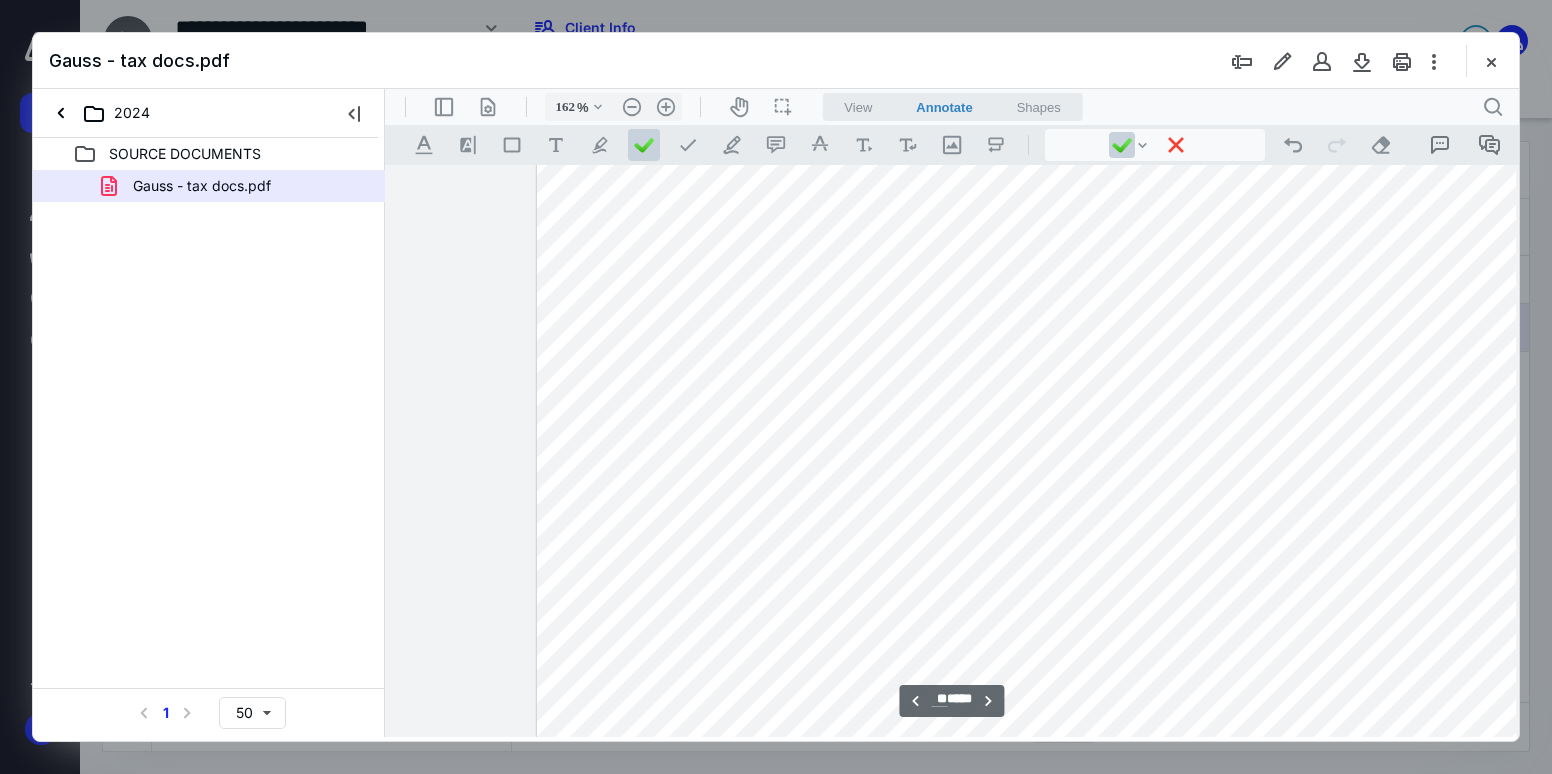 scroll, scrollTop: 13029, scrollLeft: 0, axis: vertical 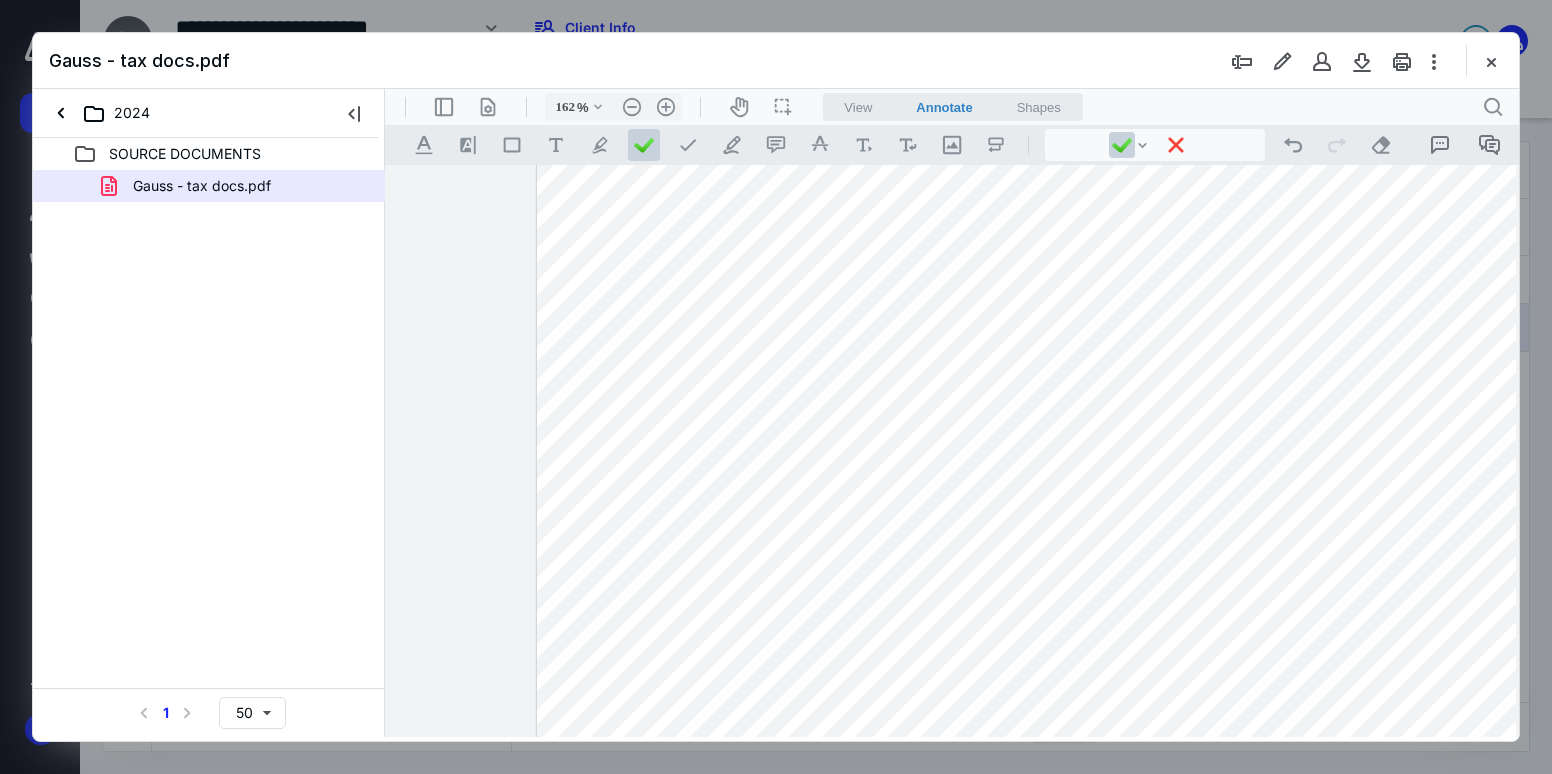 click at bounding box center [1031, 109] 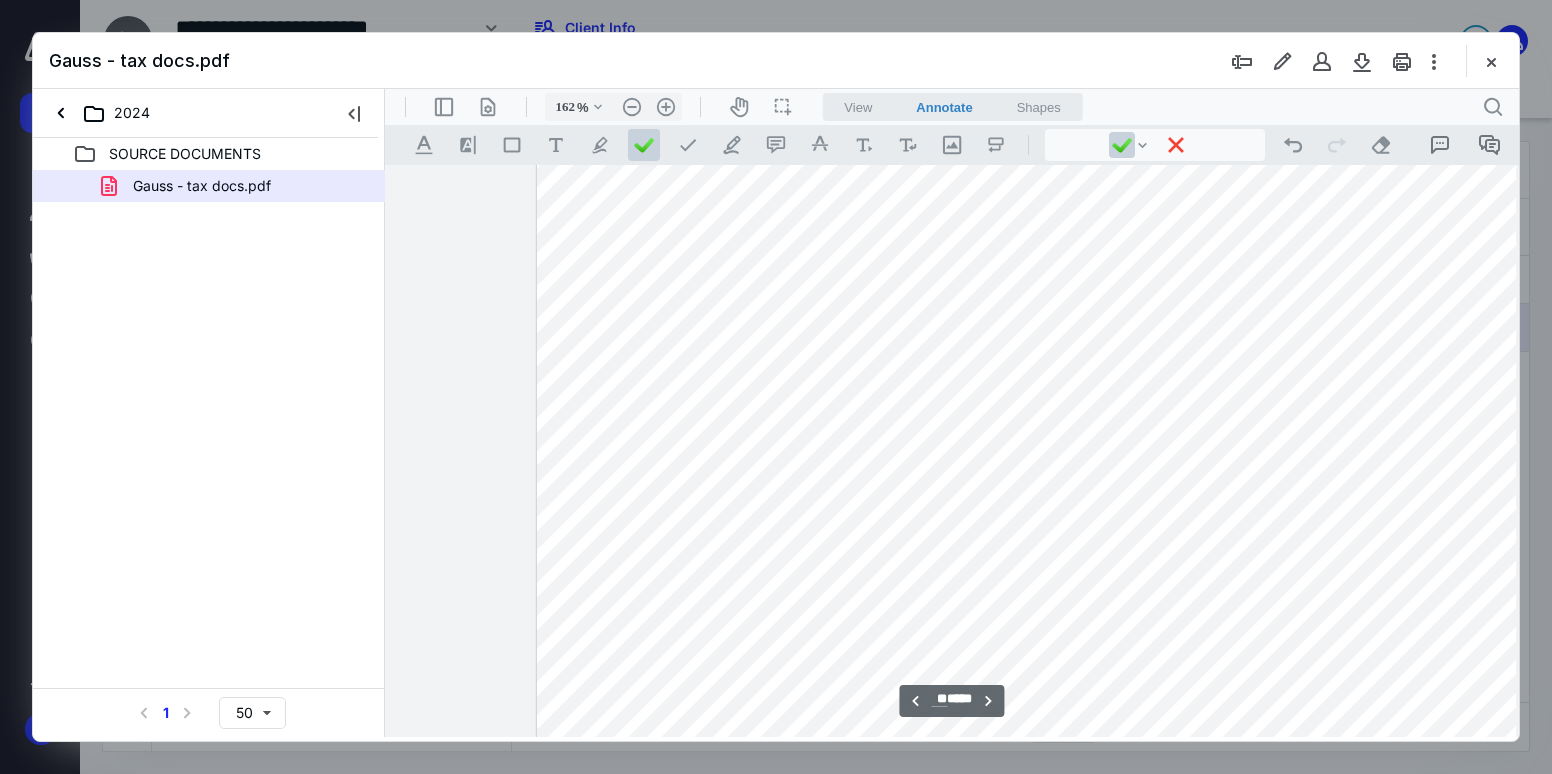 scroll, scrollTop: 14829, scrollLeft: 0, axis: vertical 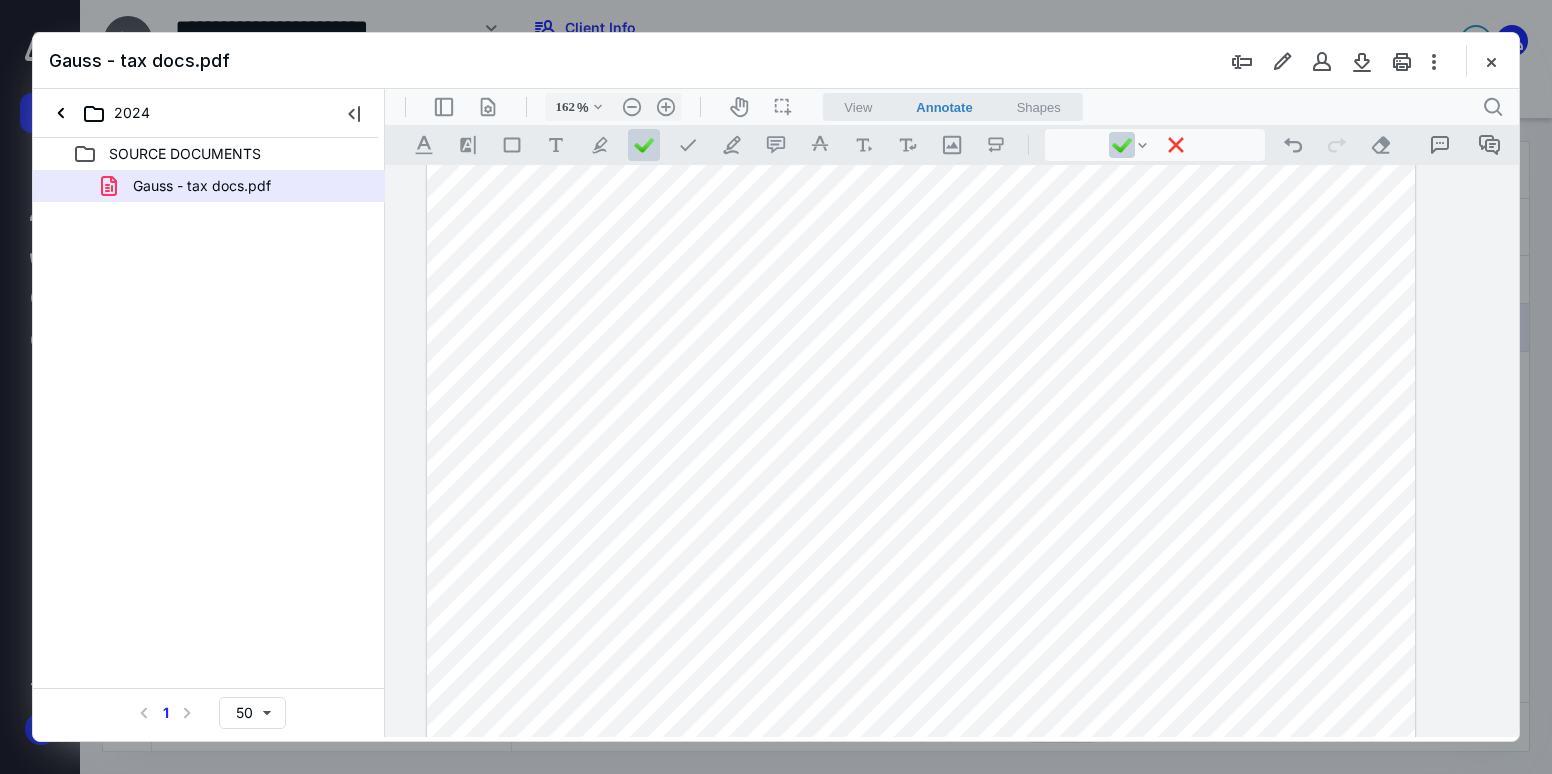 click at bounding box center [921, 291] 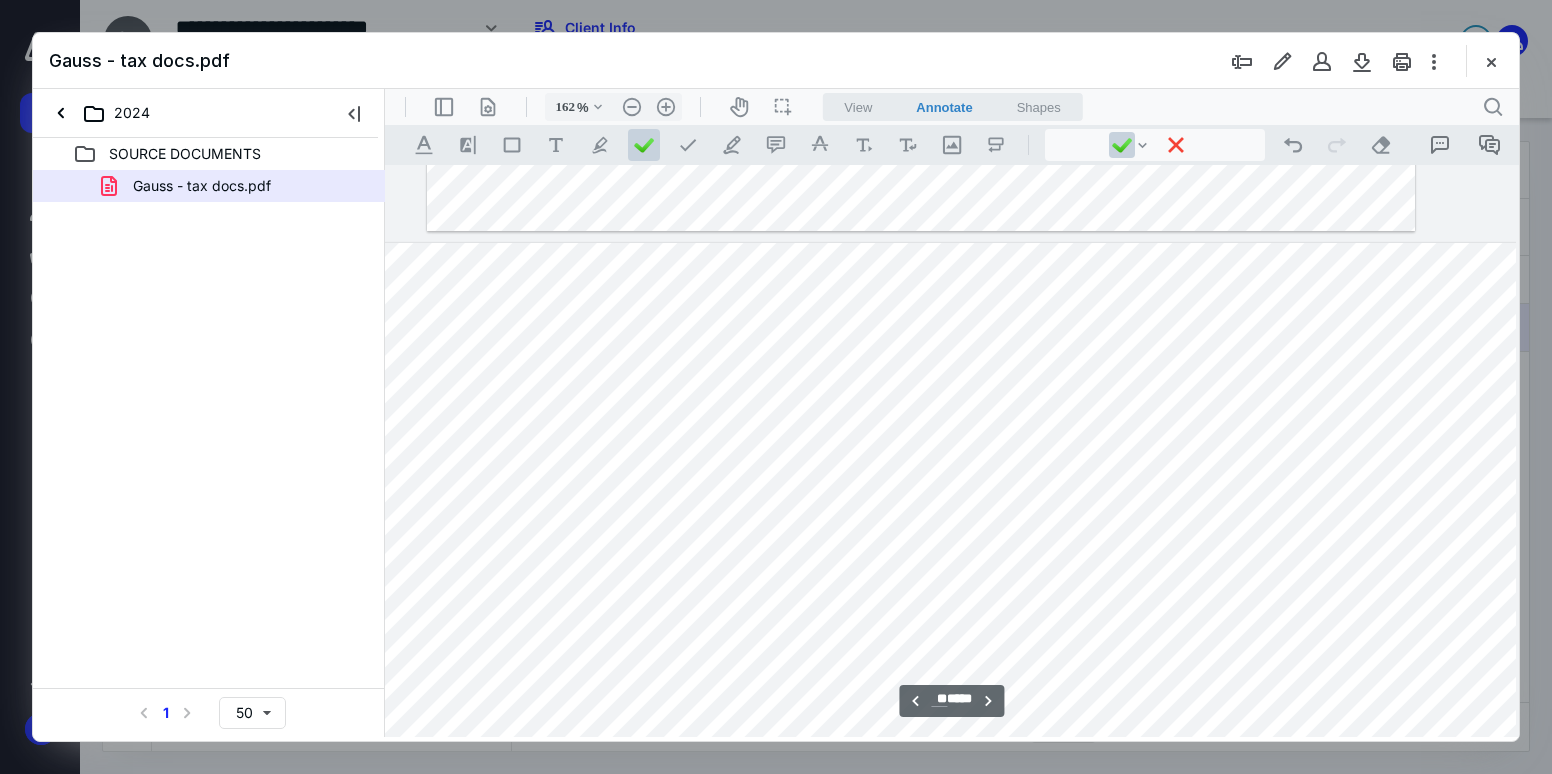 scroll, scrollTop: 16229, scrollLeft: 110, axis: both 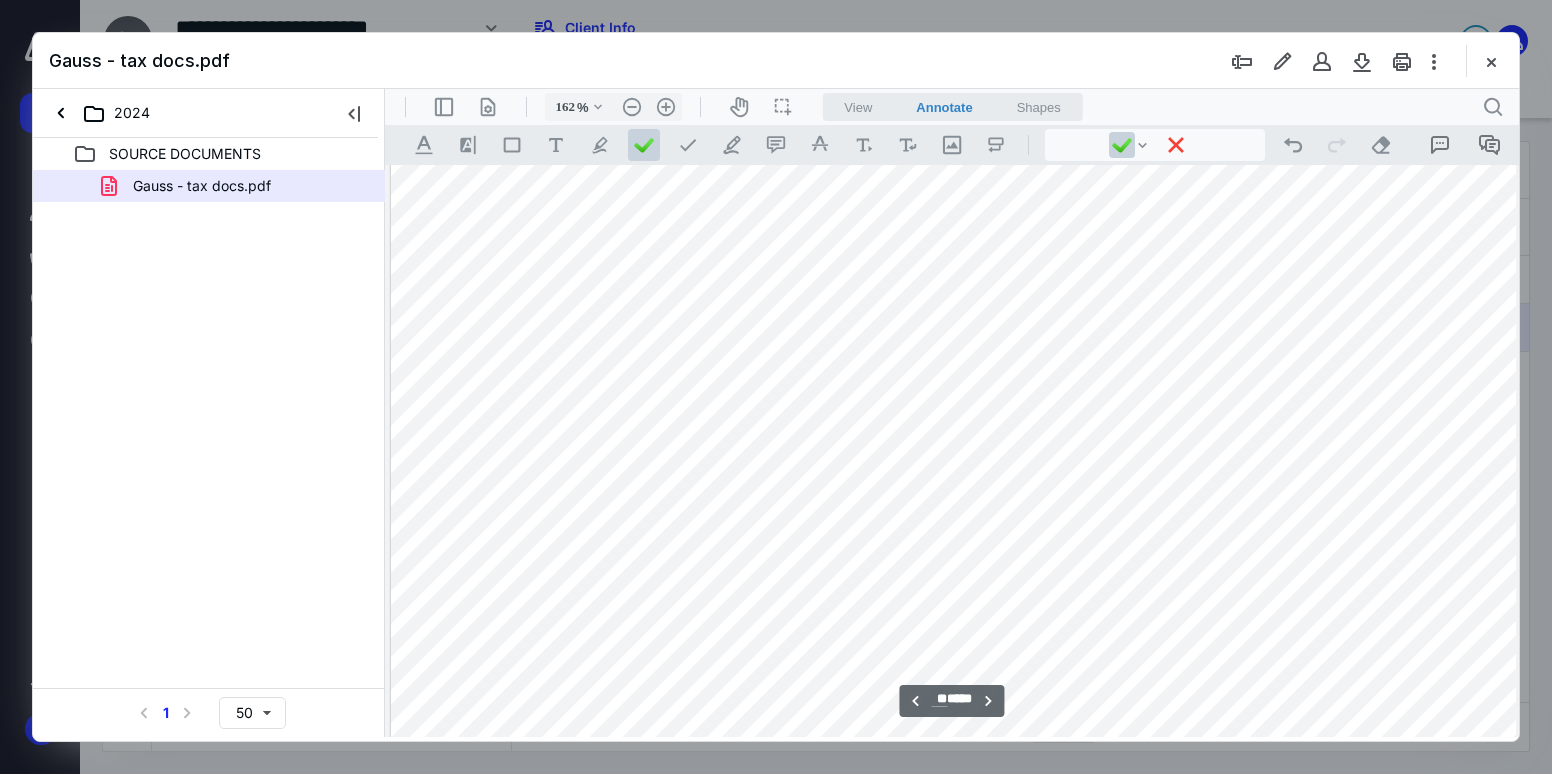 drag, startPoint x: 859, startPoint y: 731, endPoint x: 1130, endPoint y: 831, distance: 288.86157 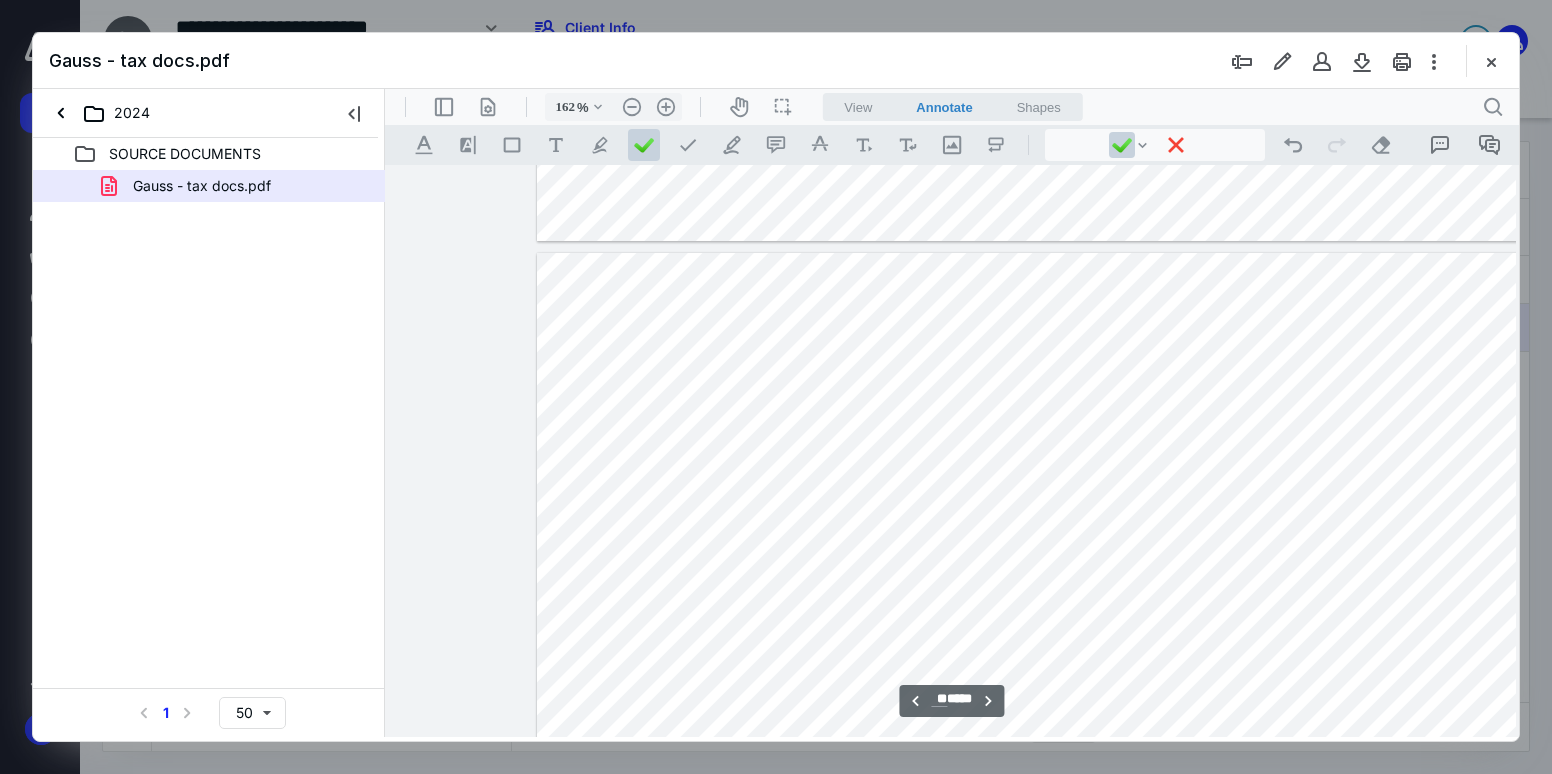 scroll, scrollTop: 14827, scrollLeft: 0, axis: vertical 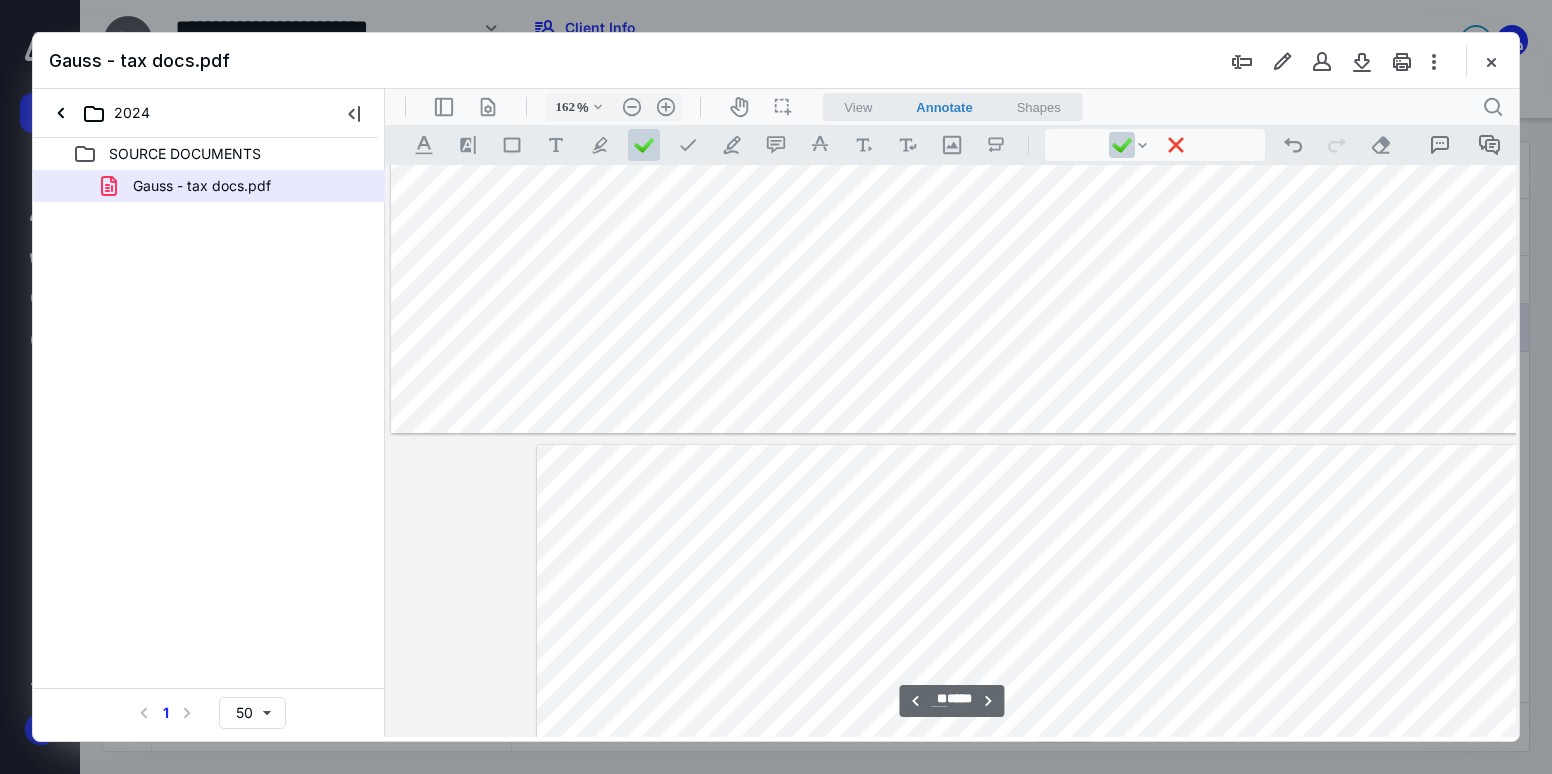 type on "**" 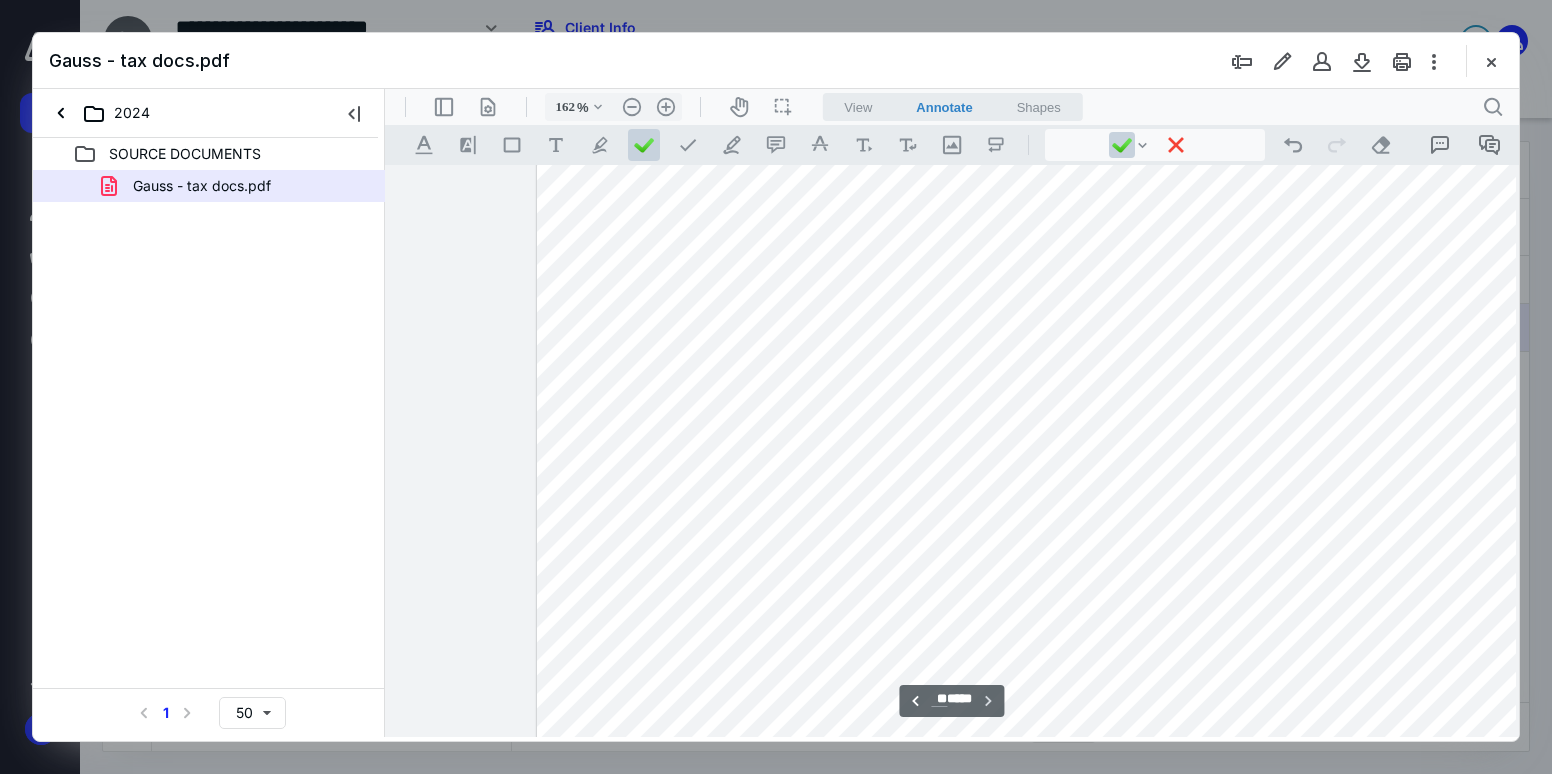 scroll, scrollTop: 17927, scrollLeft: 0, axis: vertical 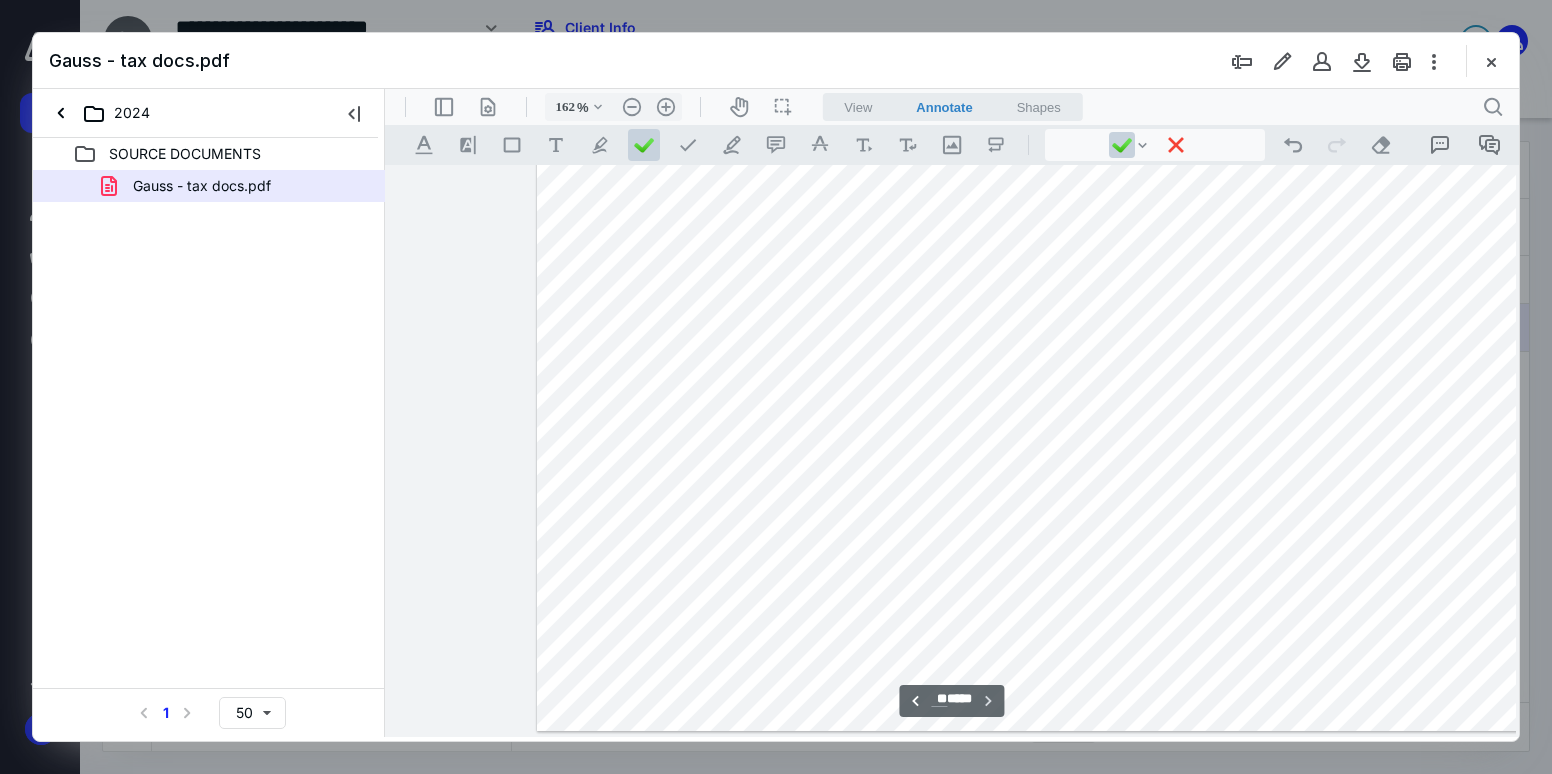 click at bounding box center [644, 145] 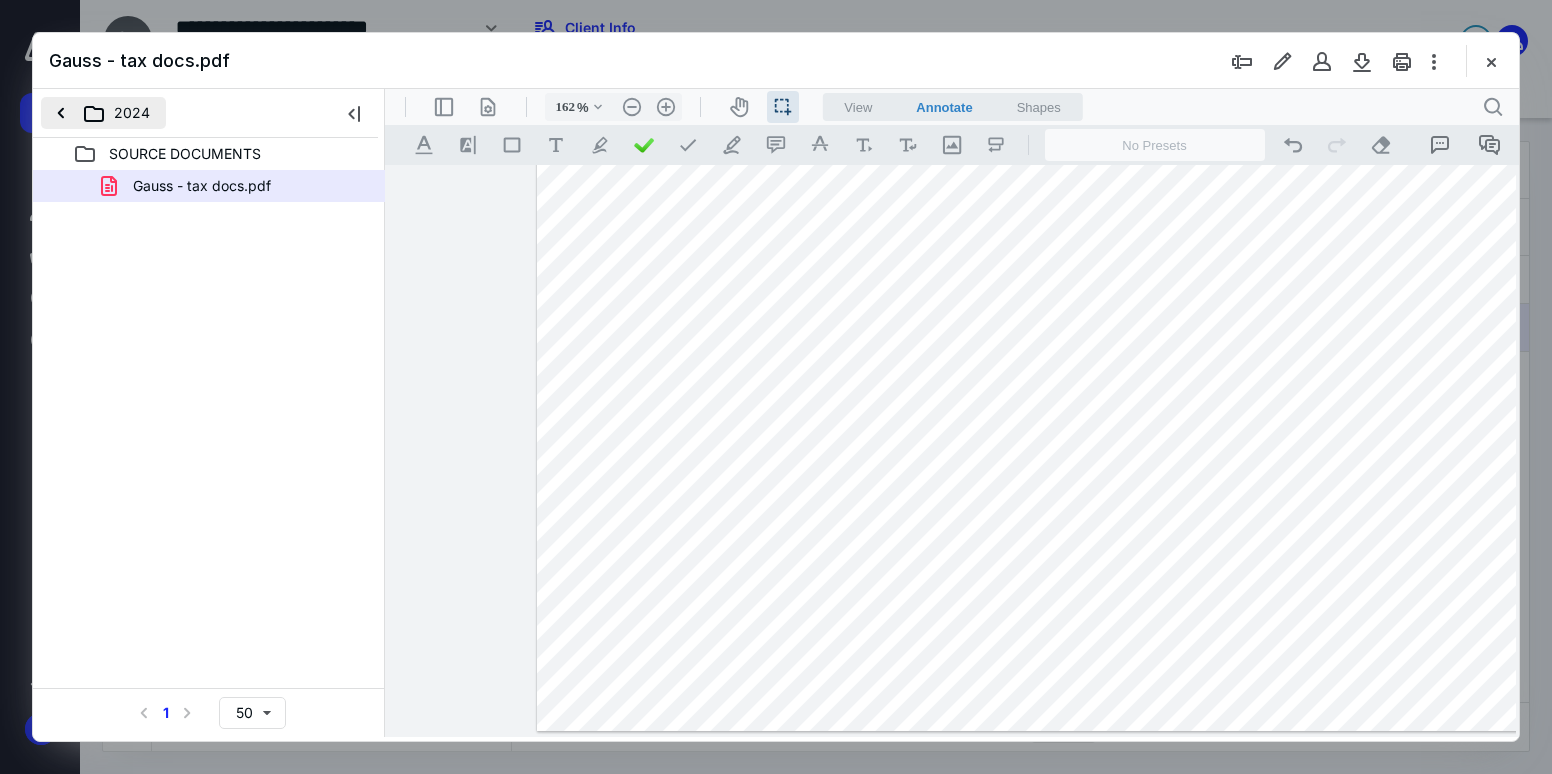 click on "2024" at bounding box center (103, 113) 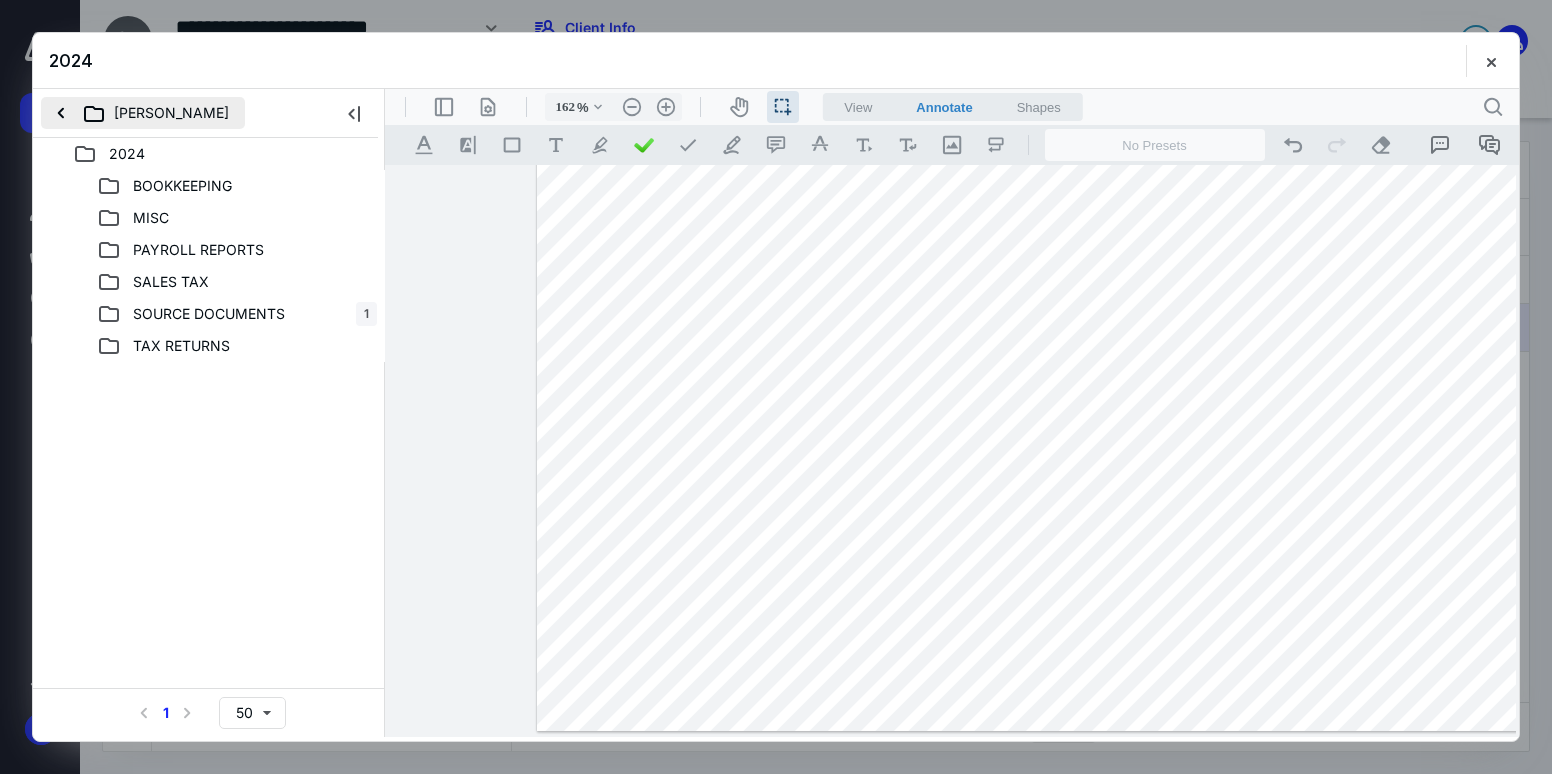 click on "[PERSON_NAME]" at bounding box center (143, 113) 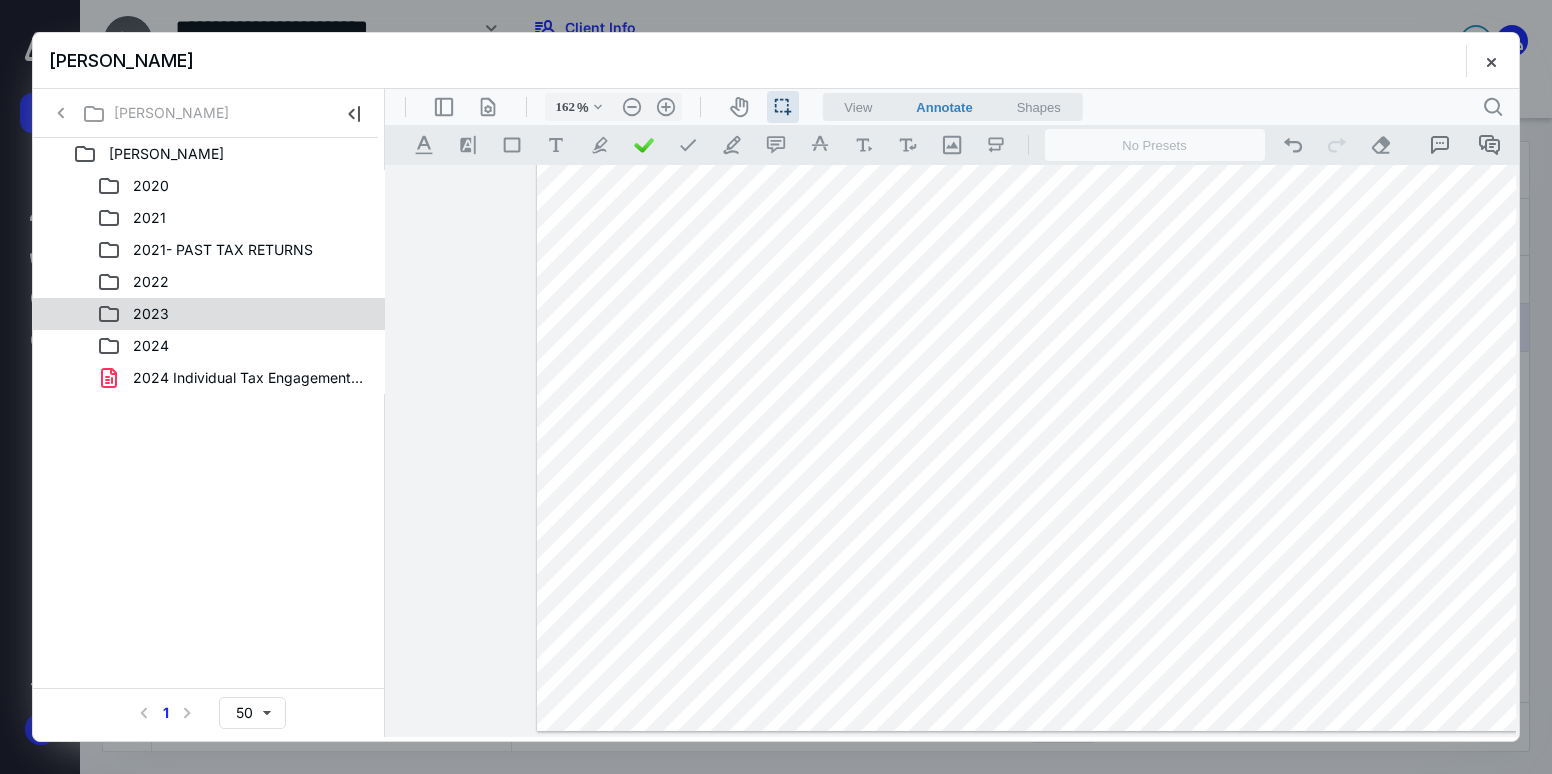 click on "2023" at bounding box center (151, 314) 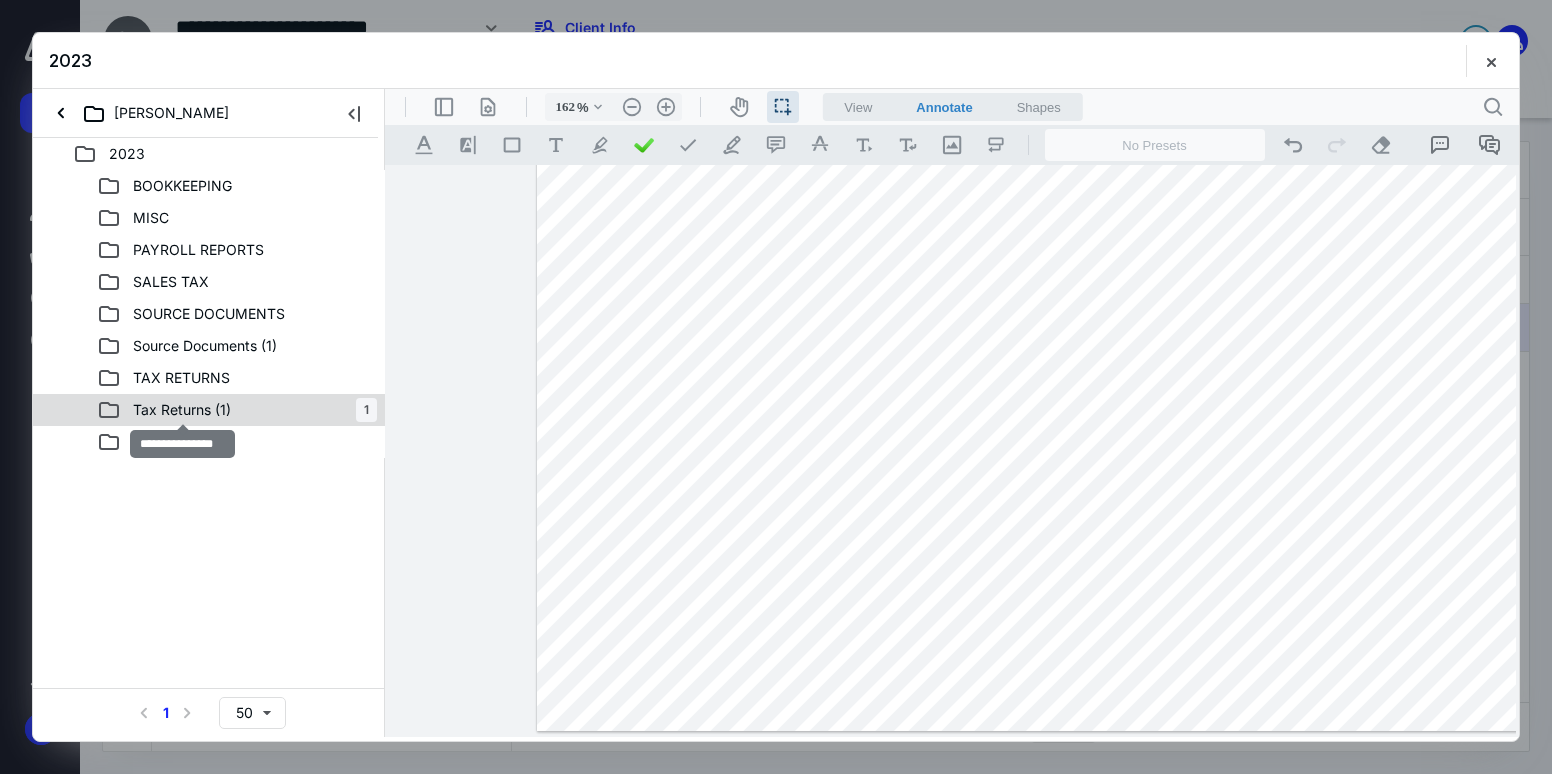 click on "Tax Returns (1)" at bounding box center [182, 410] 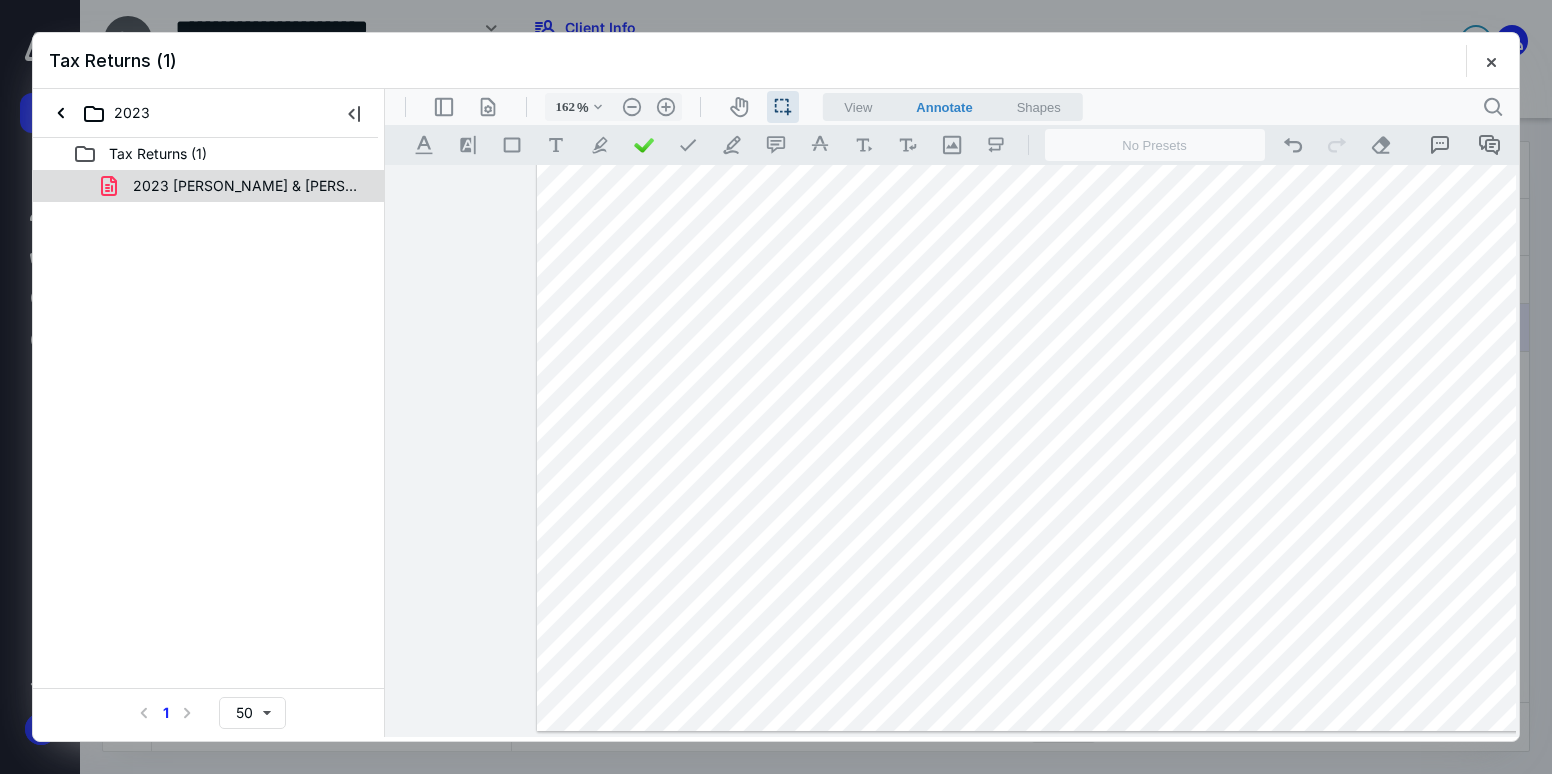 click on "2023 [PERSON_NAME] & [PERSON_NAME] 1040 FORM.pdf" at bounding box center (249, 186) 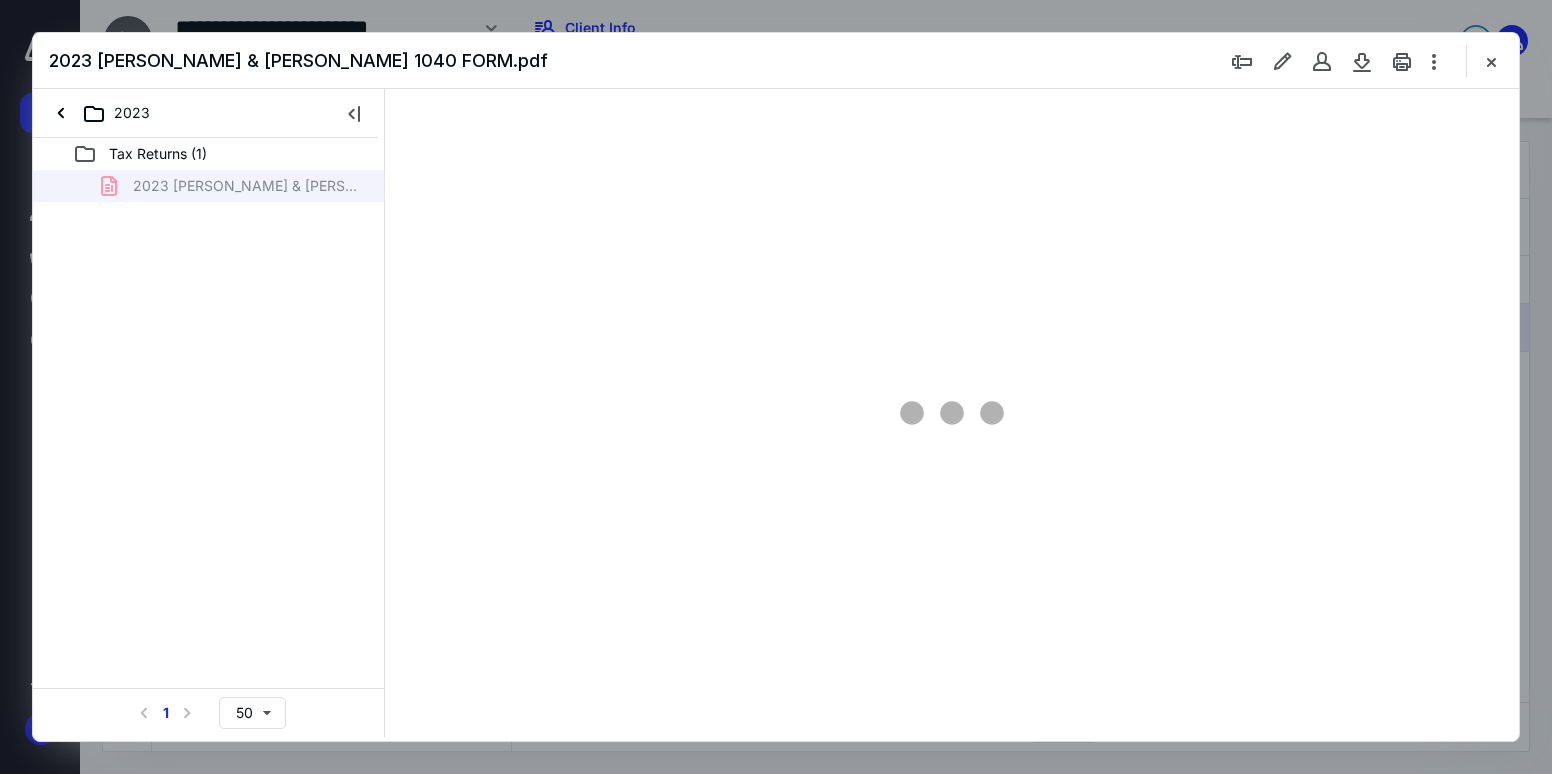 type on "72" 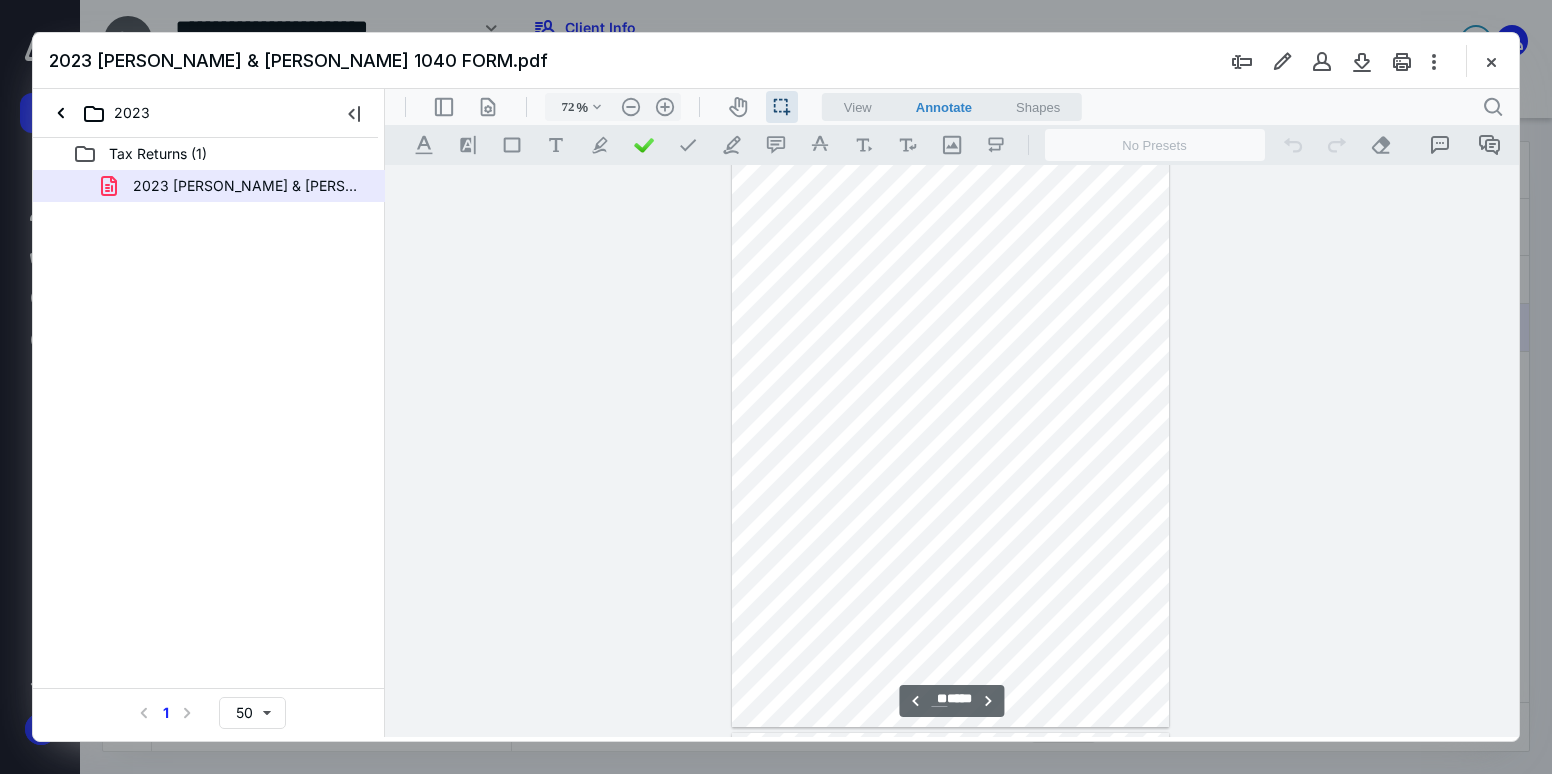 scroll, scrollTop: 15444, scrollLeft: 0, axis: vertical 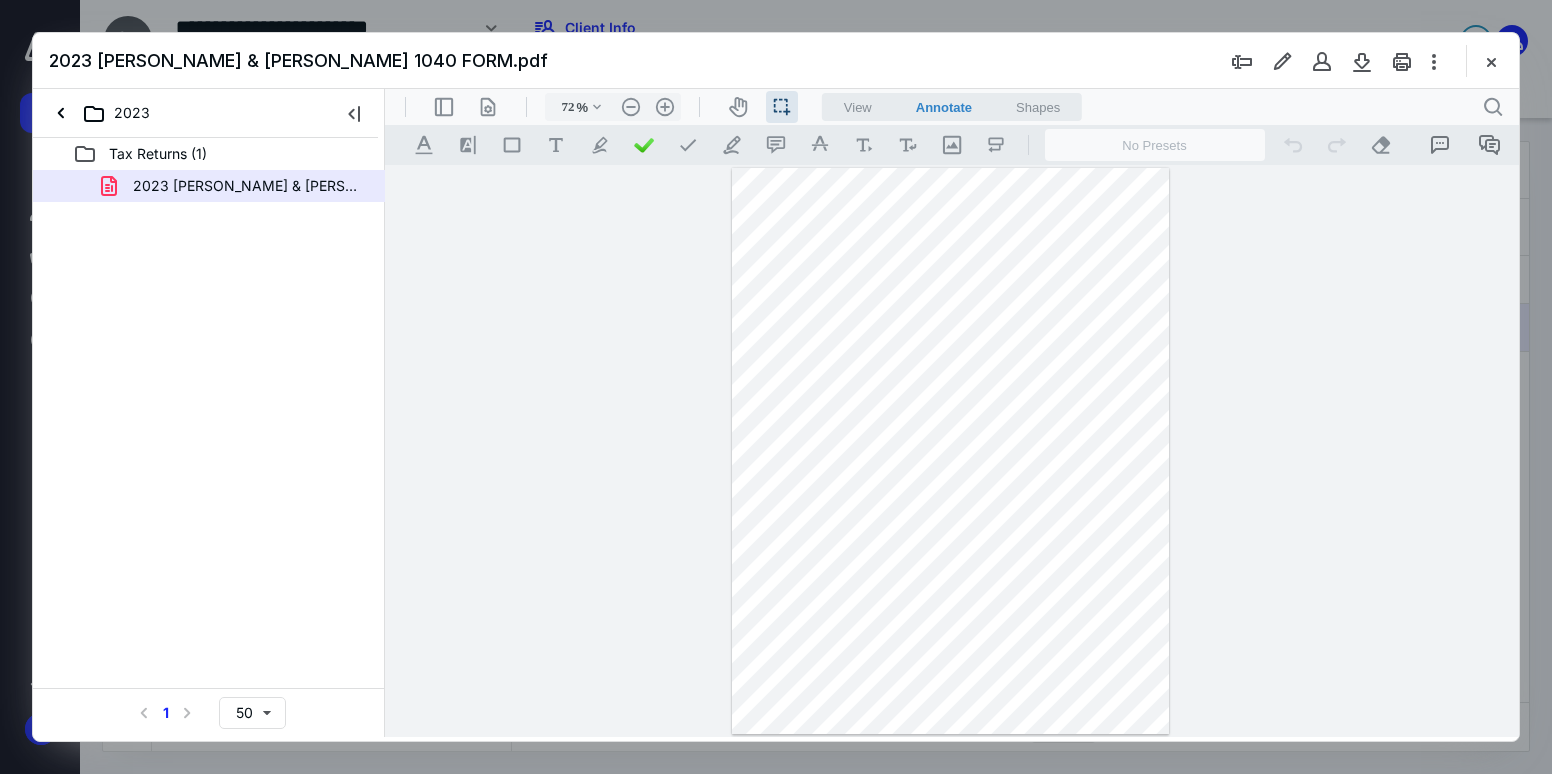 click on "**********" at bounding box center [952, 451] 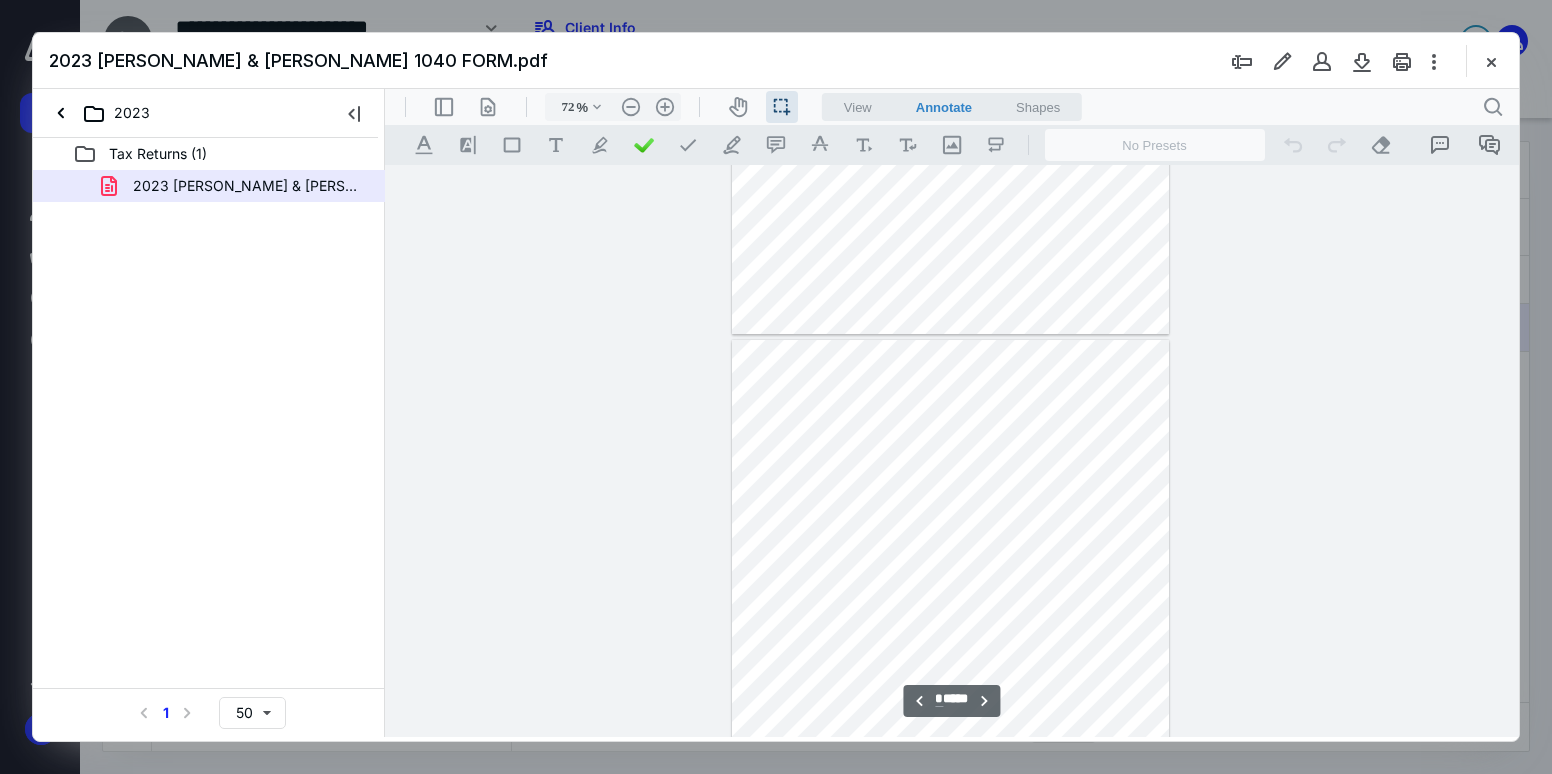 type on "*" 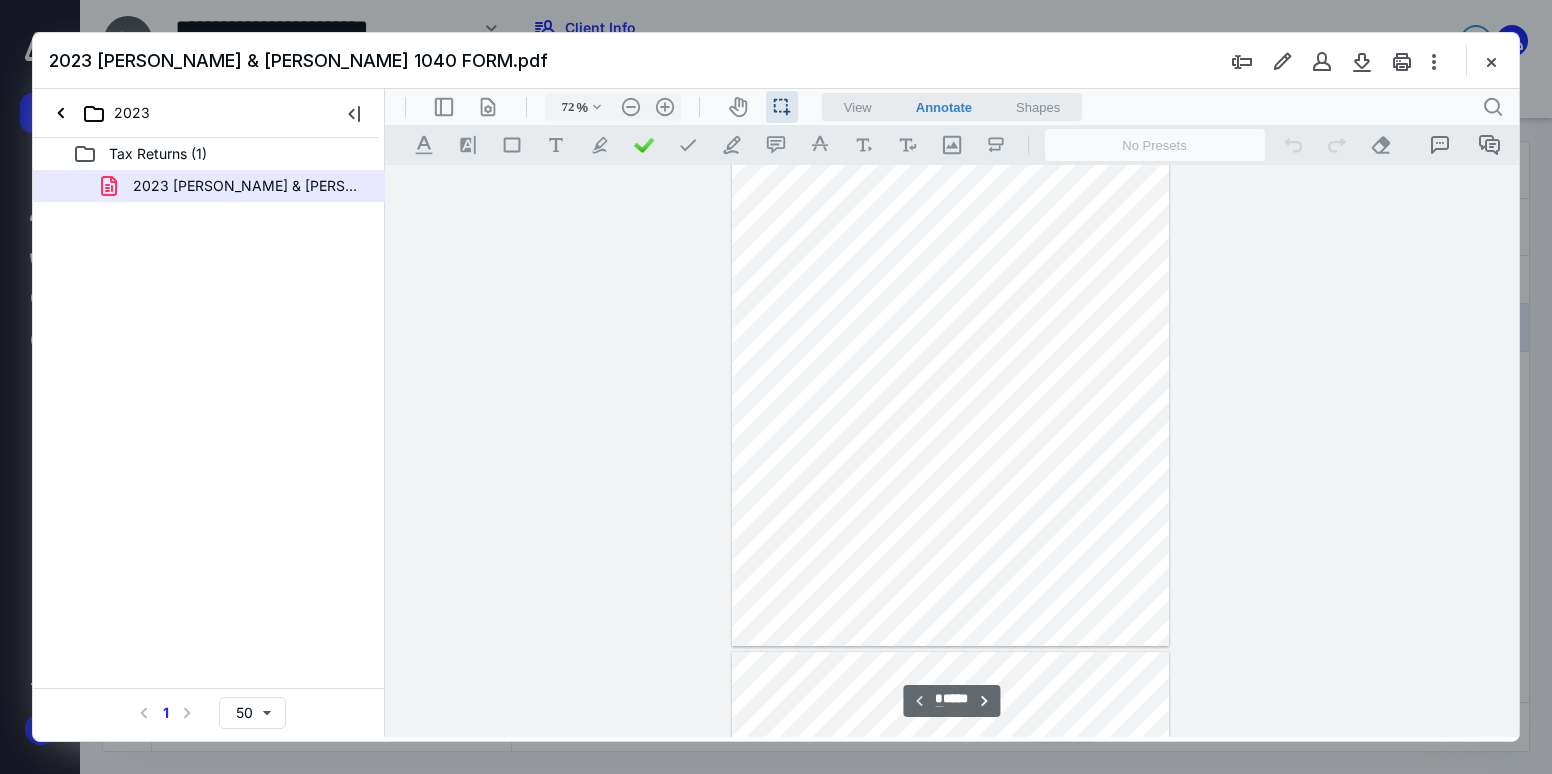scroll, scrollTop: 0, scrollLeft: 0, axis: both 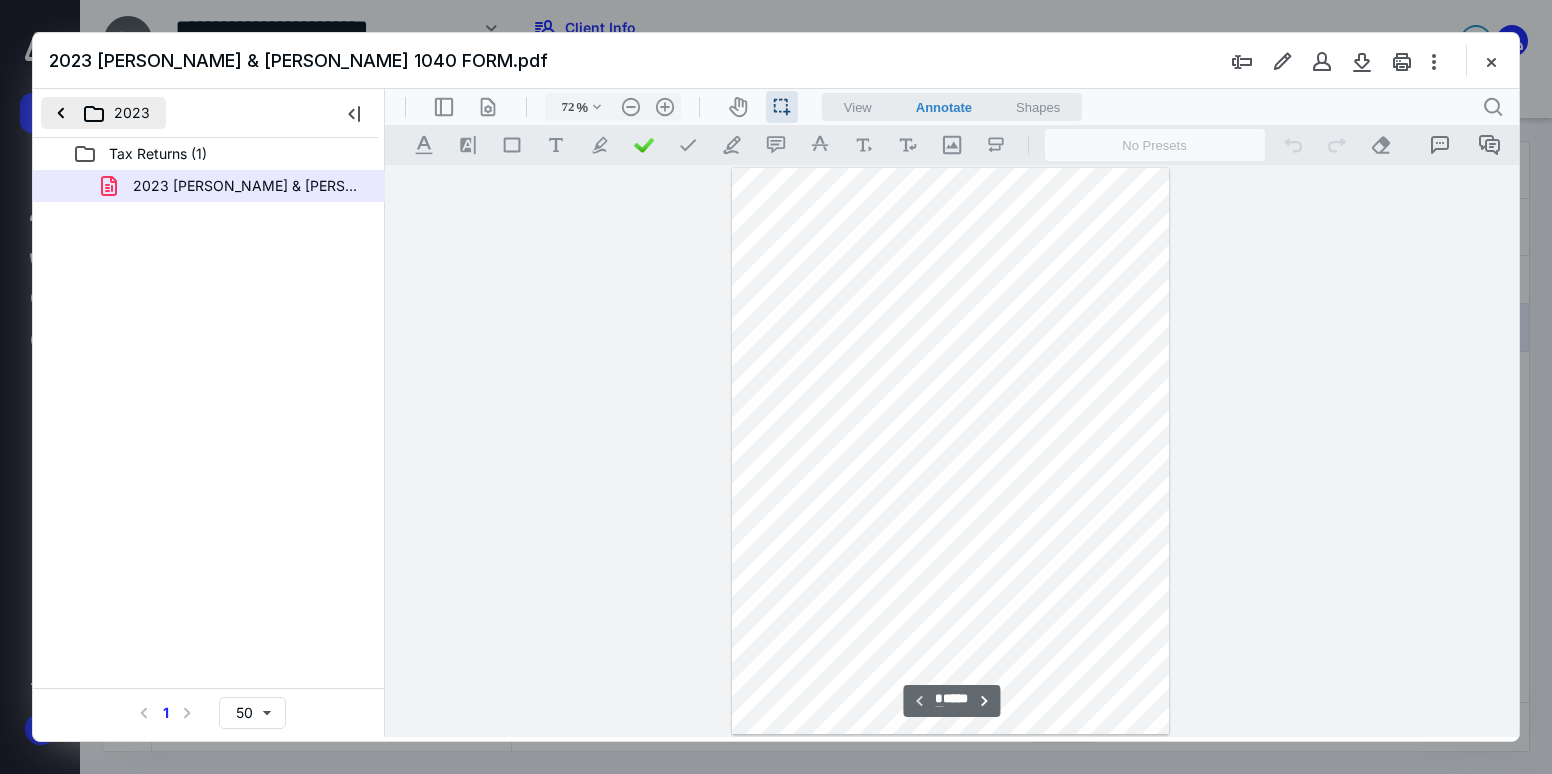 click on "2023" at bounding box center [103, 113] 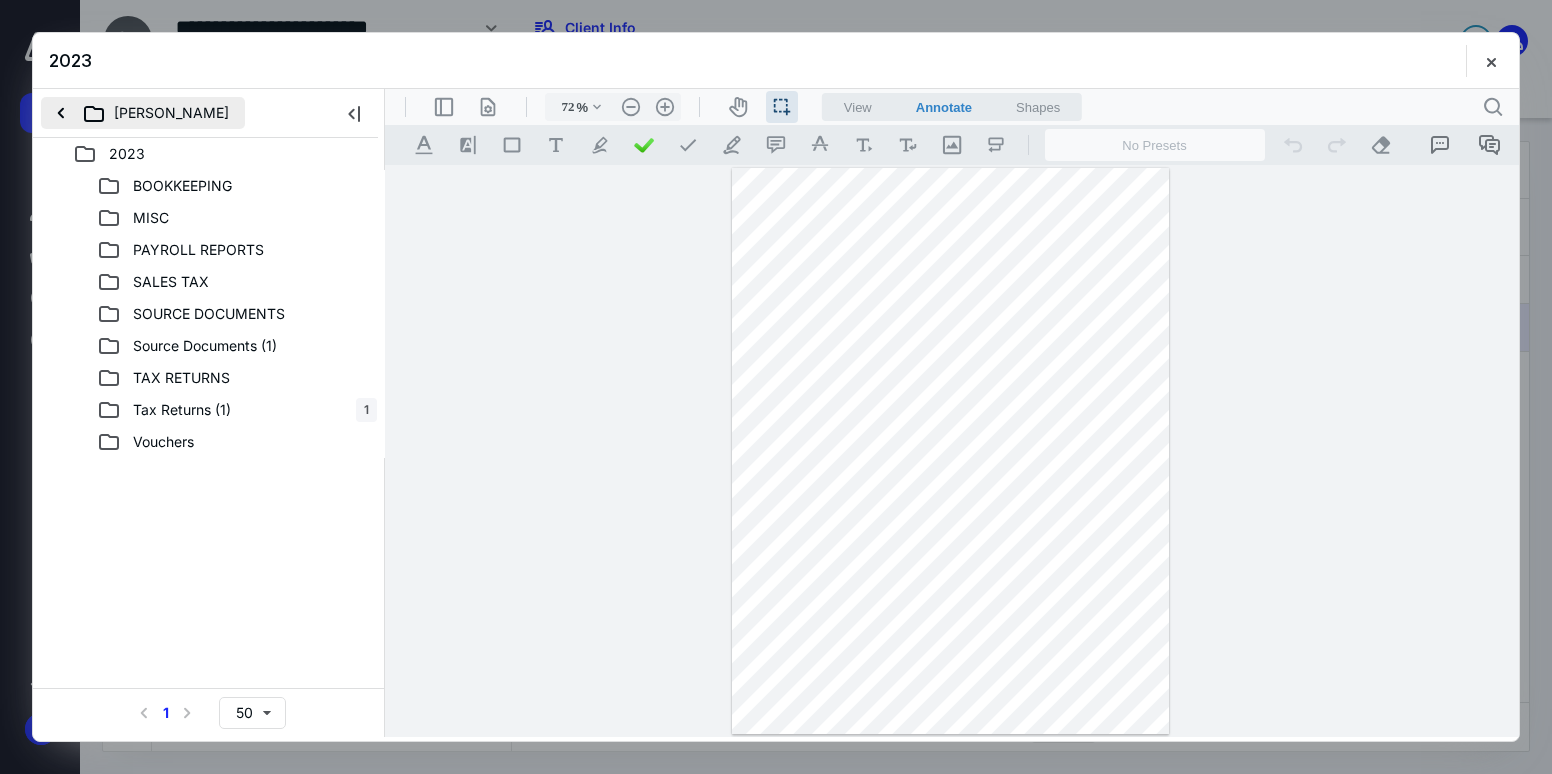 click on "[PERSON_NAME]" at bounding box center [143, 113] 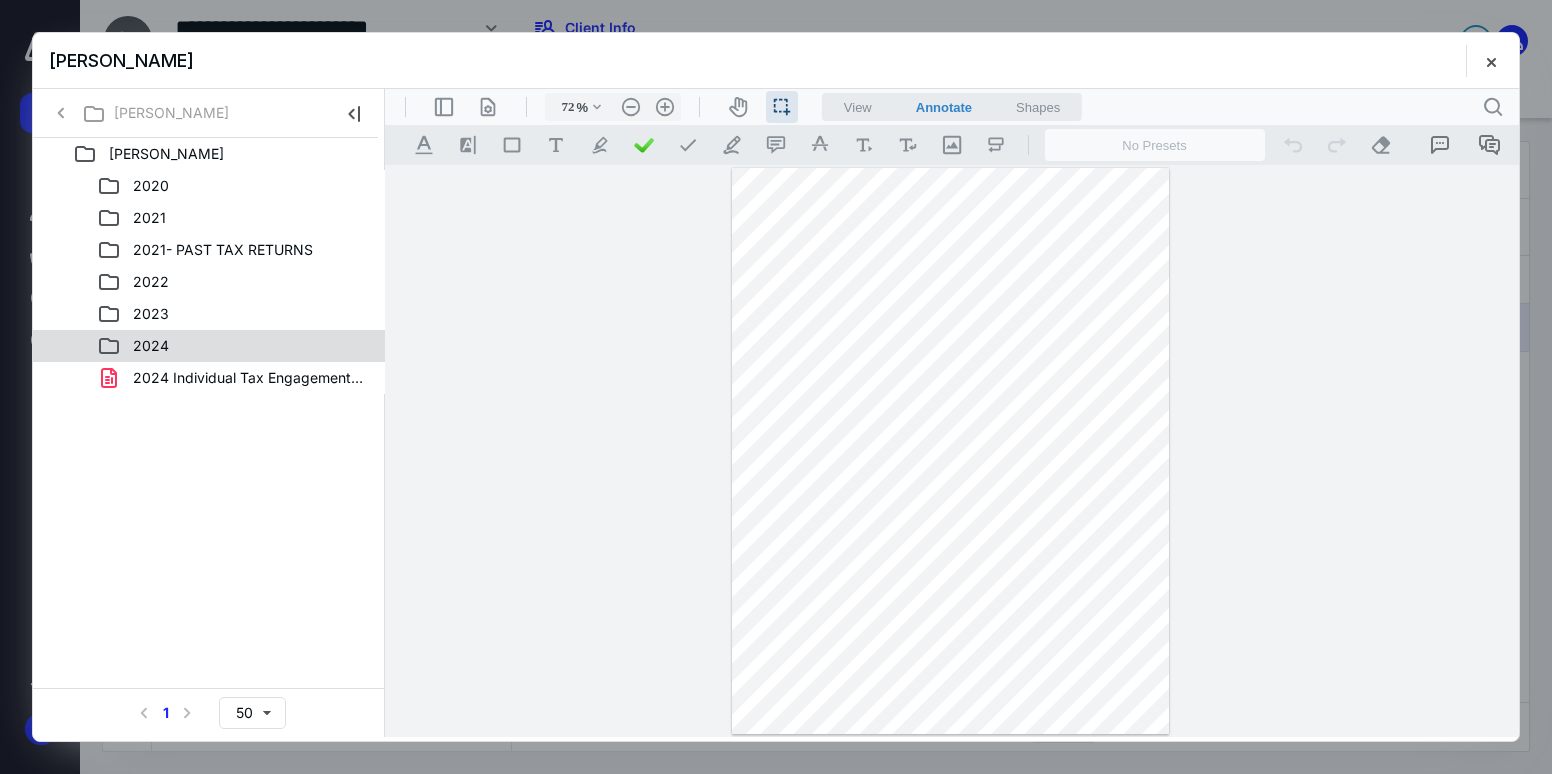 click on "2024" at bounding box center (237, 346) 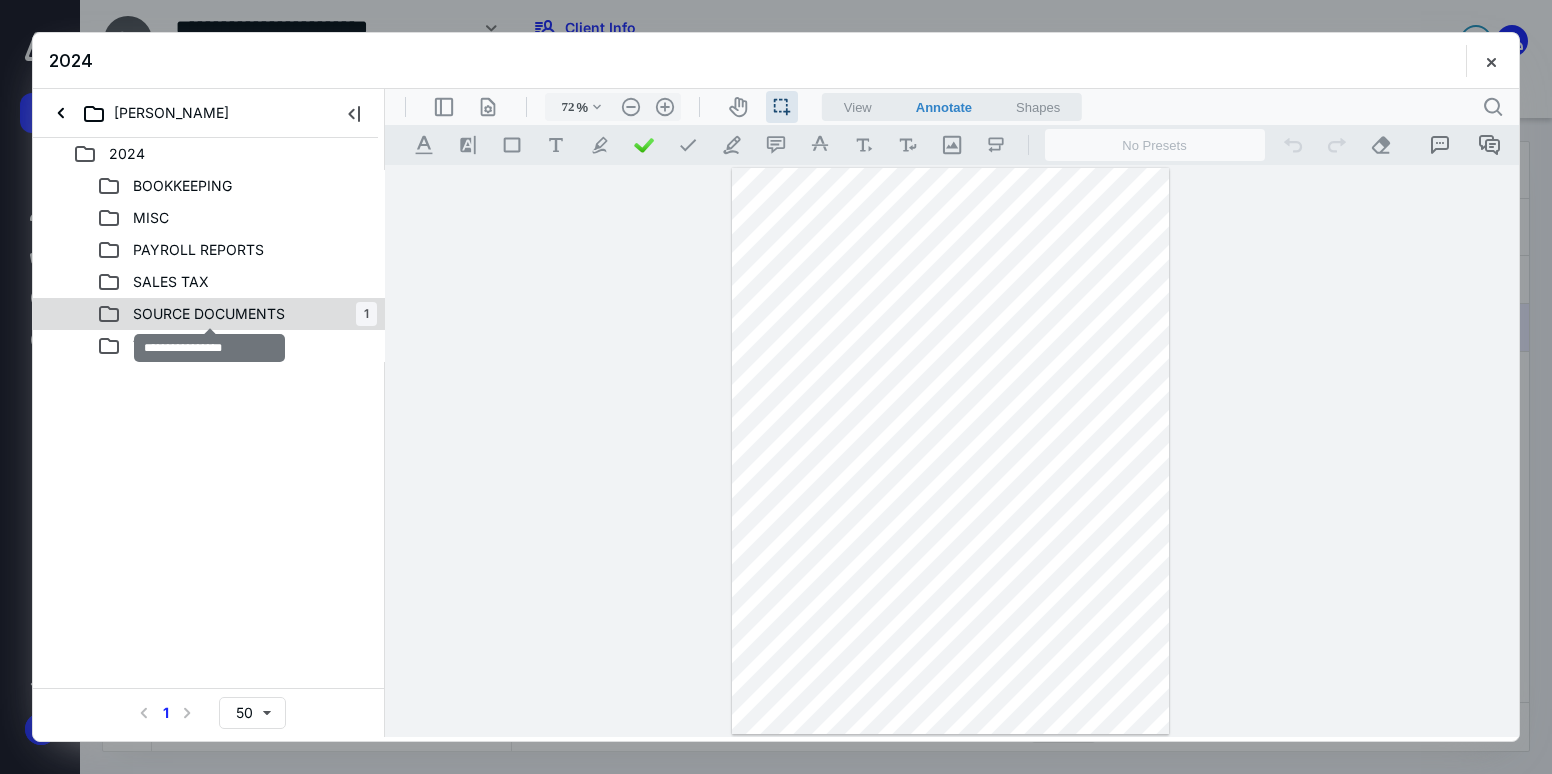 click on "SOURCE DOCUMENTS" at bounding box center [209, 314] 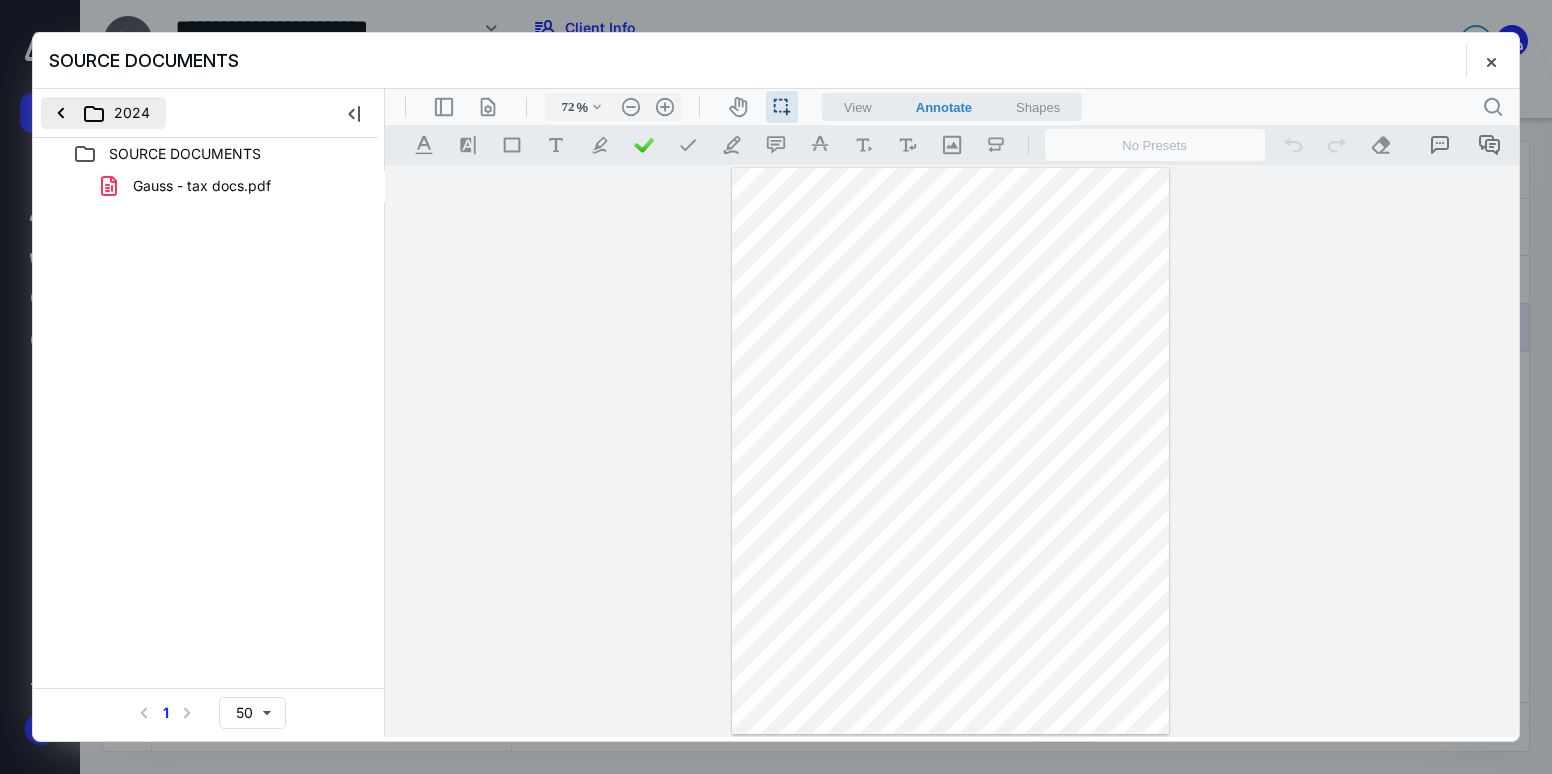 click on "2024" at bounding box center (103, 113) 